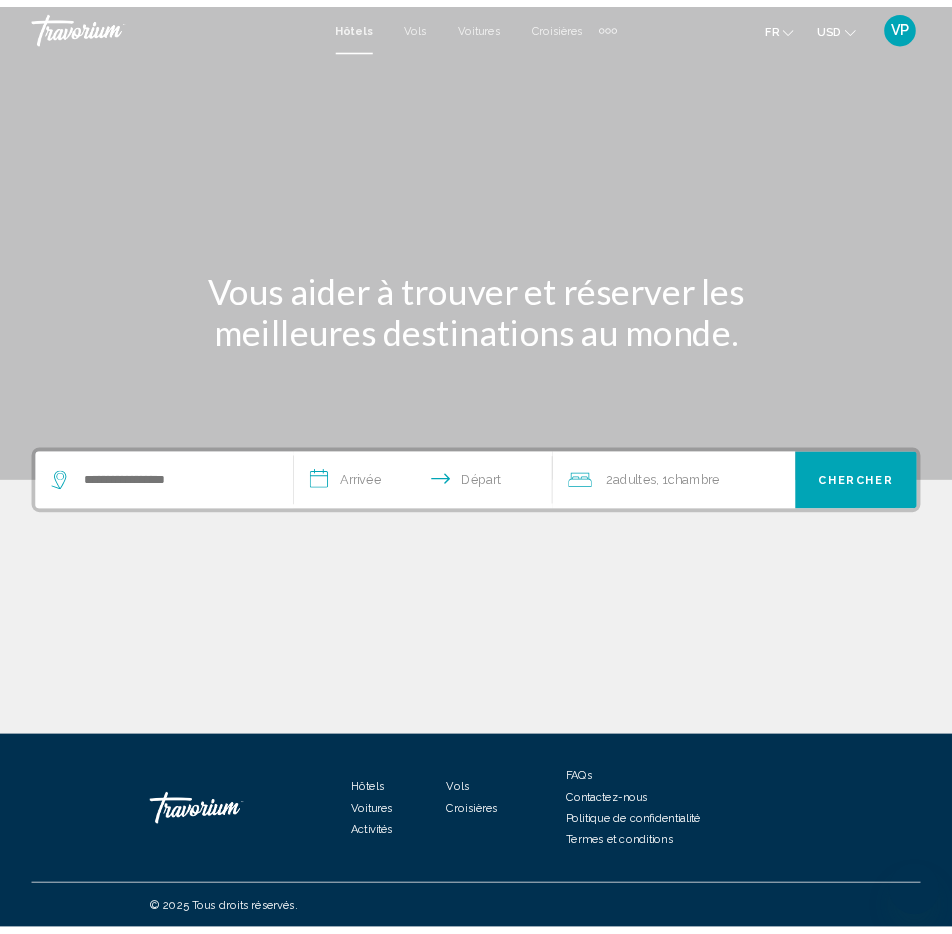 scroll, scrollTop: 0, scrollLeft: 0, axis: both 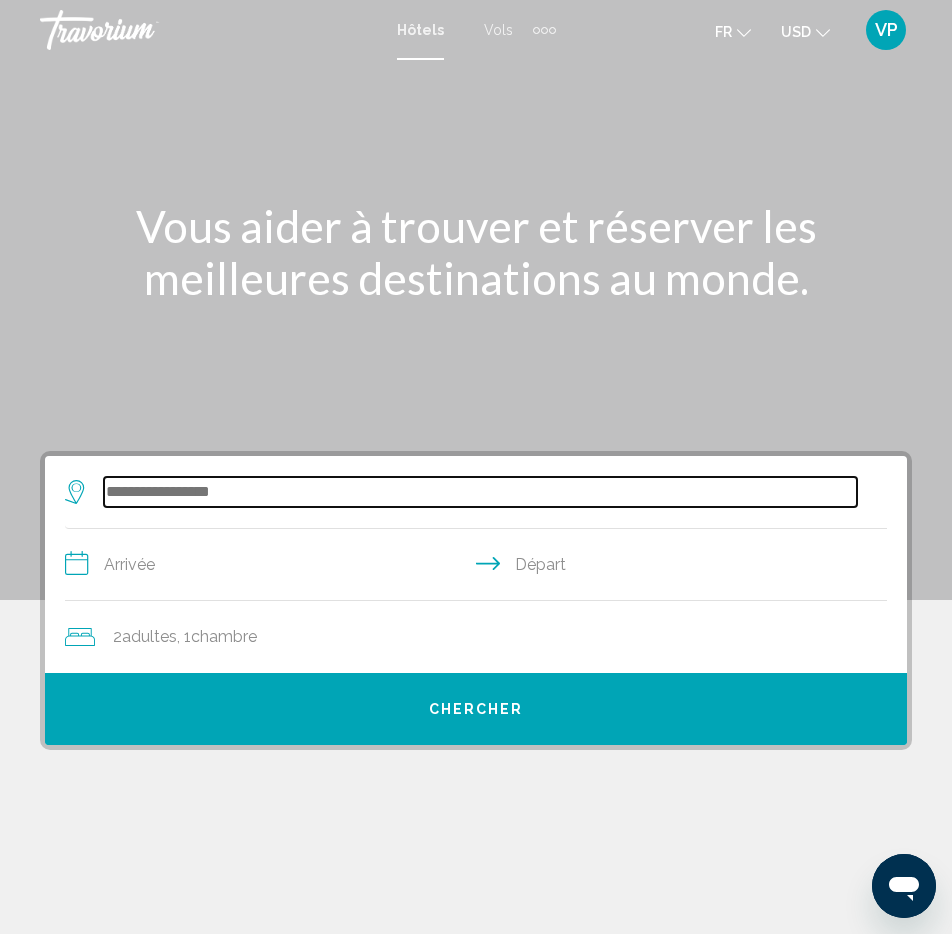 click at bounding box center [480, 492] 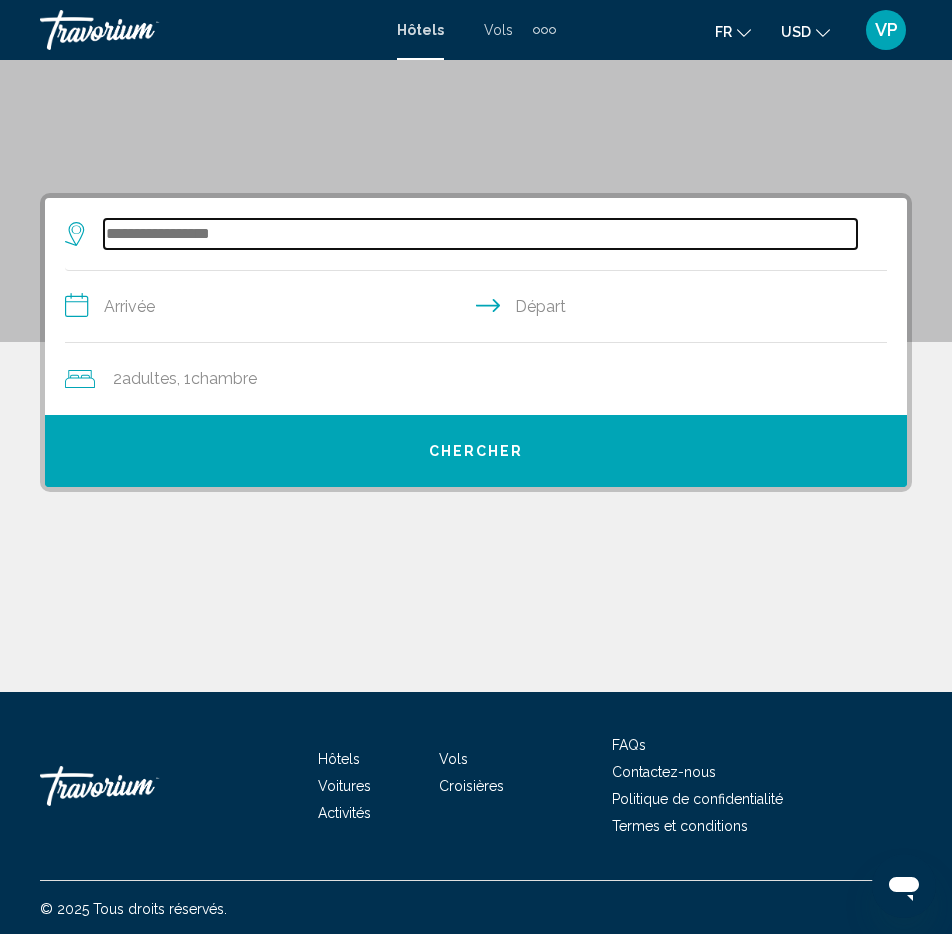 scroll, scrollTop: 261, scrollLeft: 0, axis: vertical 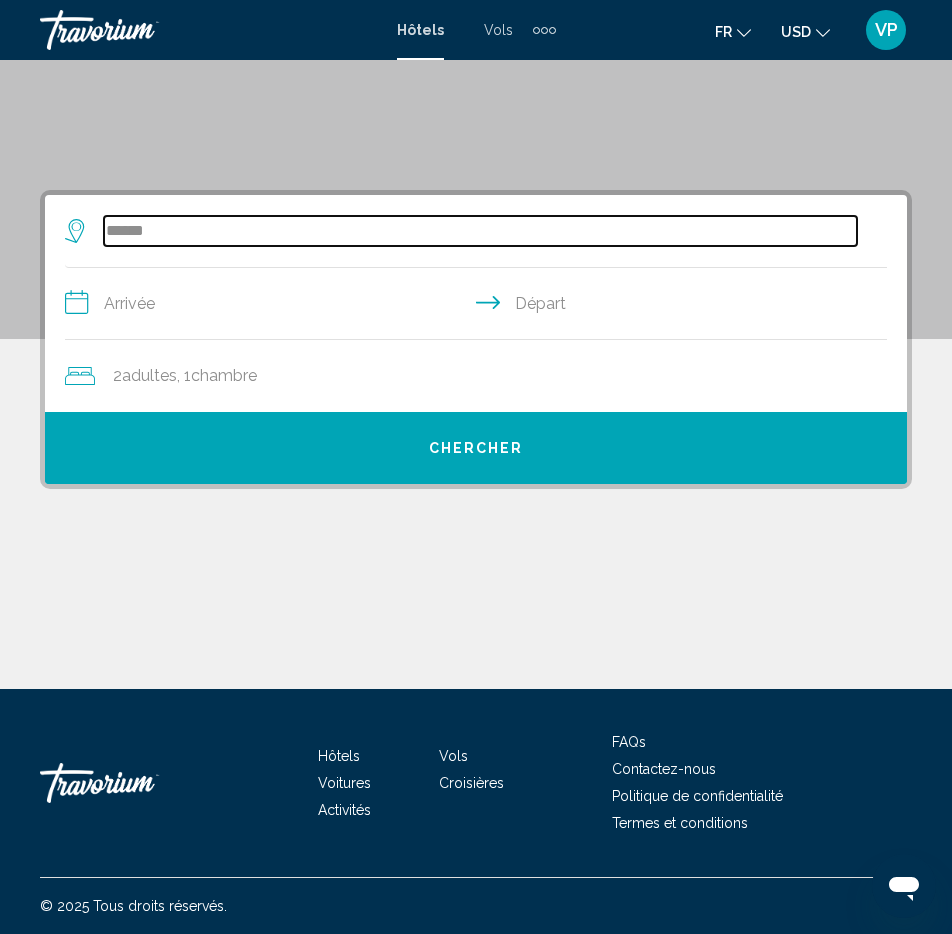 click on "******" at bounding box center (480, 231) 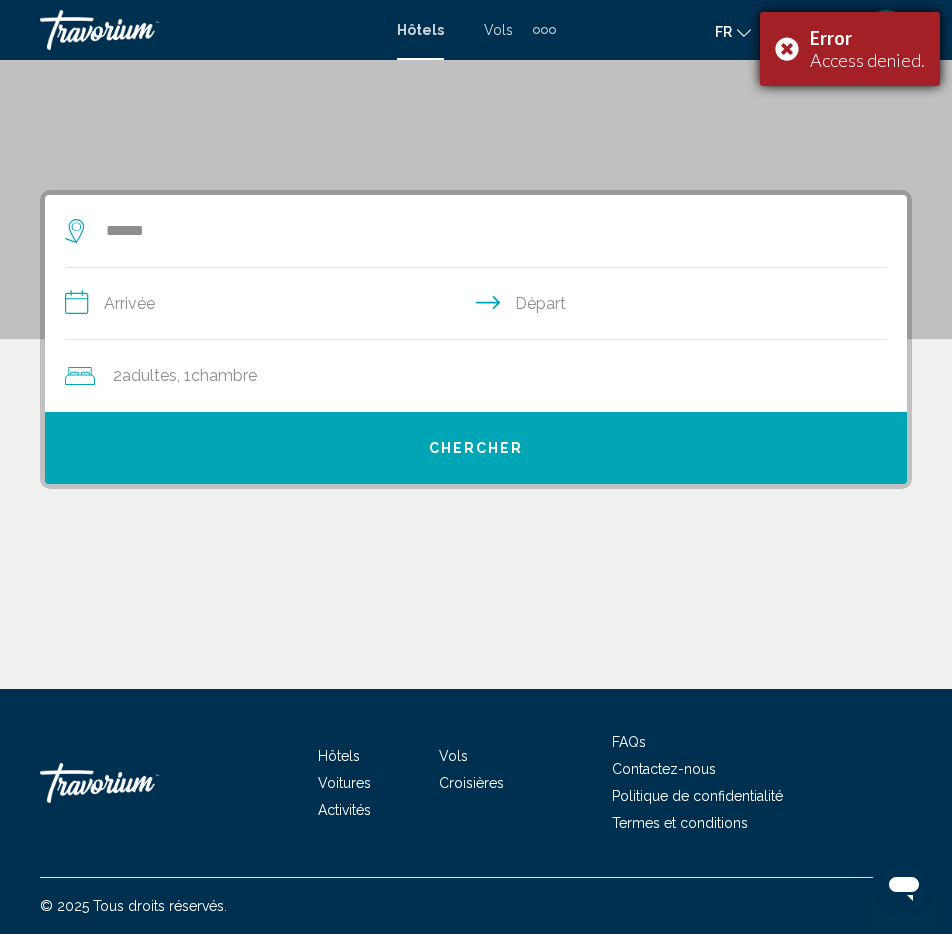 click on "Error   Access denied." at bounding box center [850, 49] 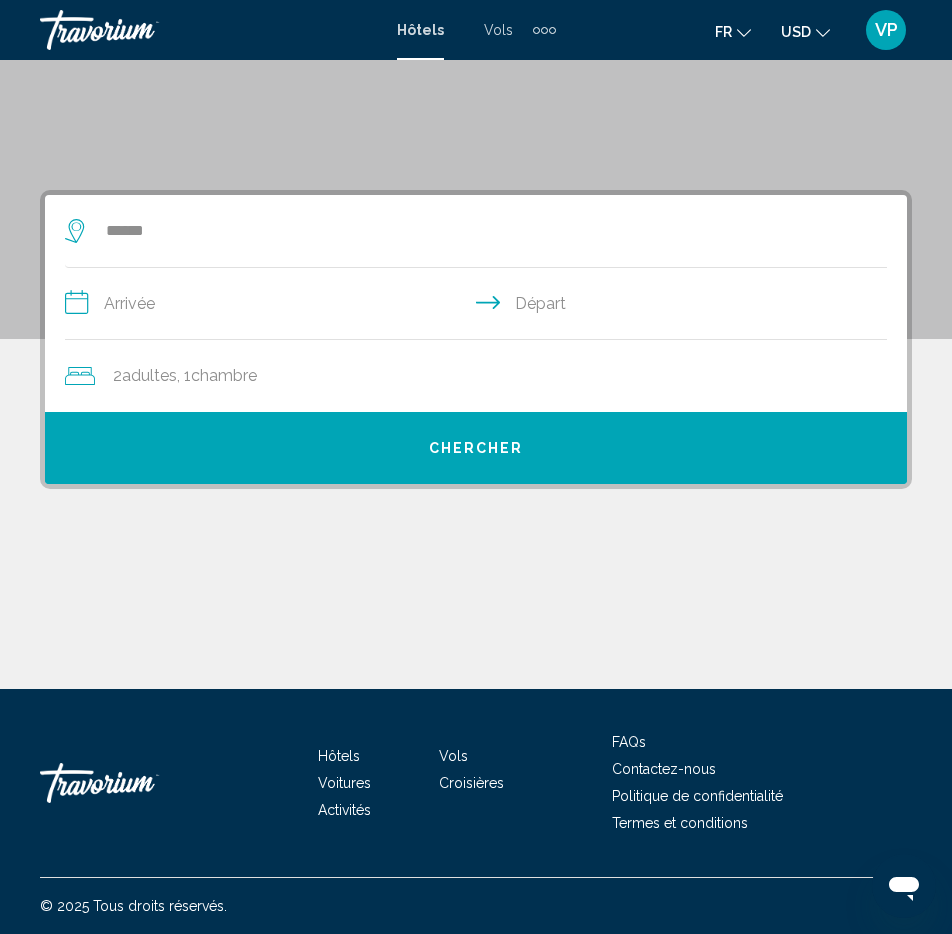 click at bounding box center [140, 30] 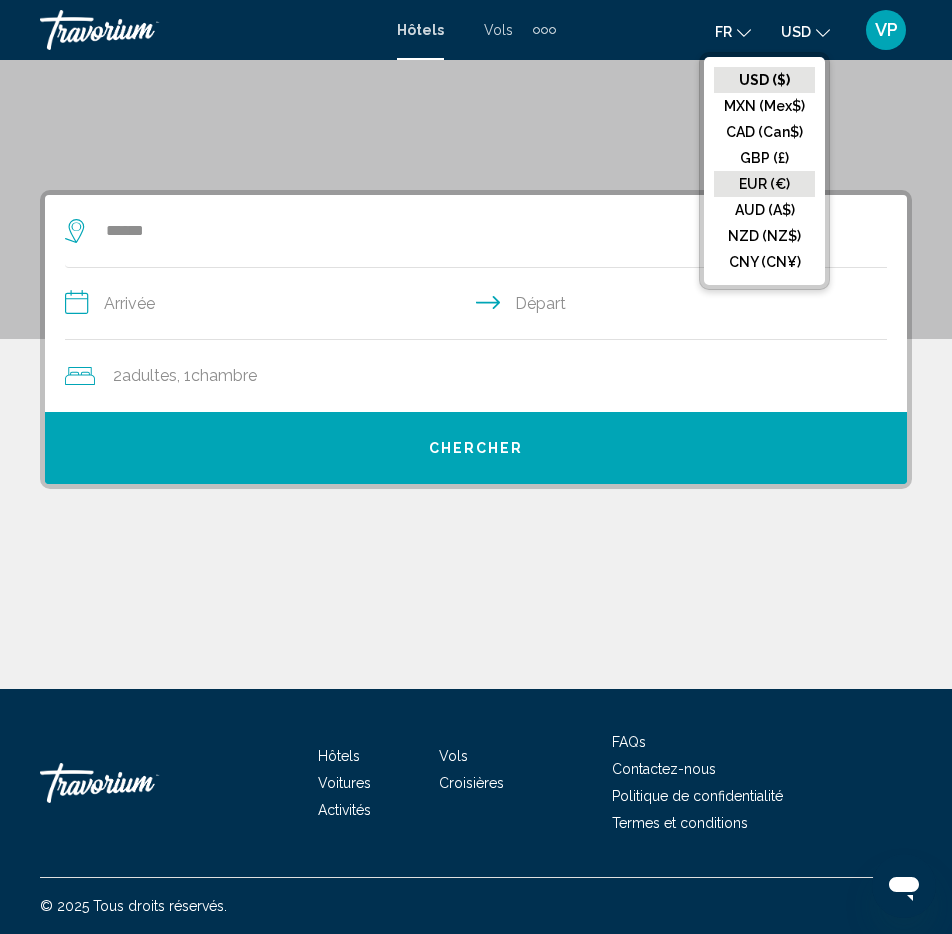 click on "EUR (€)" 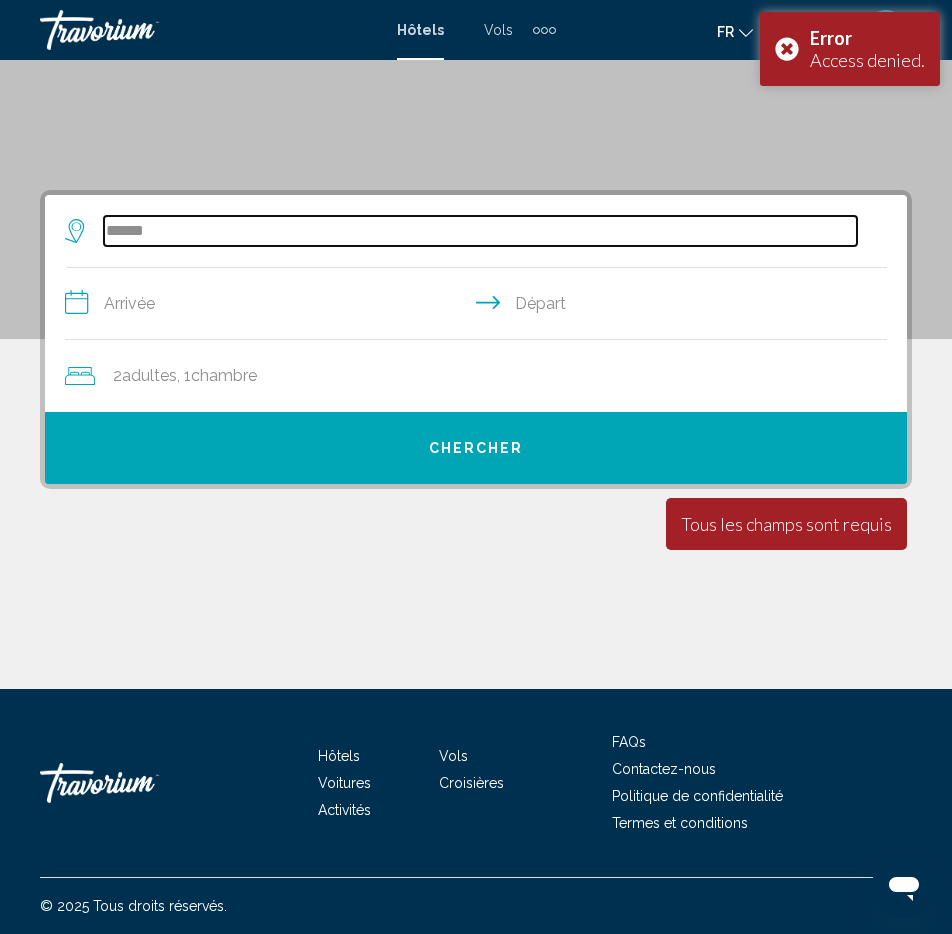 click on "******" at bounding box center [480, 231] 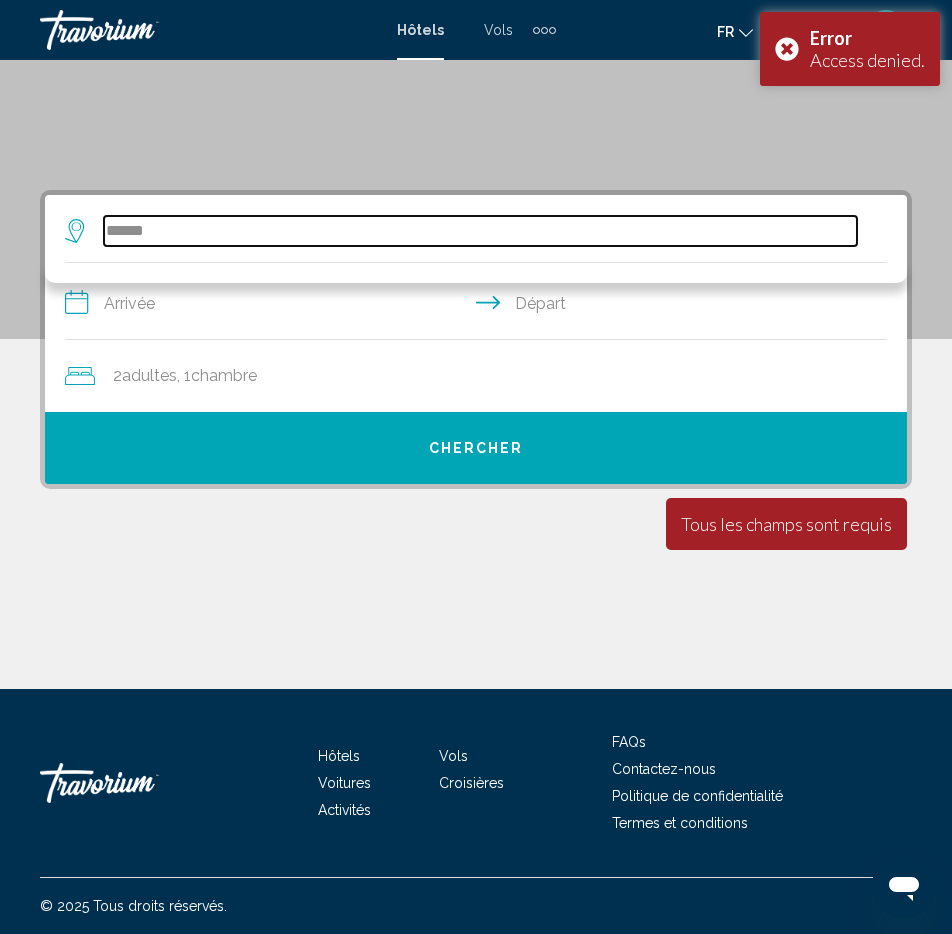 drag, startPoint x: 216, startPoint y: 221, endPoint x: 13, endPoint y: 214, distance: 203.12065 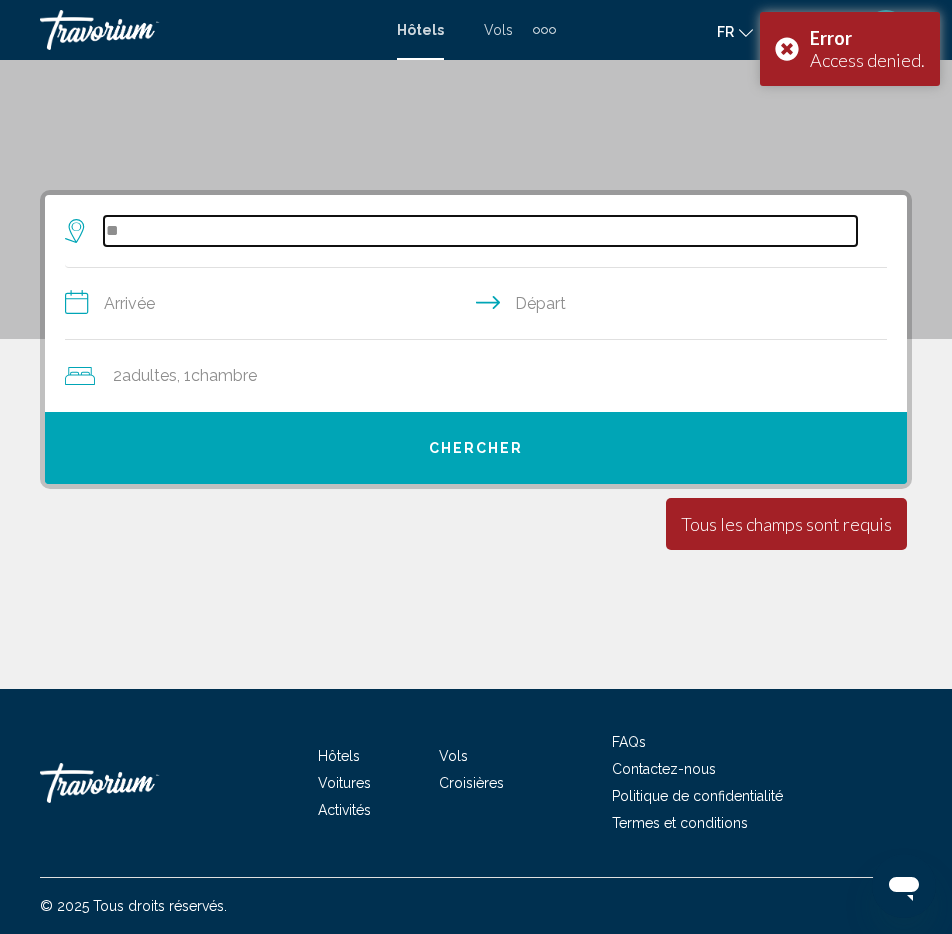 type on "***" 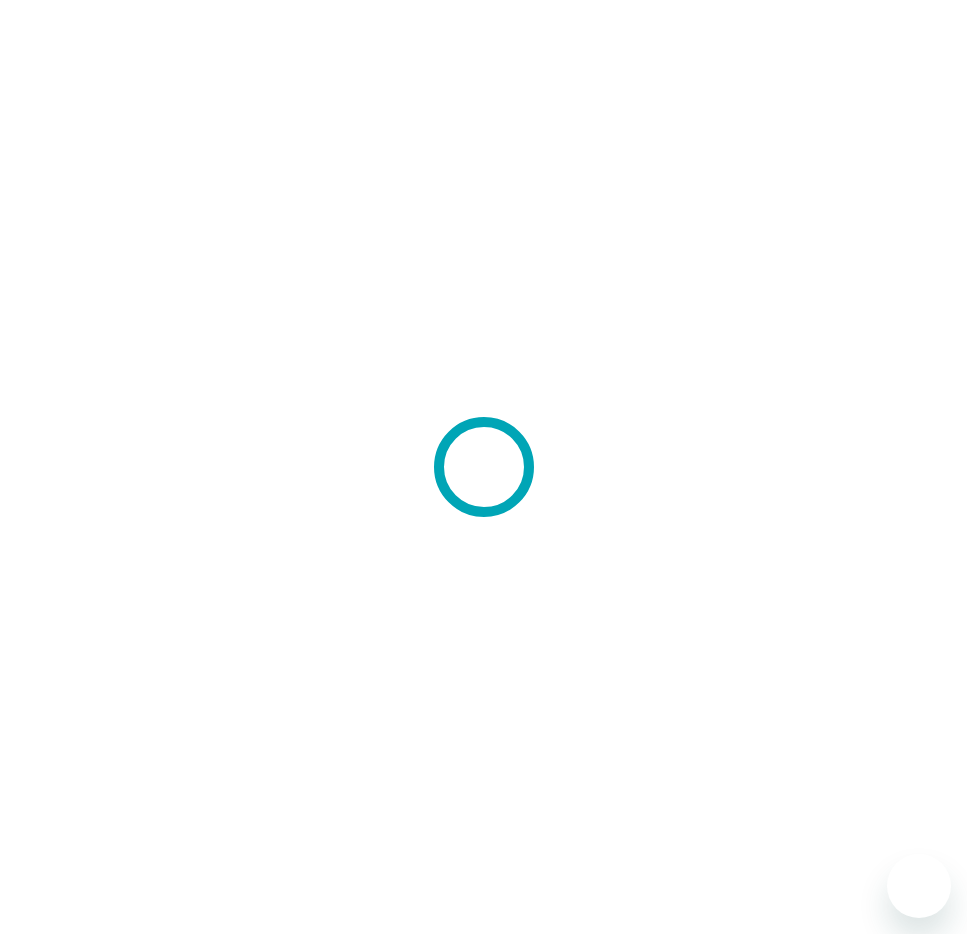scroll, scrollTop: 0, scrollLeft: 0, axis: both 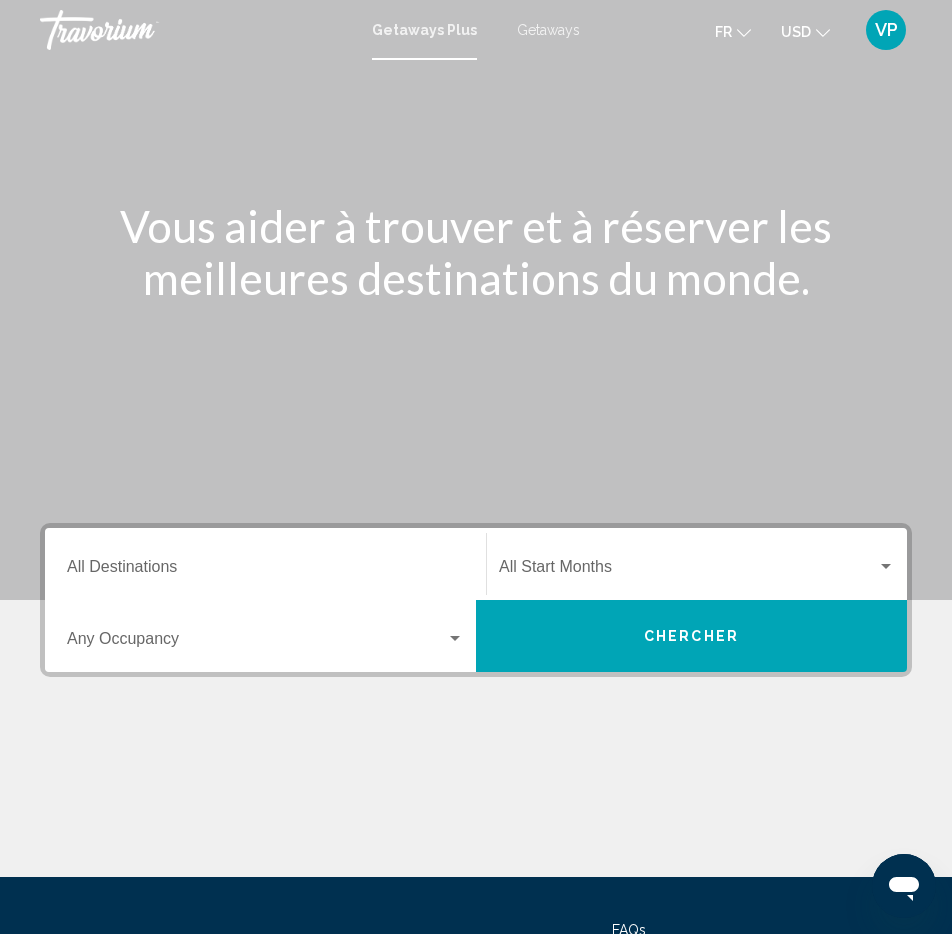click at bounding box center [688, 571] 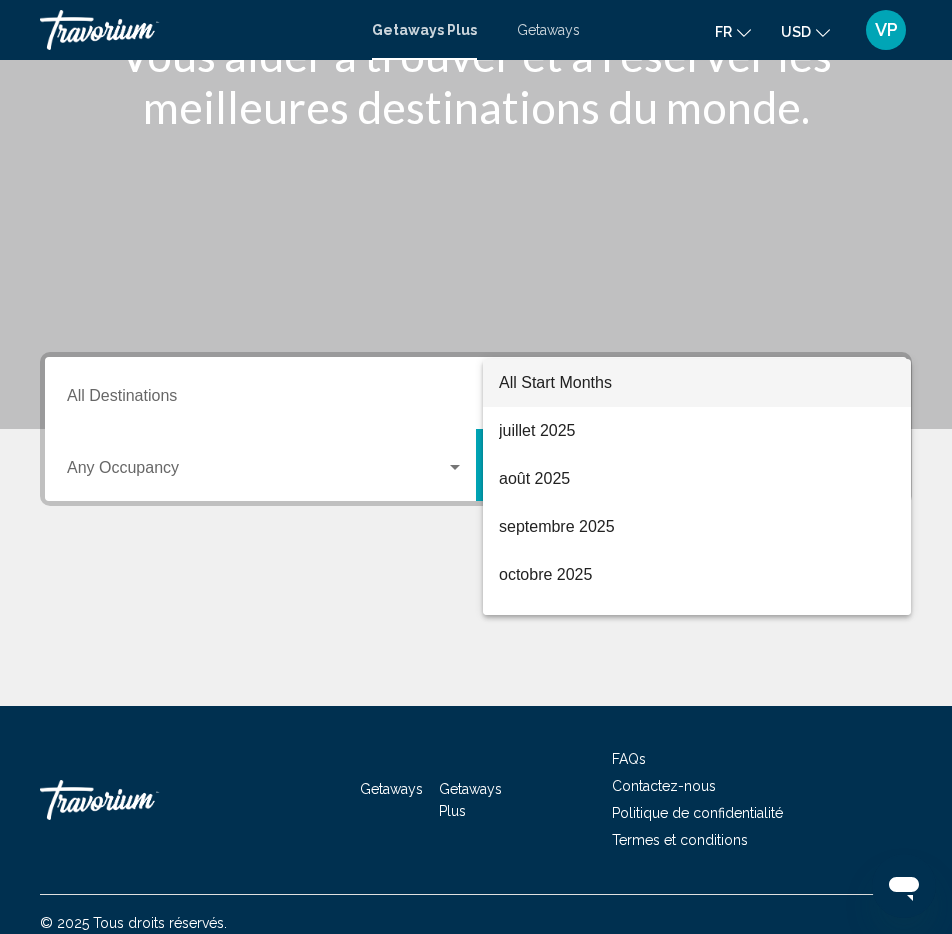 scroll, scrollTop: 188, scrollLeft: 0, axis: vertical 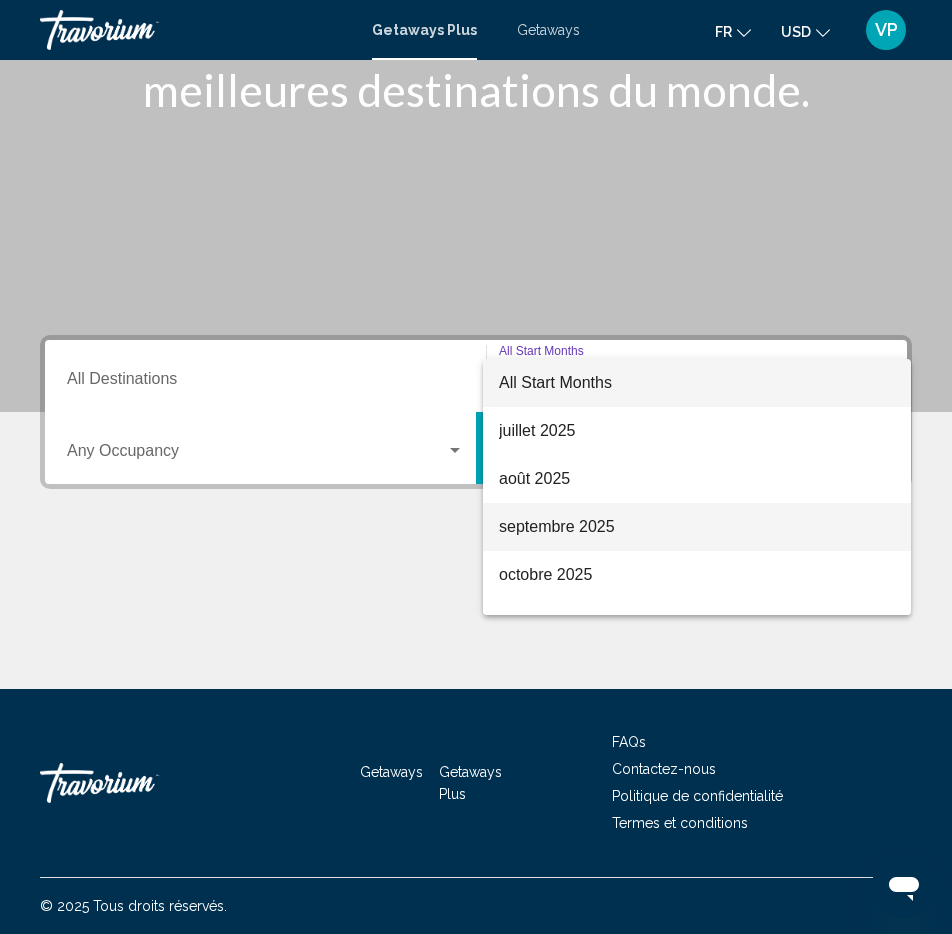 click on "septembre 2025" at bounding box center [697, 527] 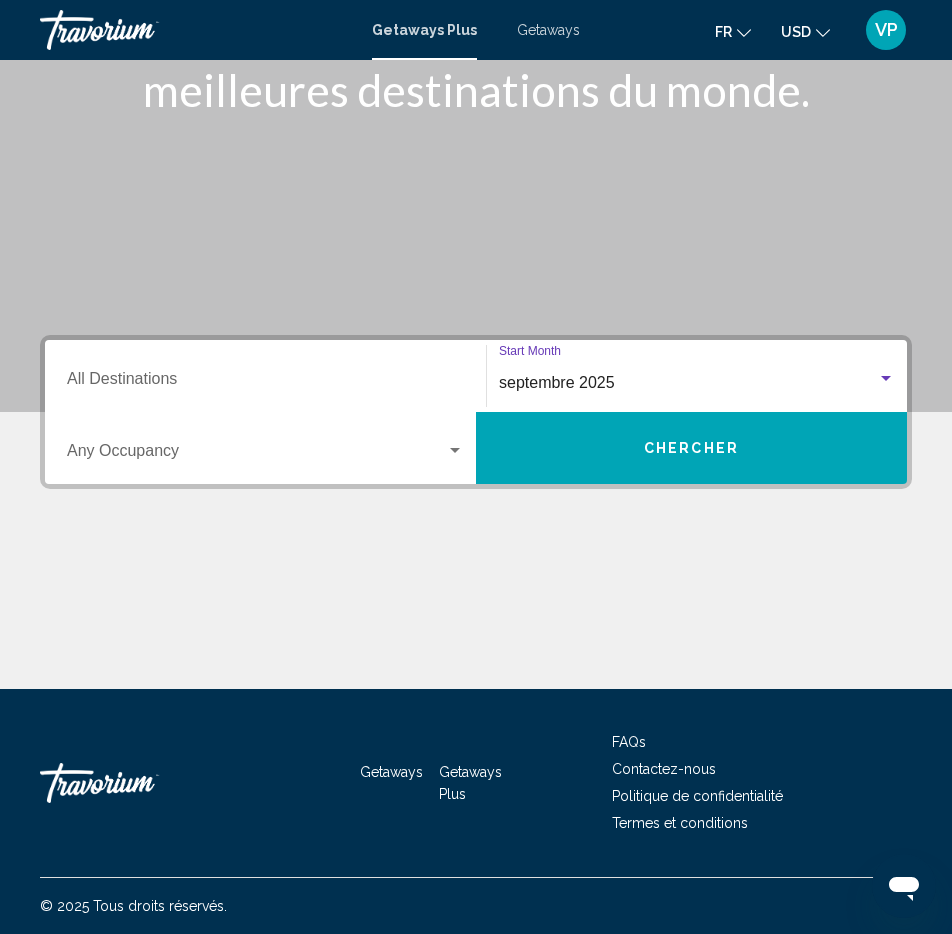click on "Destination All Destinations" at bounding box center [265, 383] 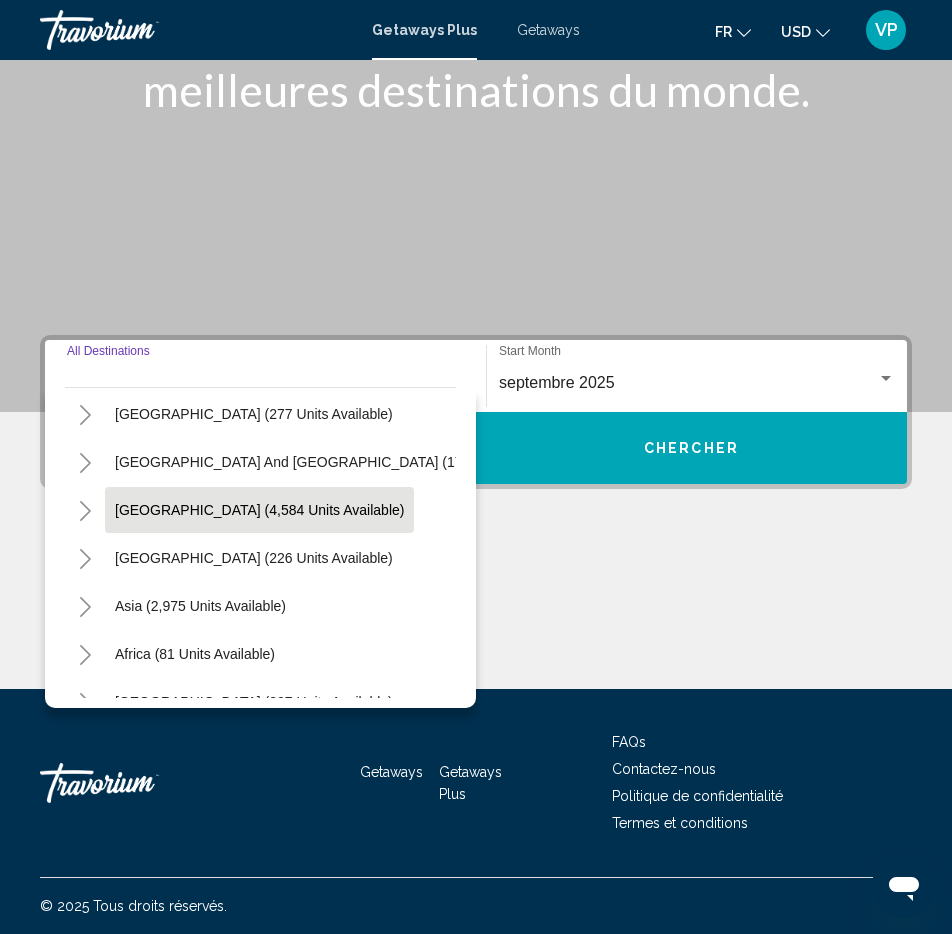 scroll, scrollTop: 324, scrollLeft: 0, axis: vertical 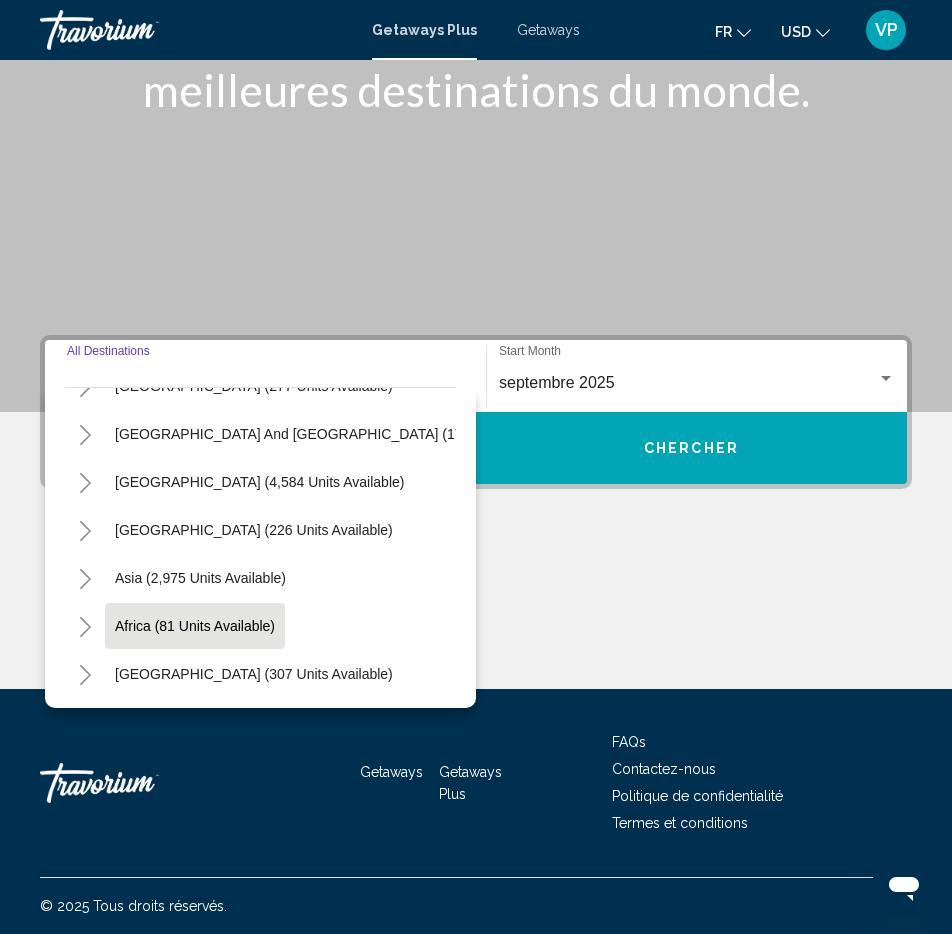 click on "Africa (81 units available)" at bounding box center [254, 674] 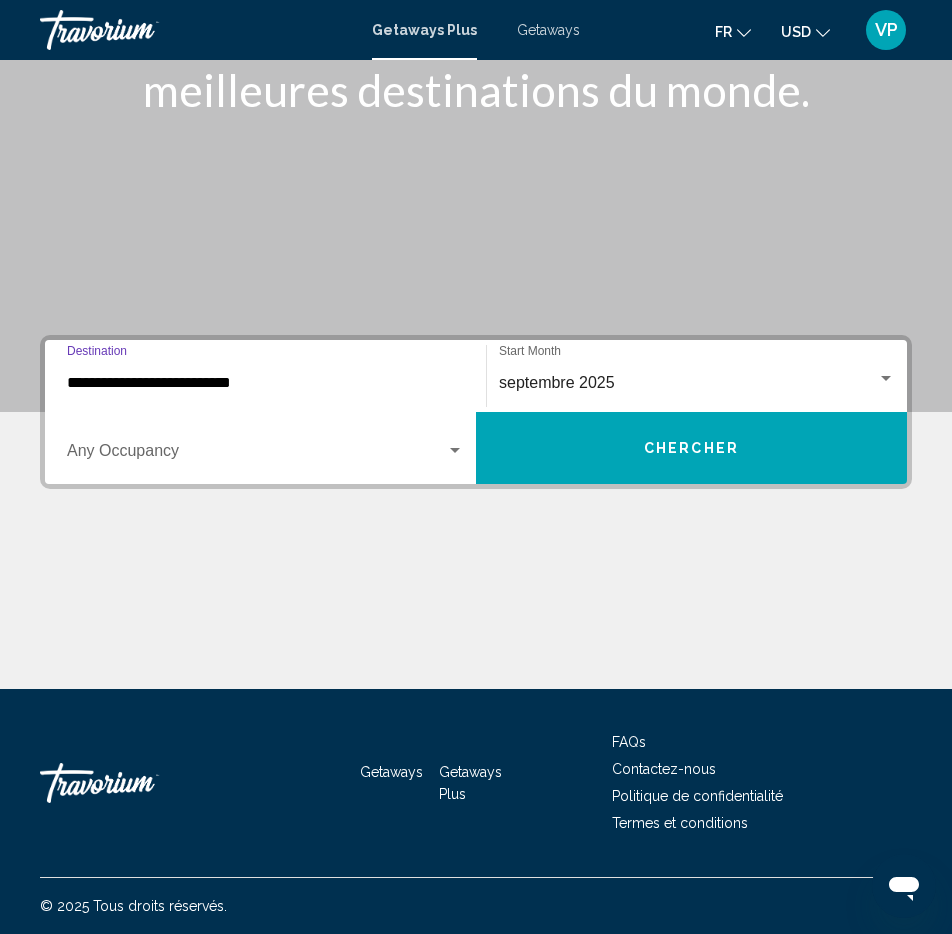 click on "**********" at bounding box center [265, 383] 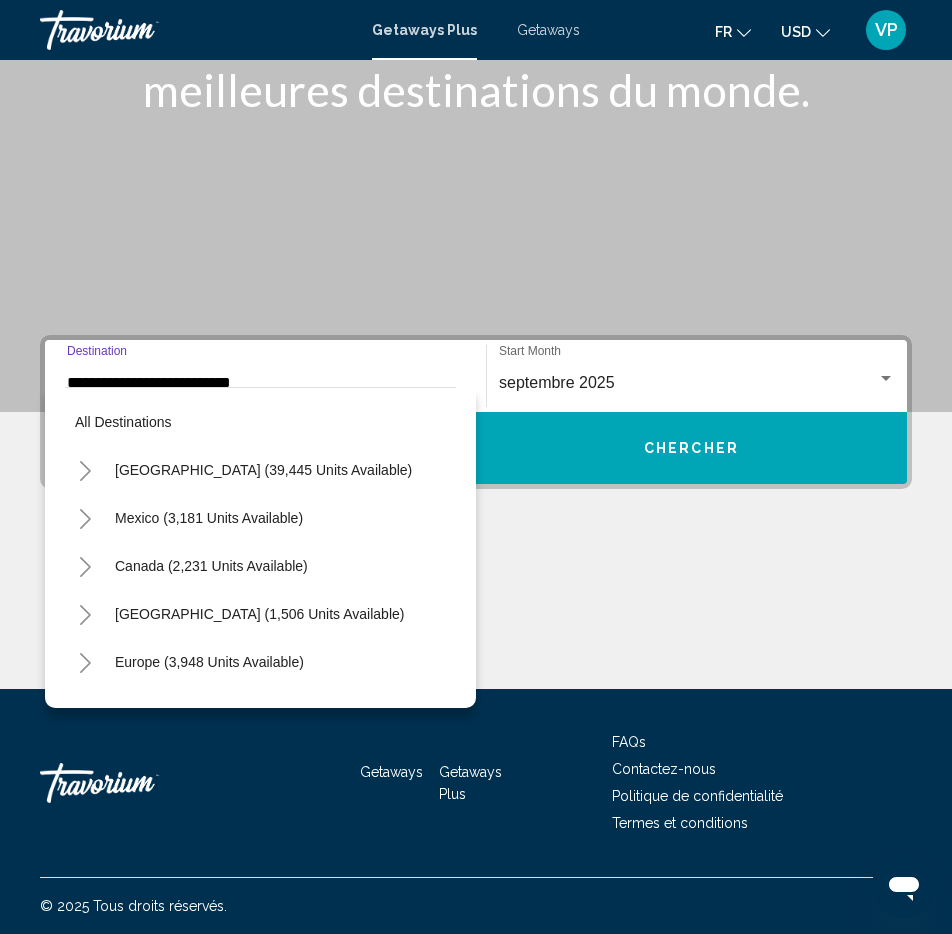 scroll, scrollTop: 407, scrollLeft: 0, axis: vertical 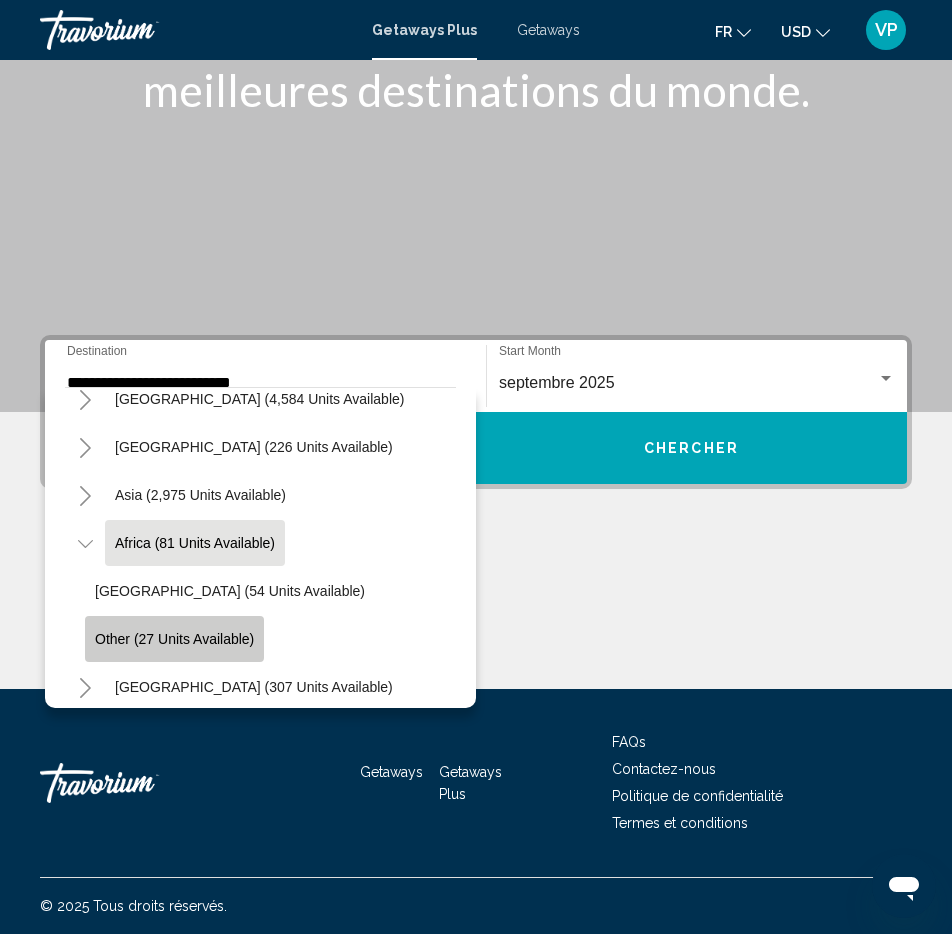 click on "Other (27 units available)" 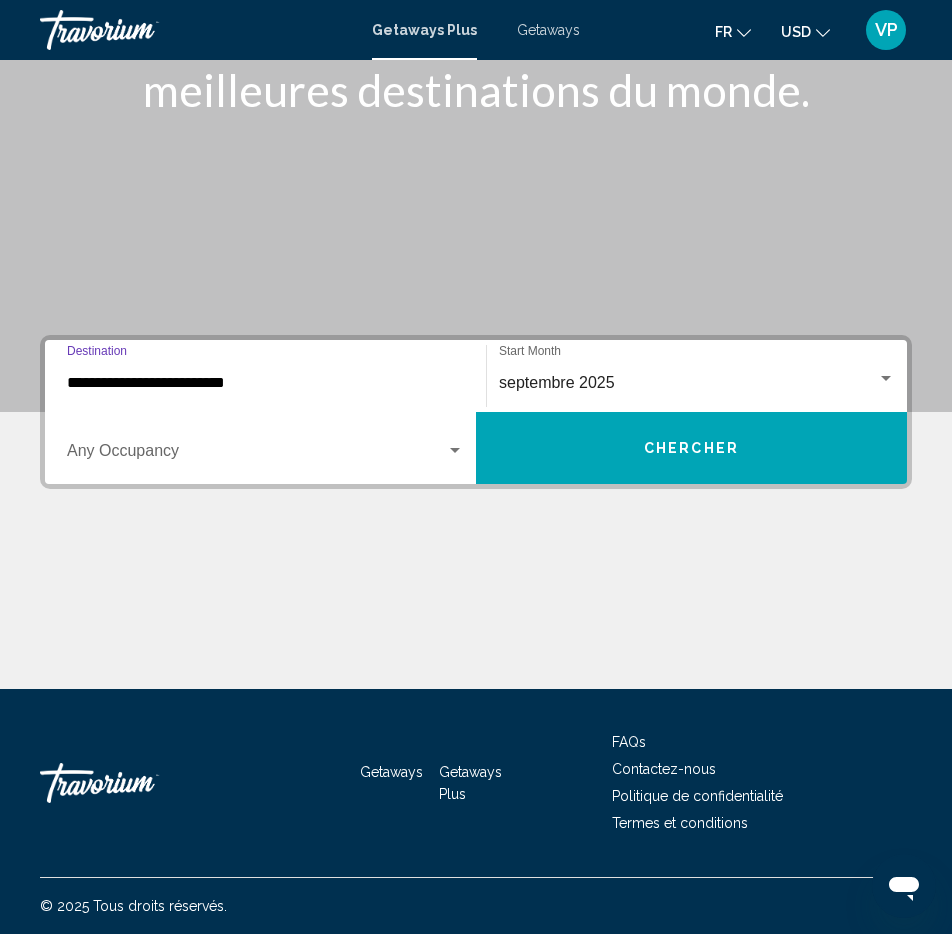 click on "**********" at bounding box center [265, 383] 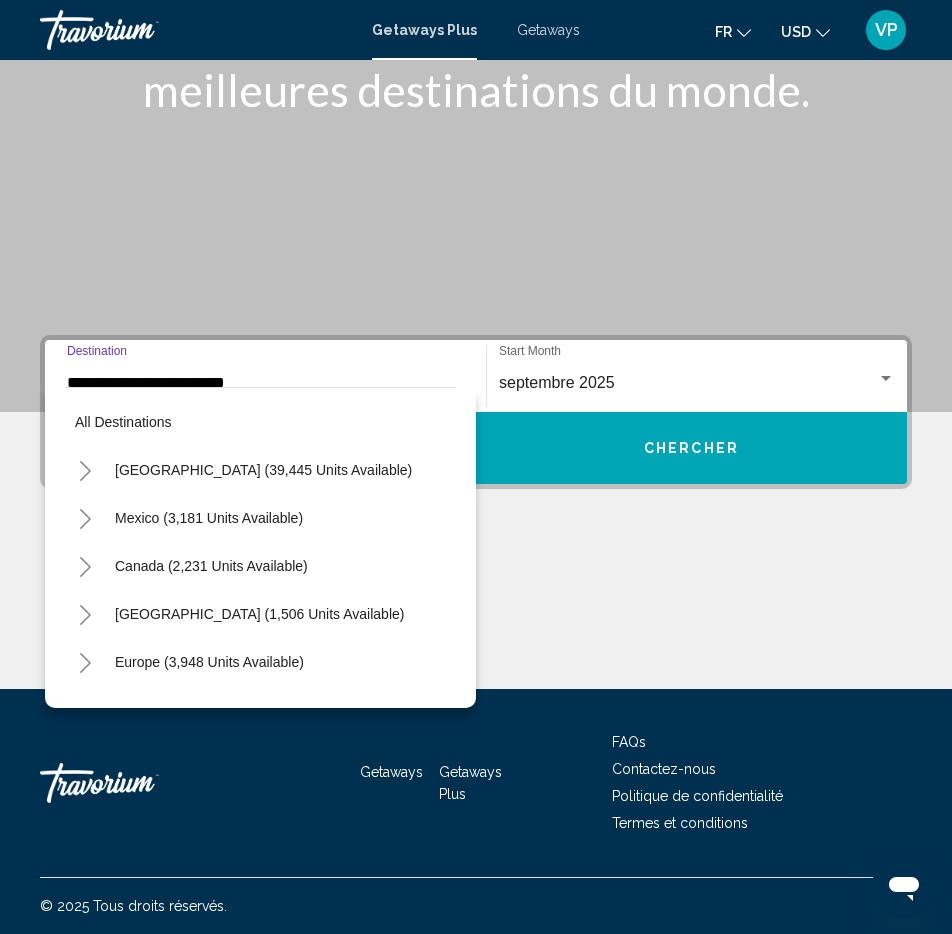 scroll, scrollTop: 420, scrollLeft: 0, axis: vertical 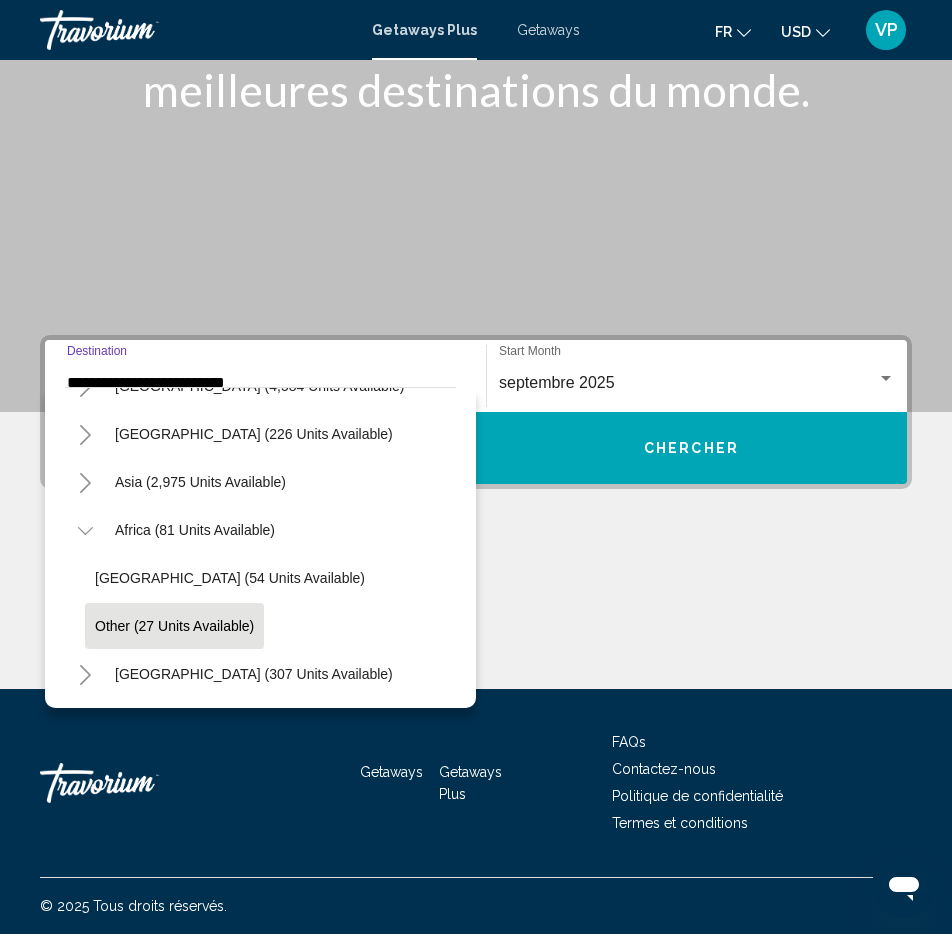 click on "**********" at bounding box center (265, 376) 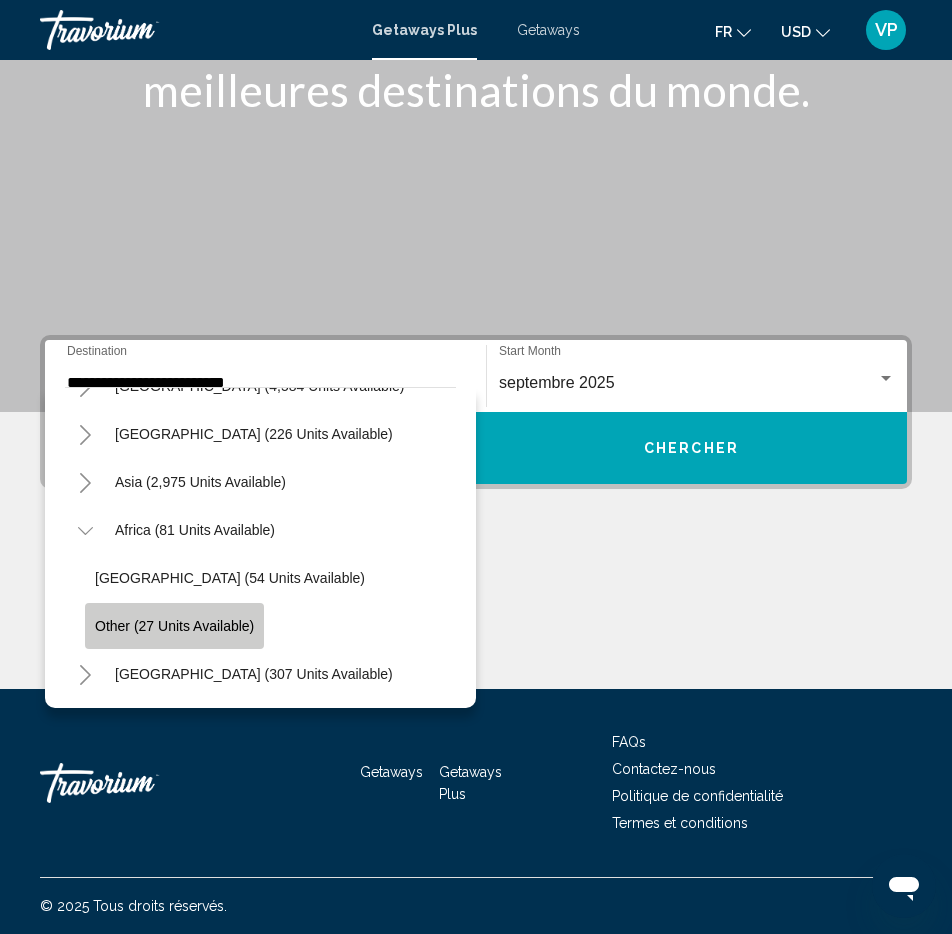 click on "Other (27 units available)" 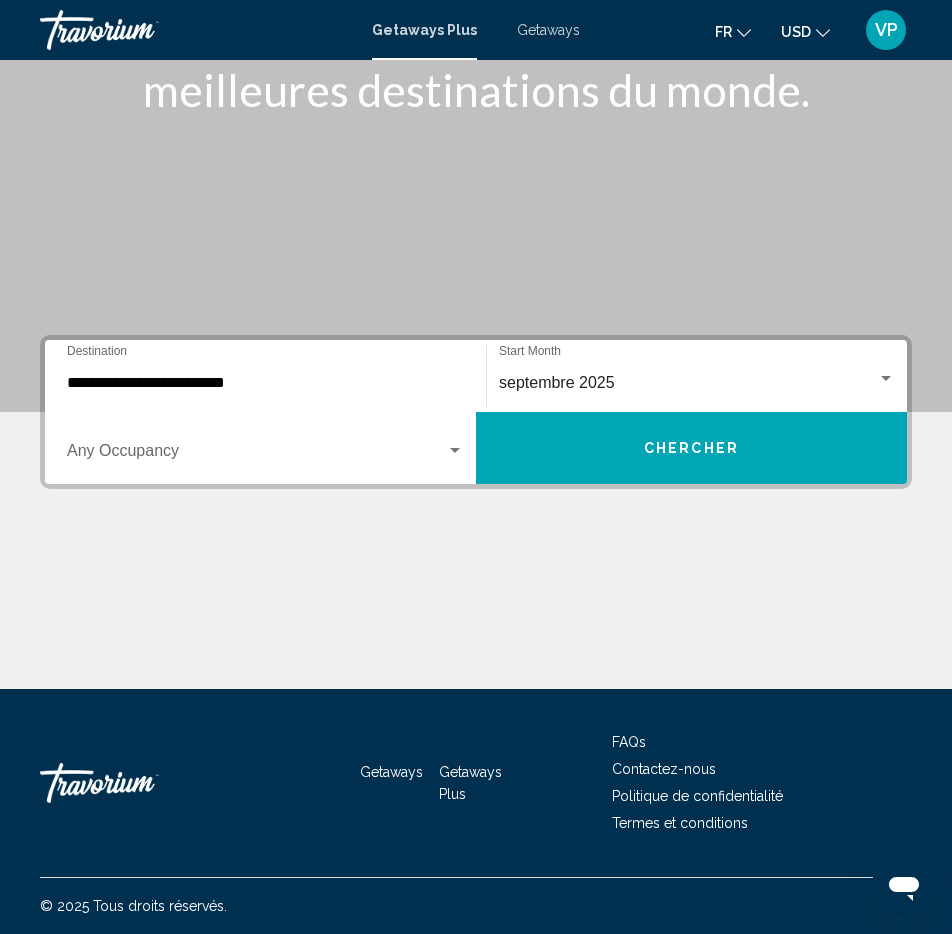 click on "Occupancy Any Occupancy" at bounding box center (265, 448) 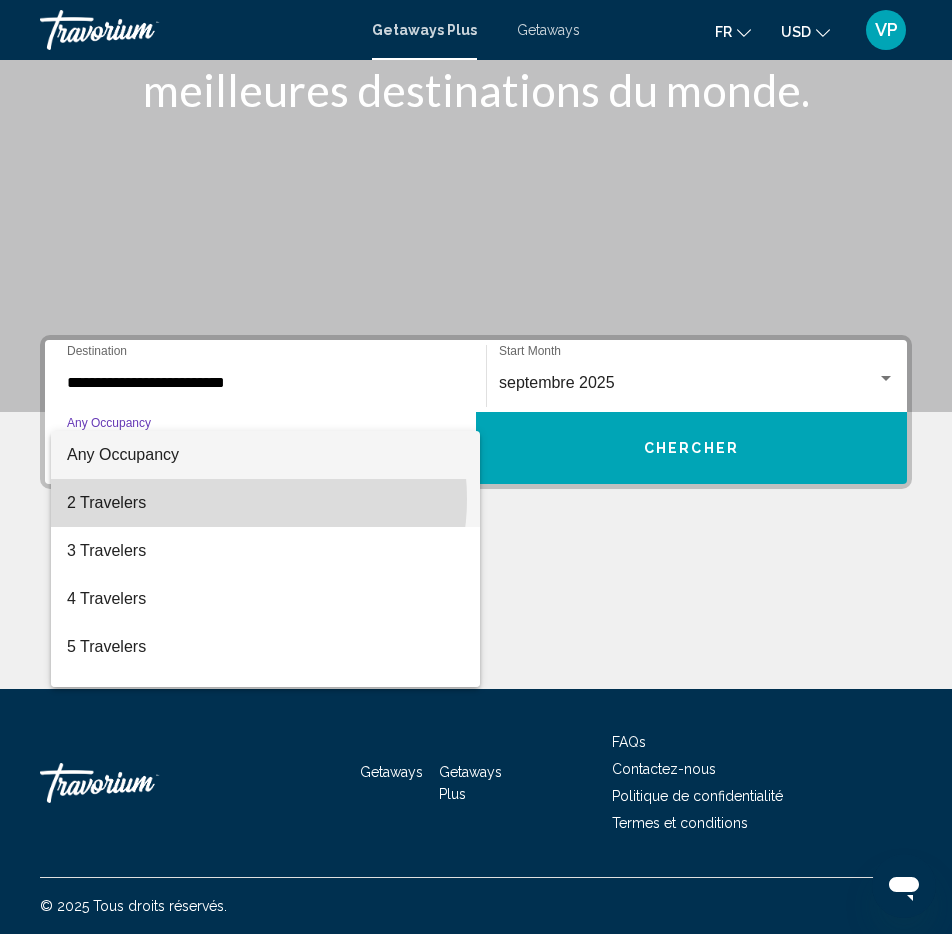 click on "2 Travelers" at bounding box center [265, 503] 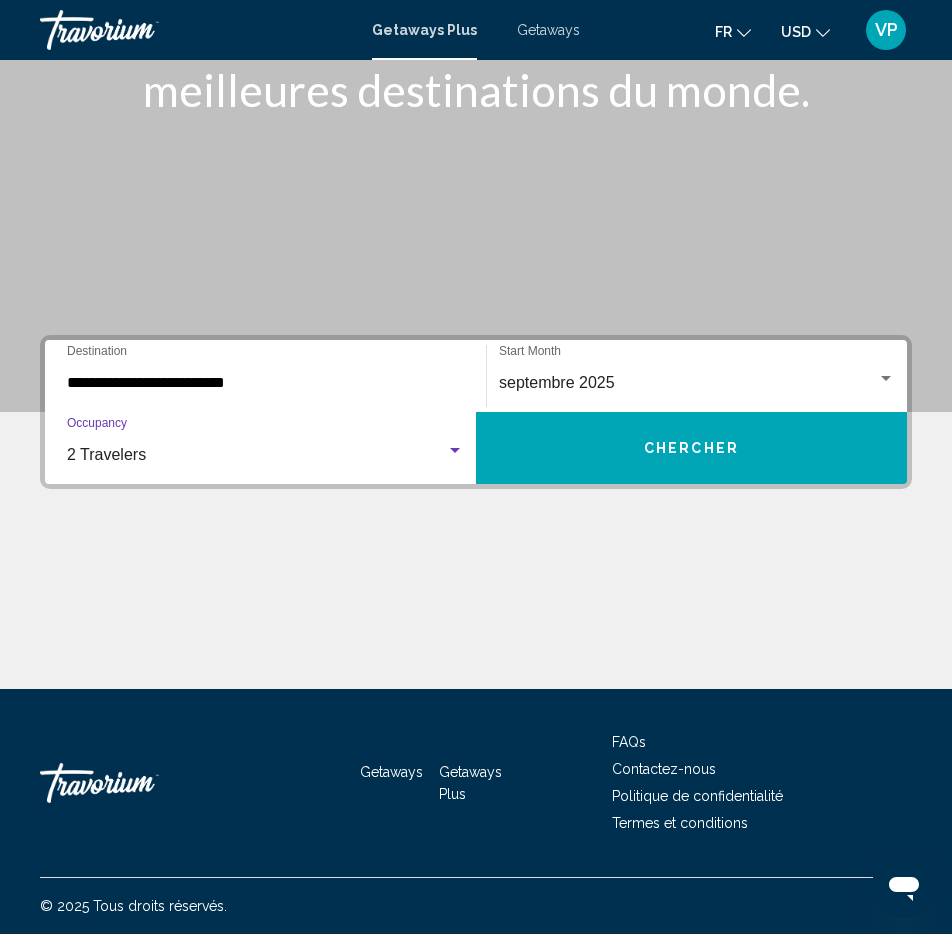 click on "Chercher" at bounding box center (691, 448) 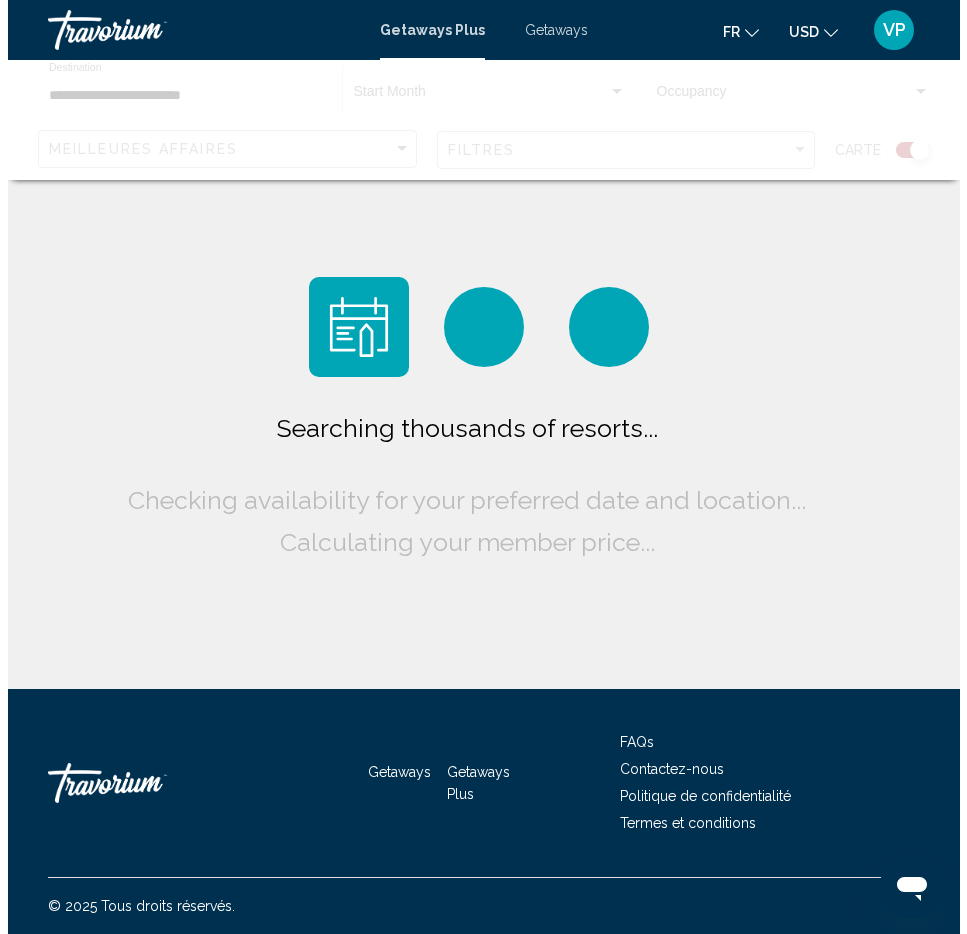 scroll, scrollTop: 0, scrollLeft: 0, axis: both 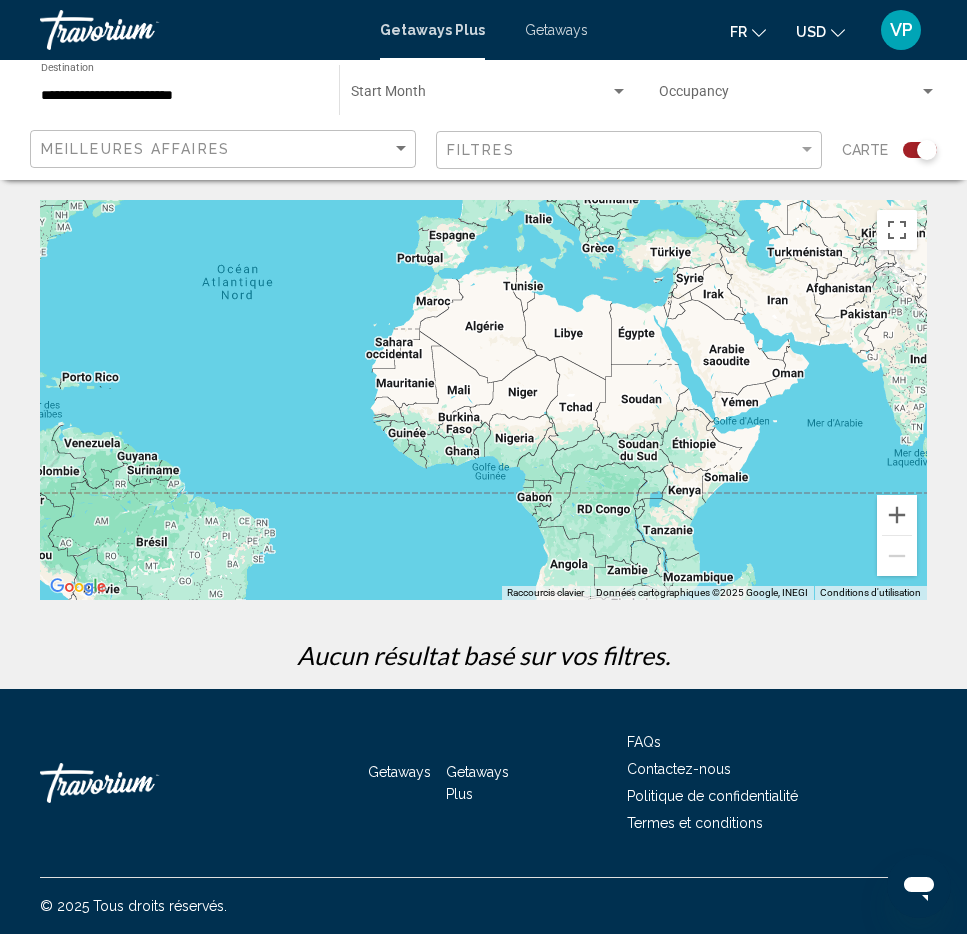 drag, startPoint x: 372, startPoint y: 428, endPoint x: 186, endPoint y: 340, distance: 205.76686 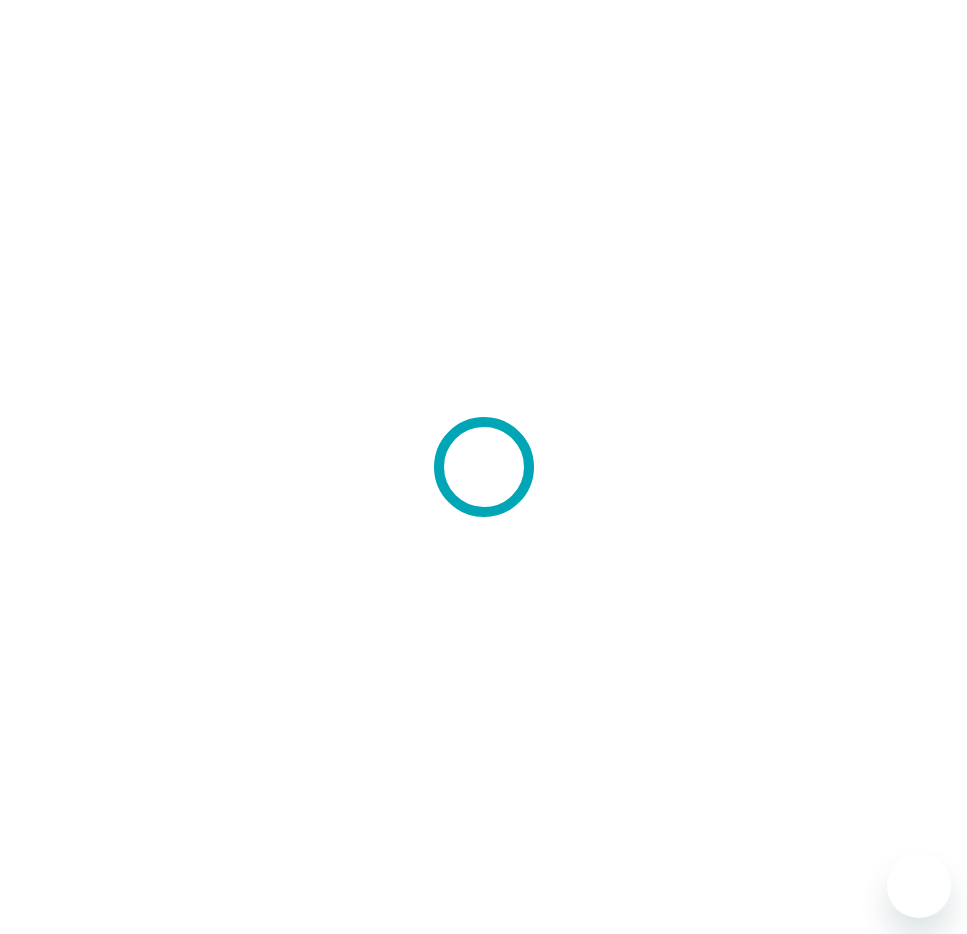 scroll, scrollTop: 0, scrollLeft: 0, axis: both 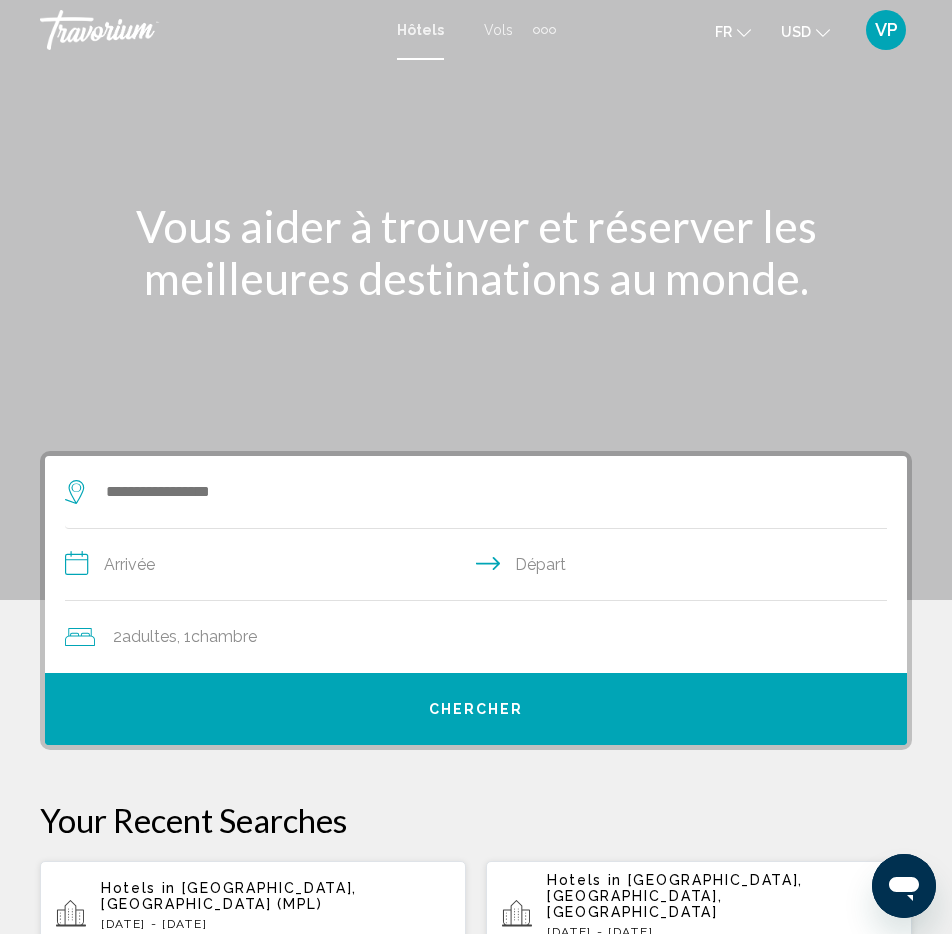click at bounding box center [466, 492] 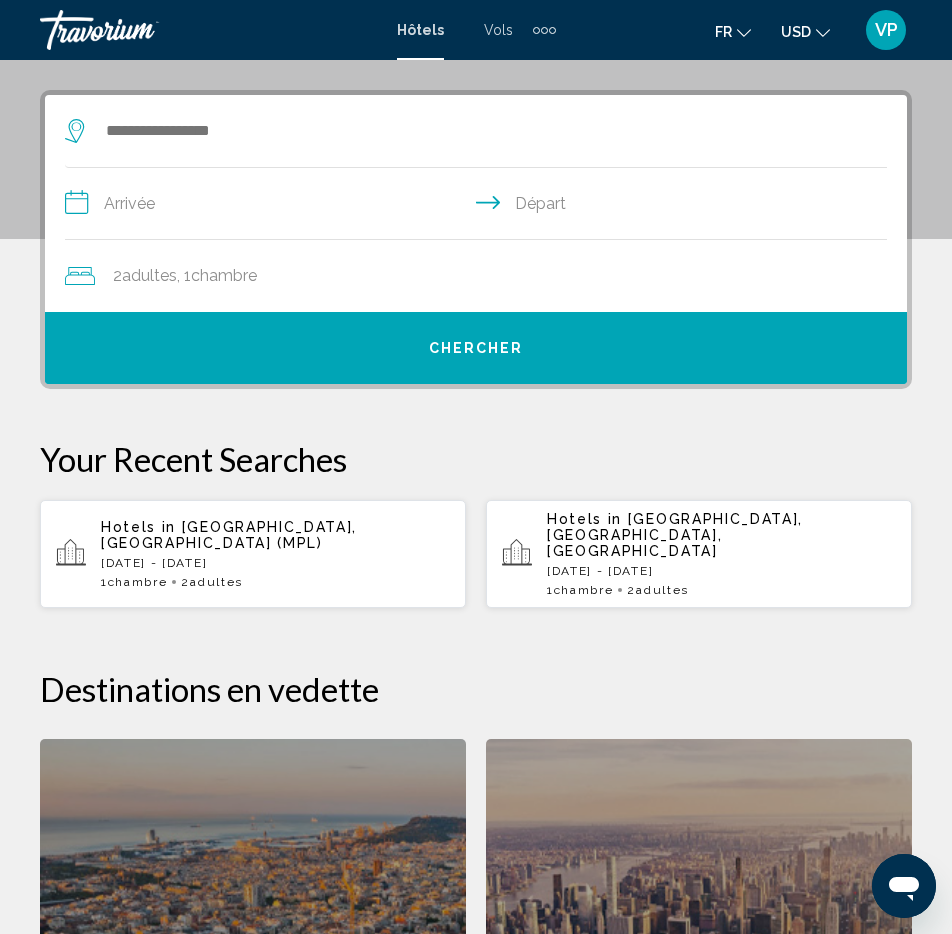 scroll, scrollTop: 386, scrollLeft: 0, axis: vertical 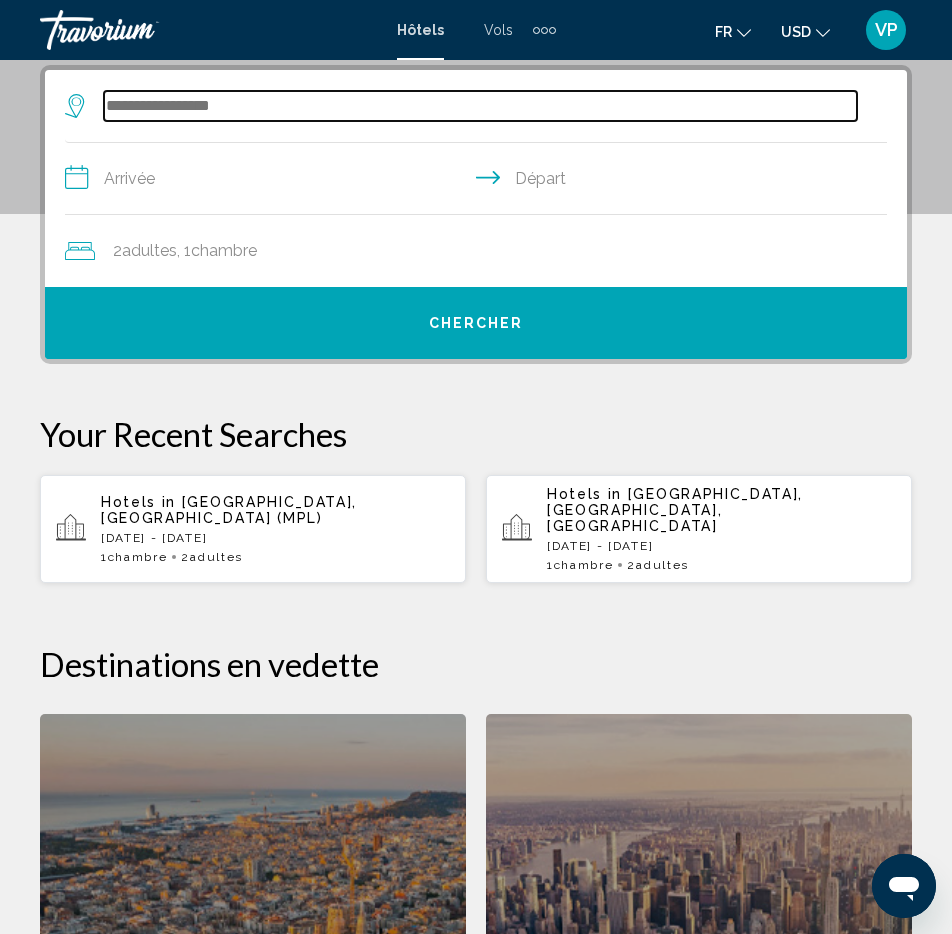 click at bounding box center [480, 106] 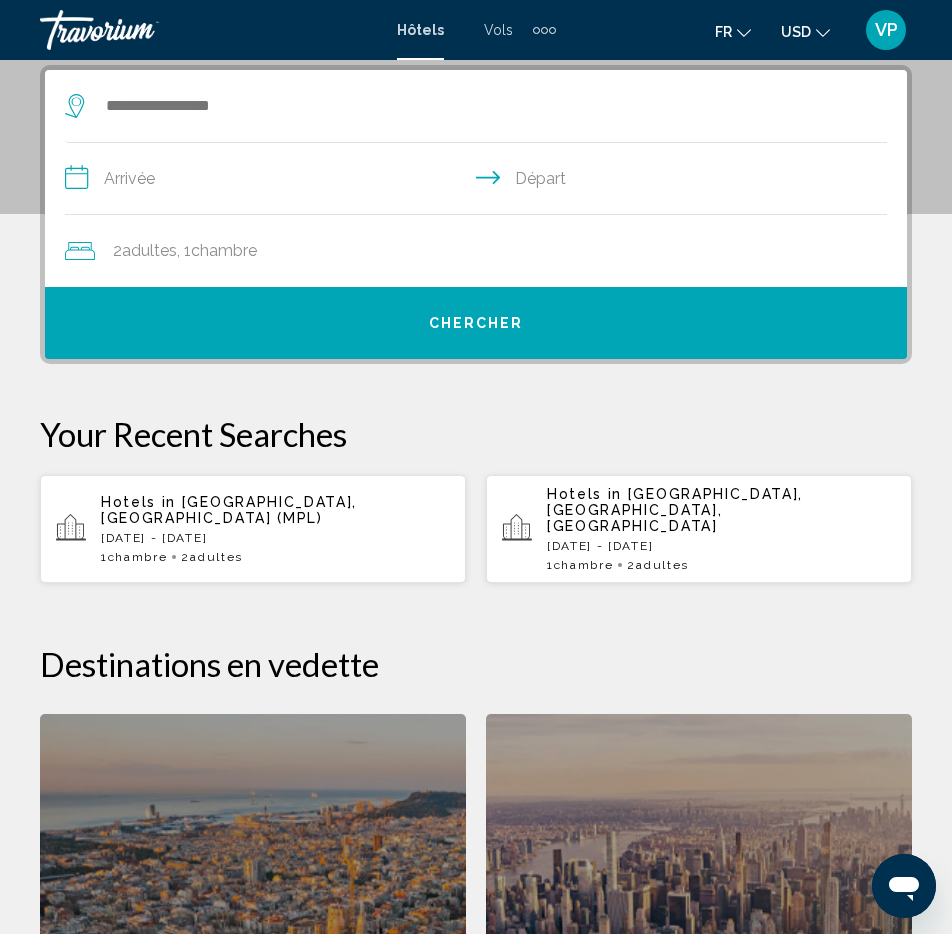 click on "fr
English Español Français Italiano Português русский USD
USD ($) MXN (Mex$) CAD (Can$) GBP (£) EUR (€) AUD (A$) NZD (NZ$) CNY (CN¥) VP Se connecter" at bounding box center [744, 30] 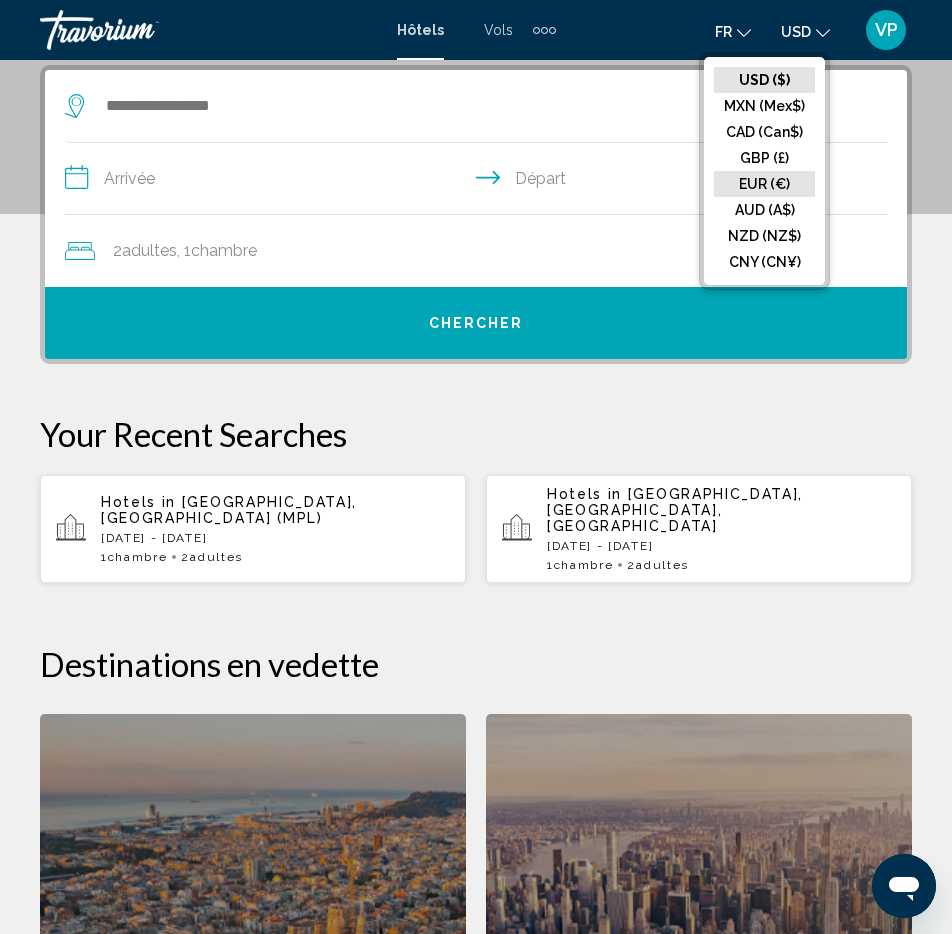 click on "EUR (€)" 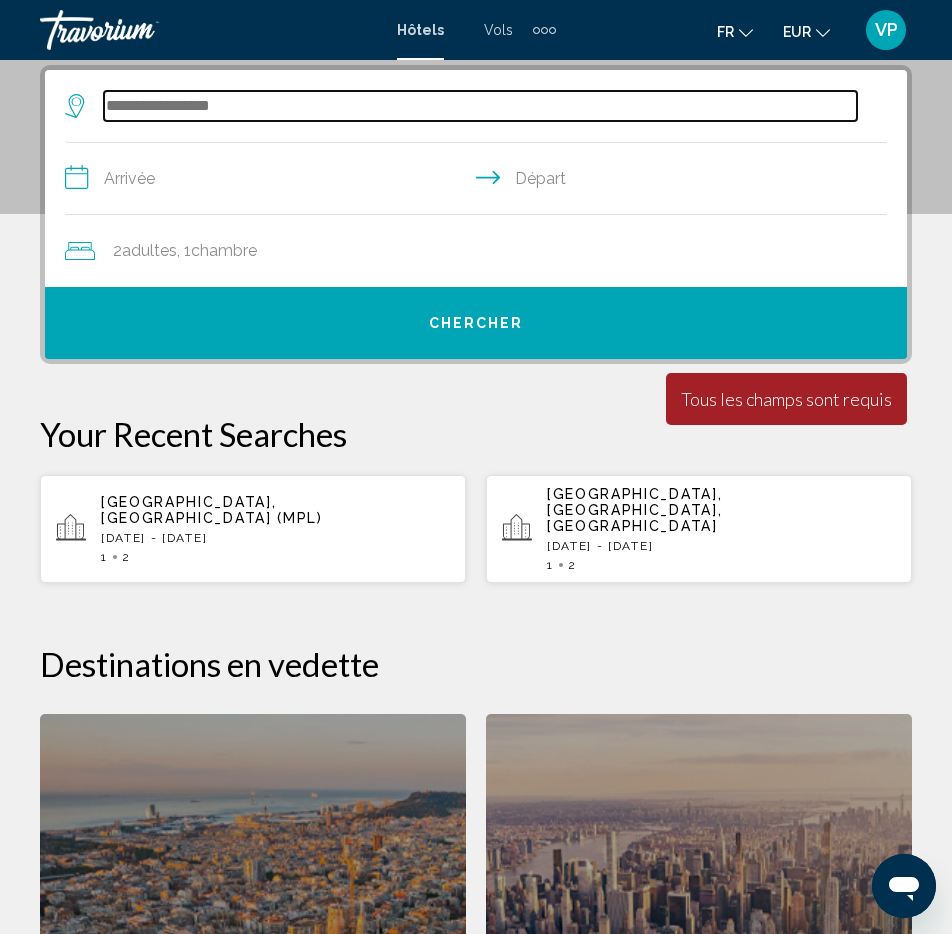 click at bounding box center [480, 106] 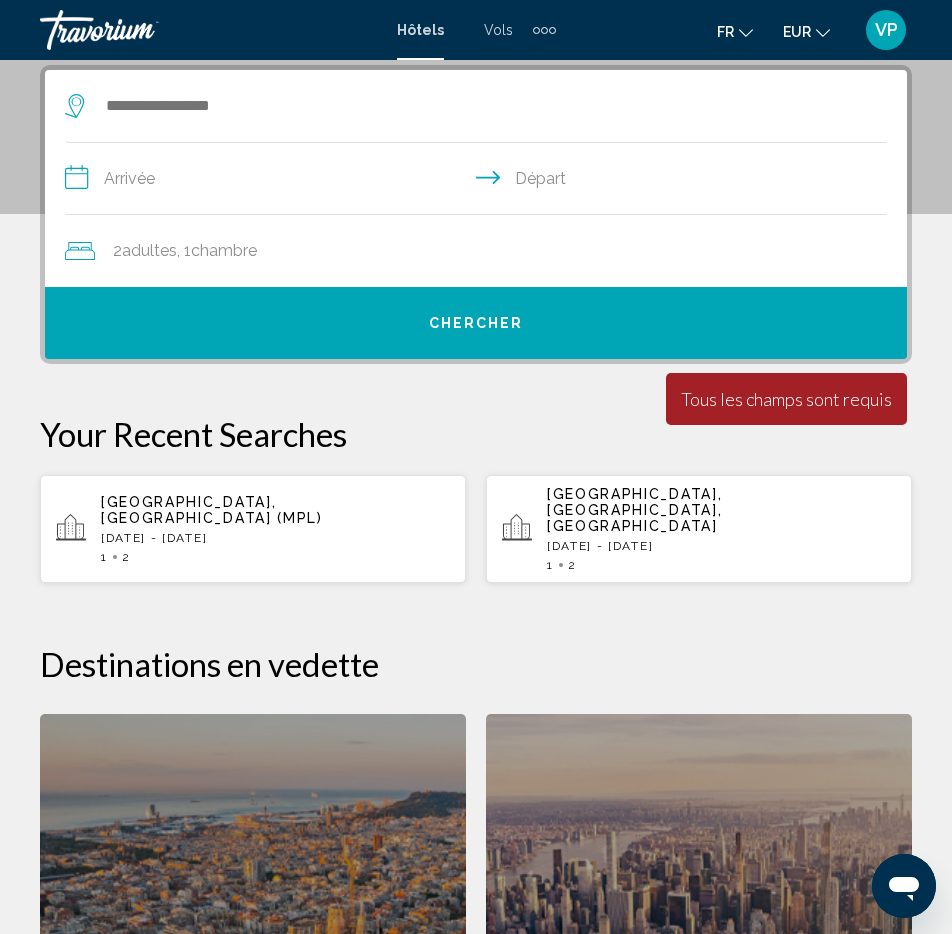 type 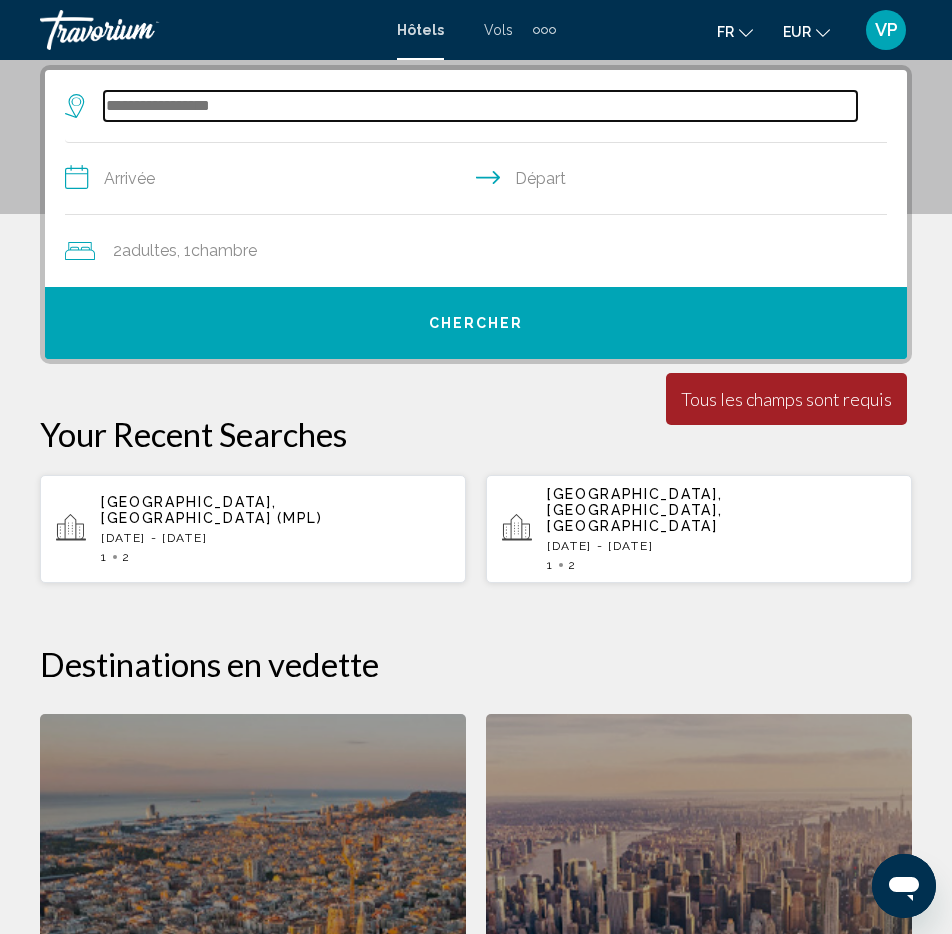 click at bounding box center (480, 106) 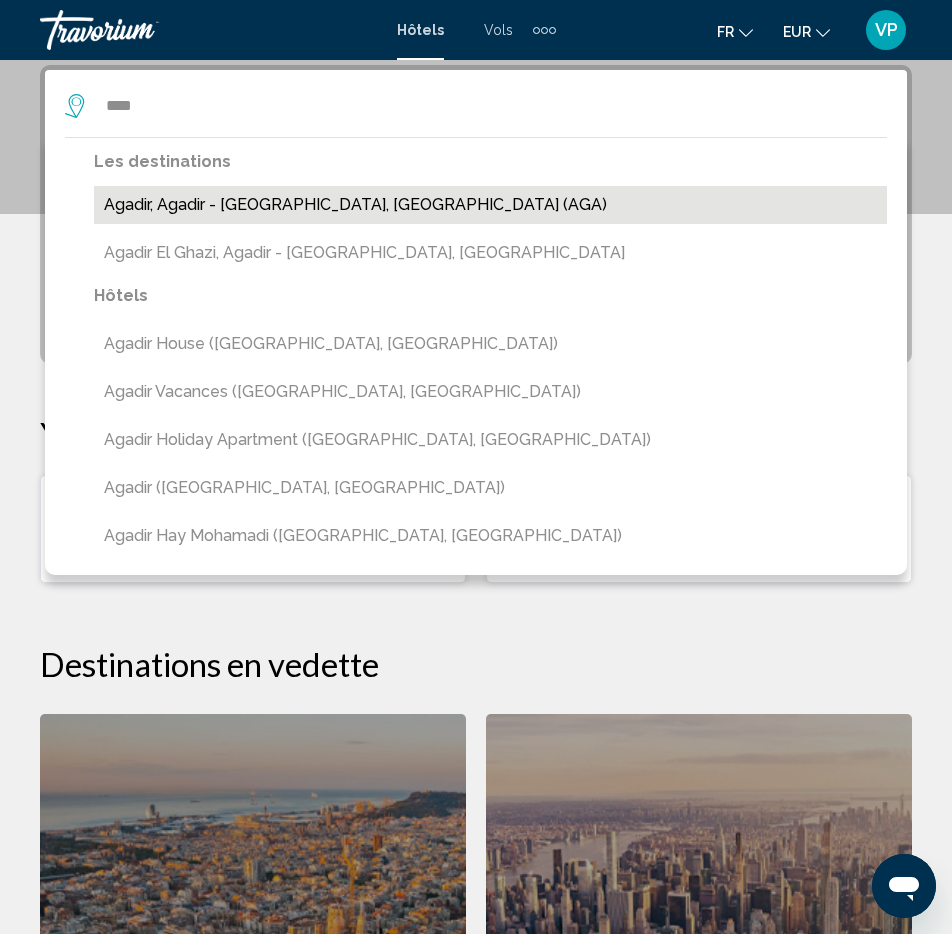 click on "Agadir, Agadir - [GEOGRAPHIC_DATA], [GEOGRAPHIC_DATA] (AGA)" at bounding box center (490, 205) 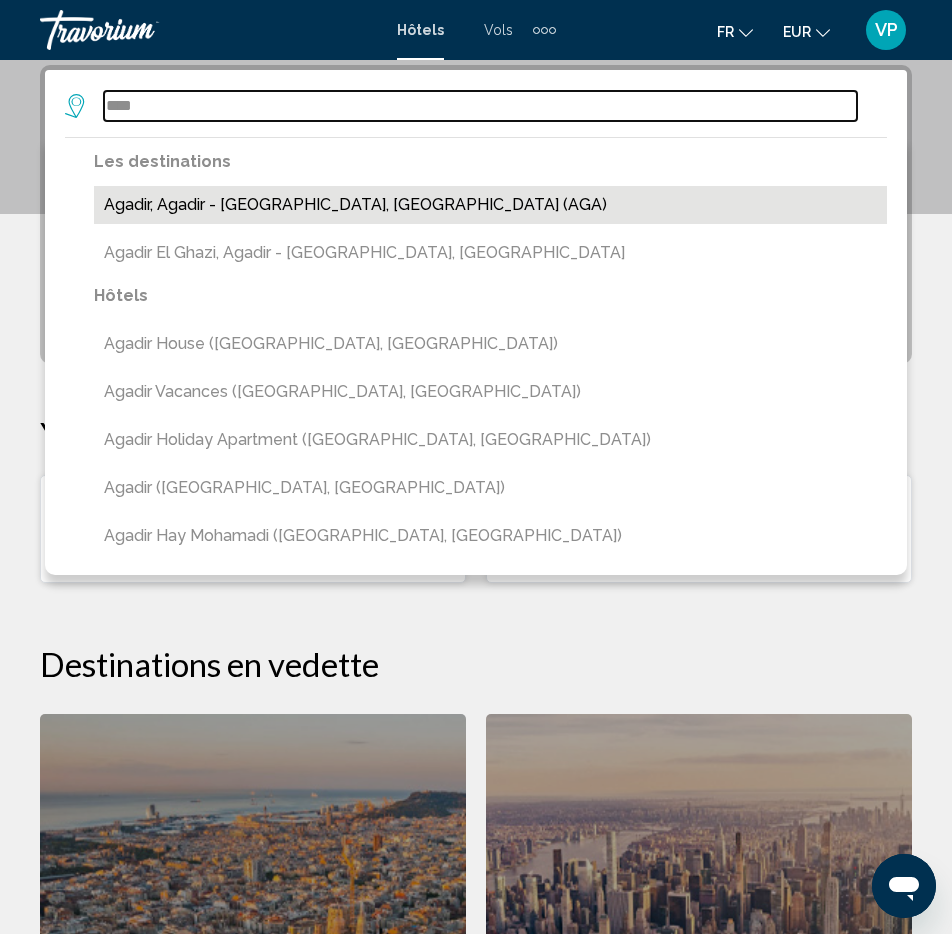 type on "**********" 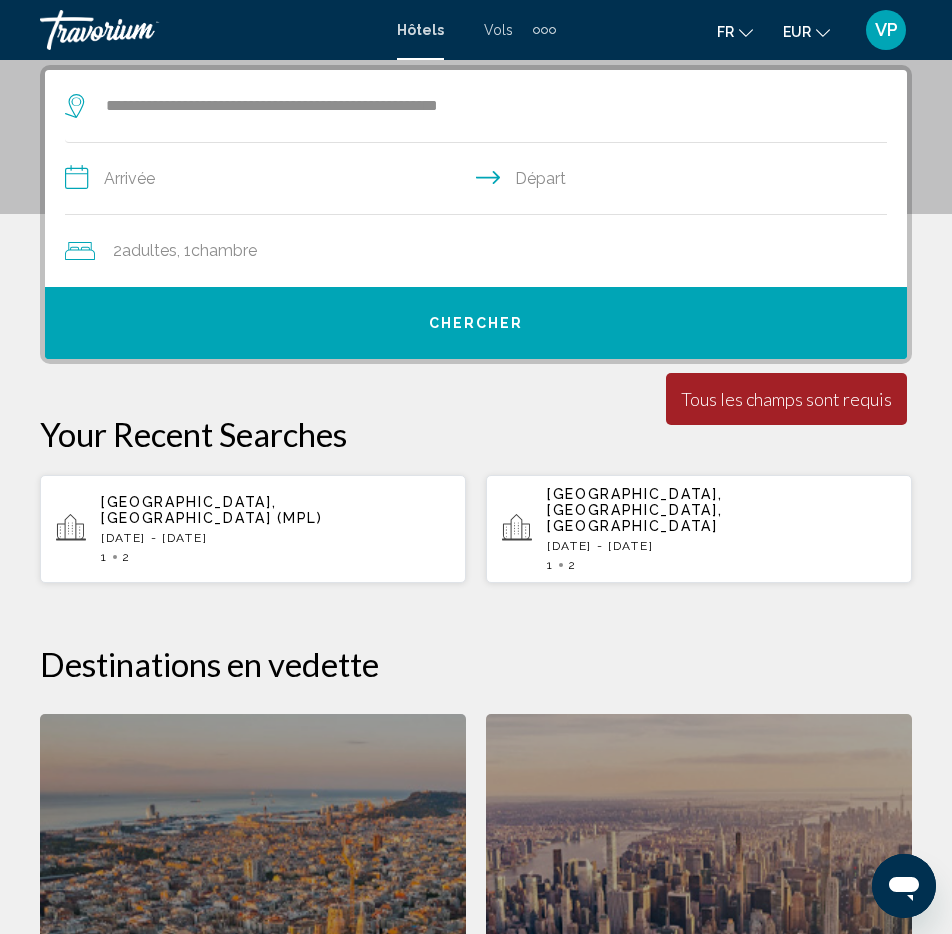click on "**********" at bounding box center (480, 181) 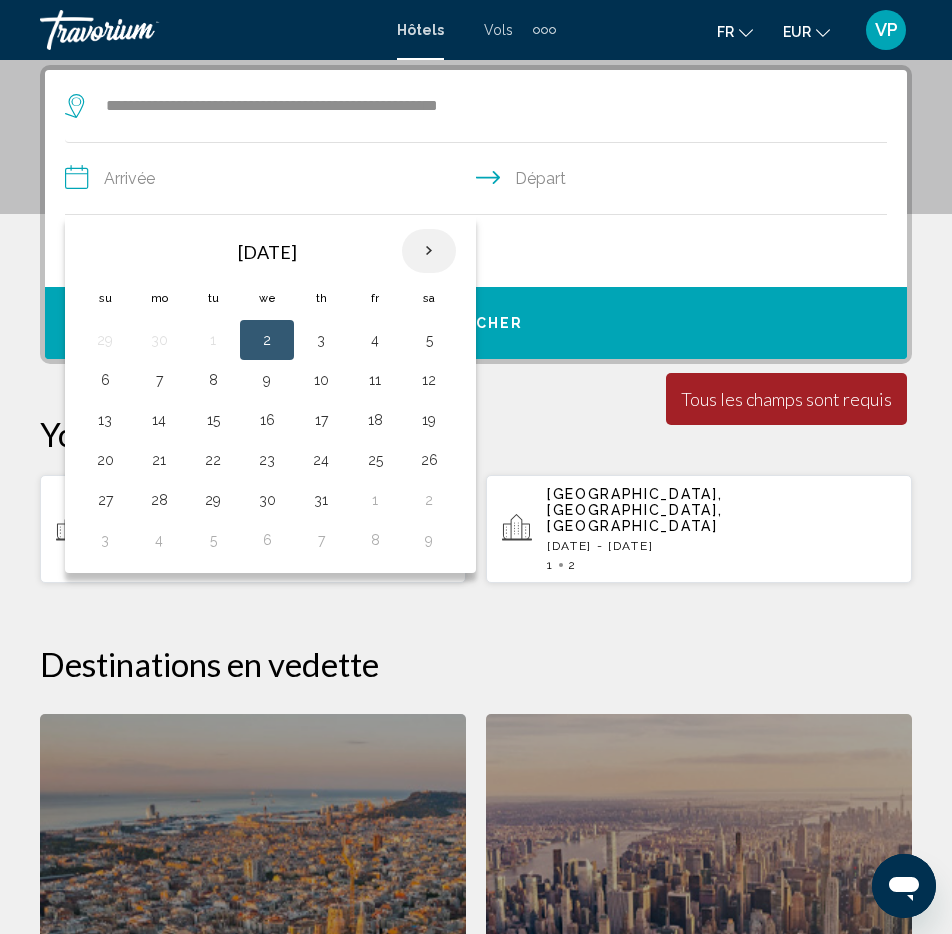 click at bounding box center [429, 251] 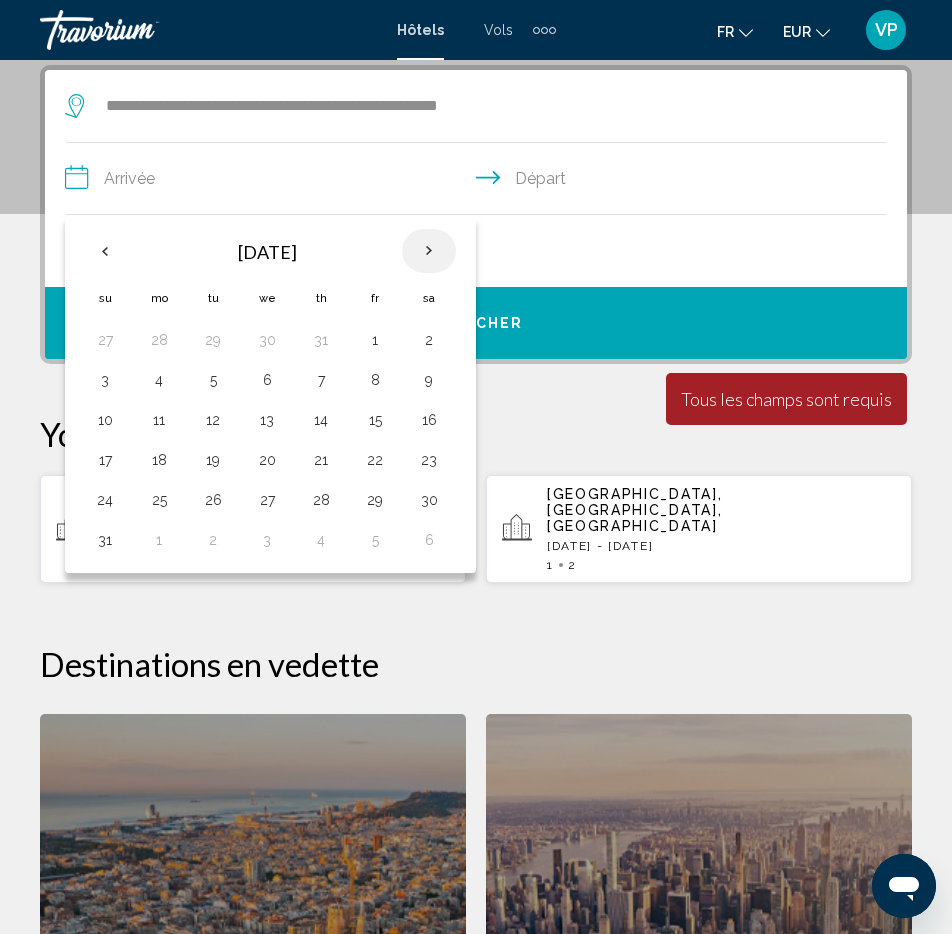 click at bounding box center [429, 251] 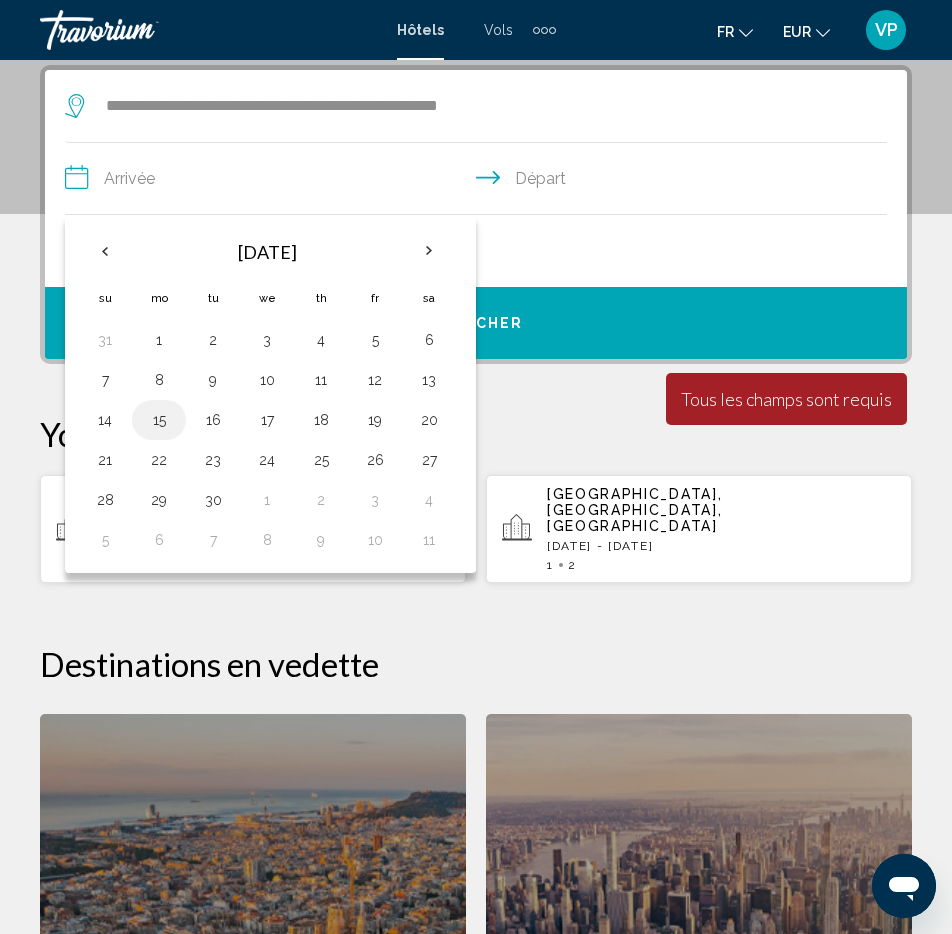 click on "15" at bounding box center (159, 420) 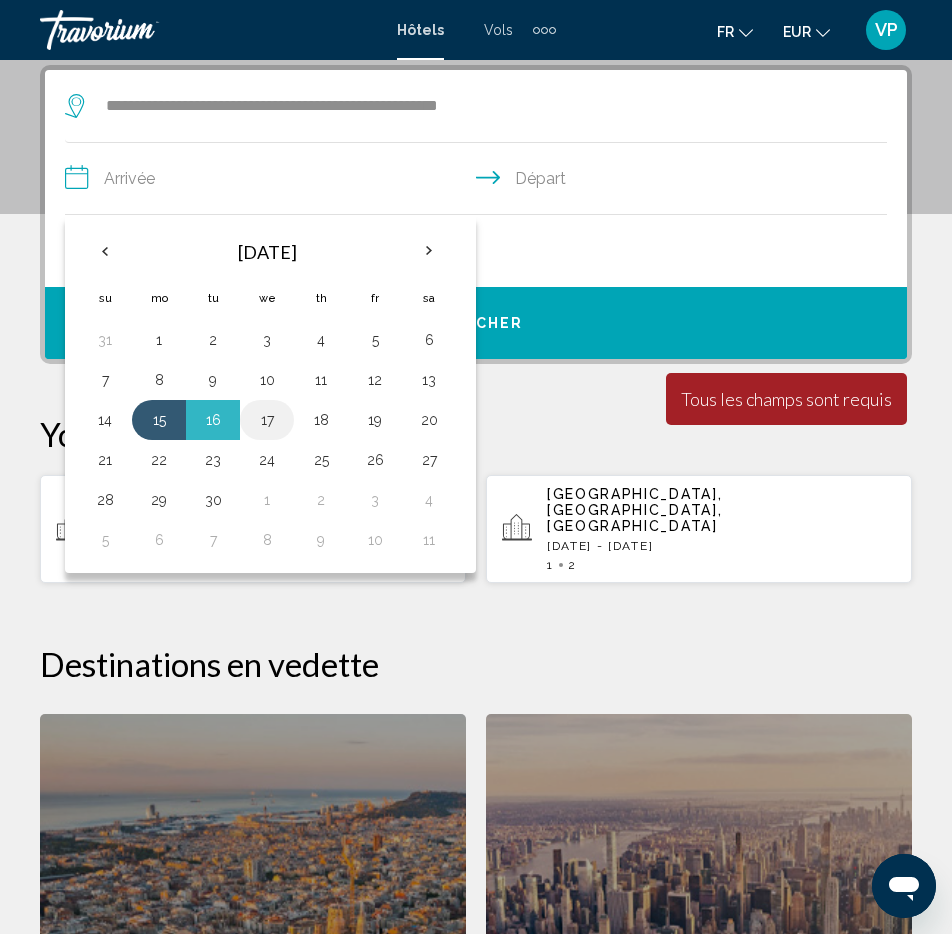 click on "17" at bounding box center (267, 420) 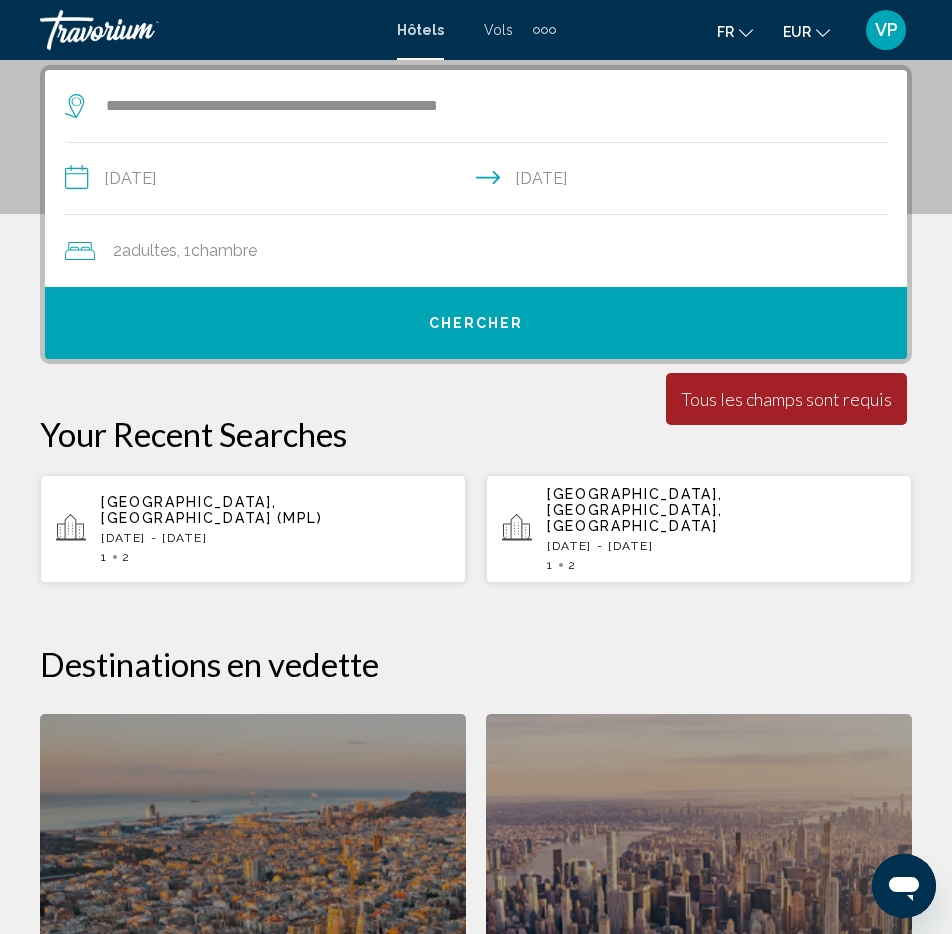 click on "Chercher" at bounding box center [476, 323] 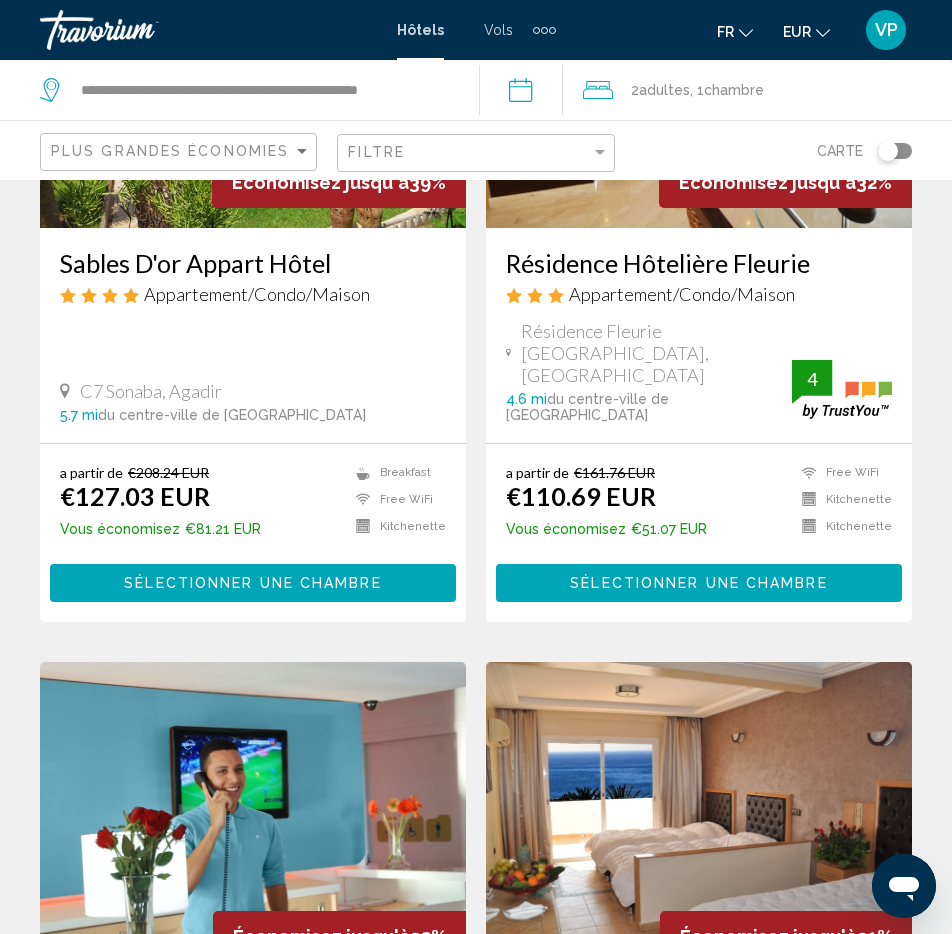 scroll, scrollTop: 158, scrollLeft: 0, axis: vertical 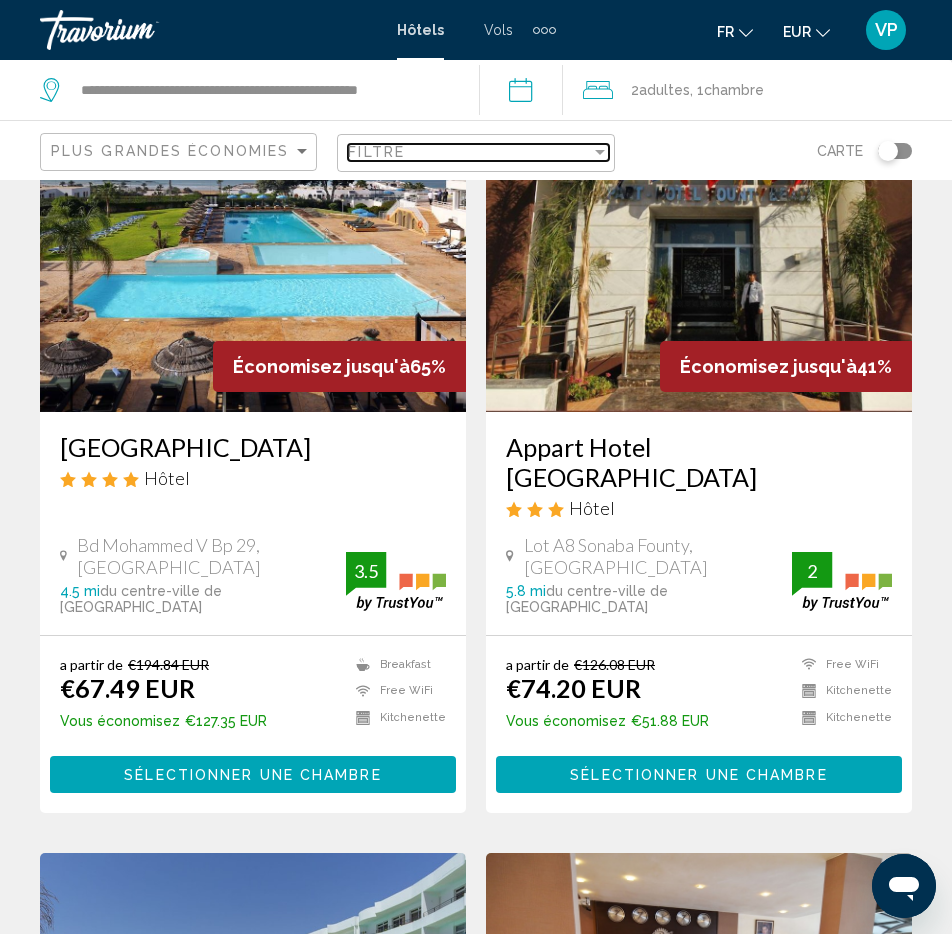click at bounding box center (600, 152) 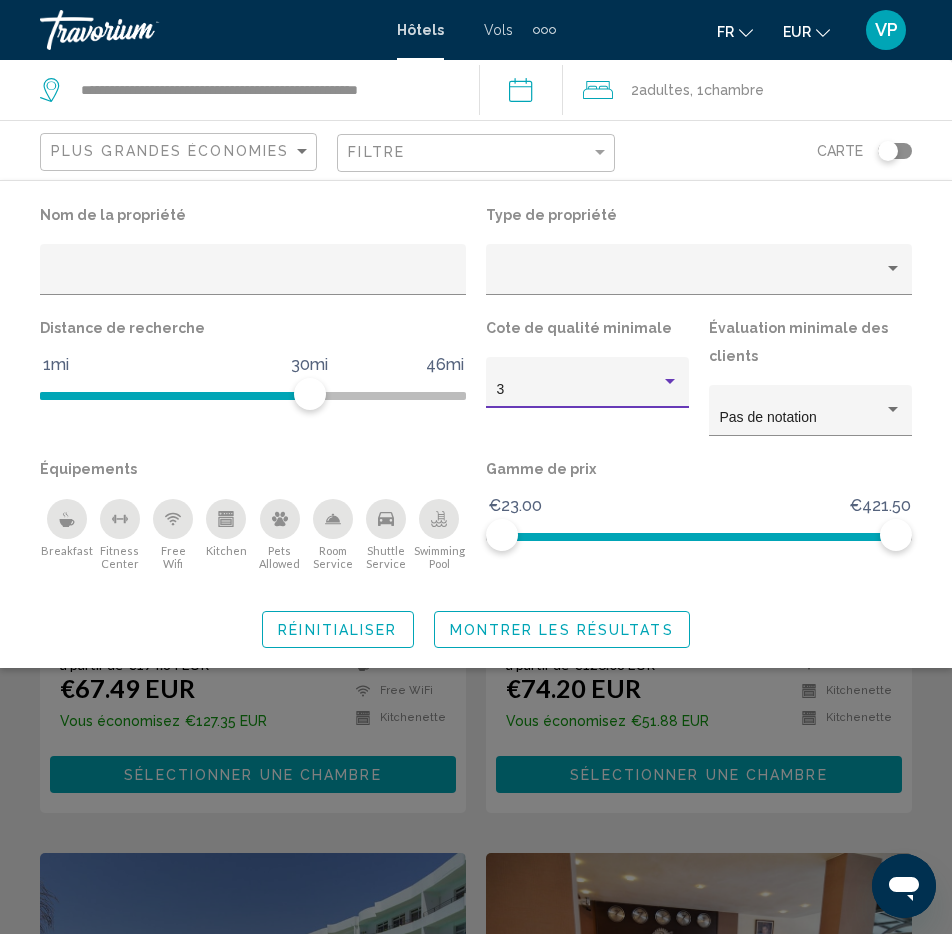 click at bounding box center (670, 382) 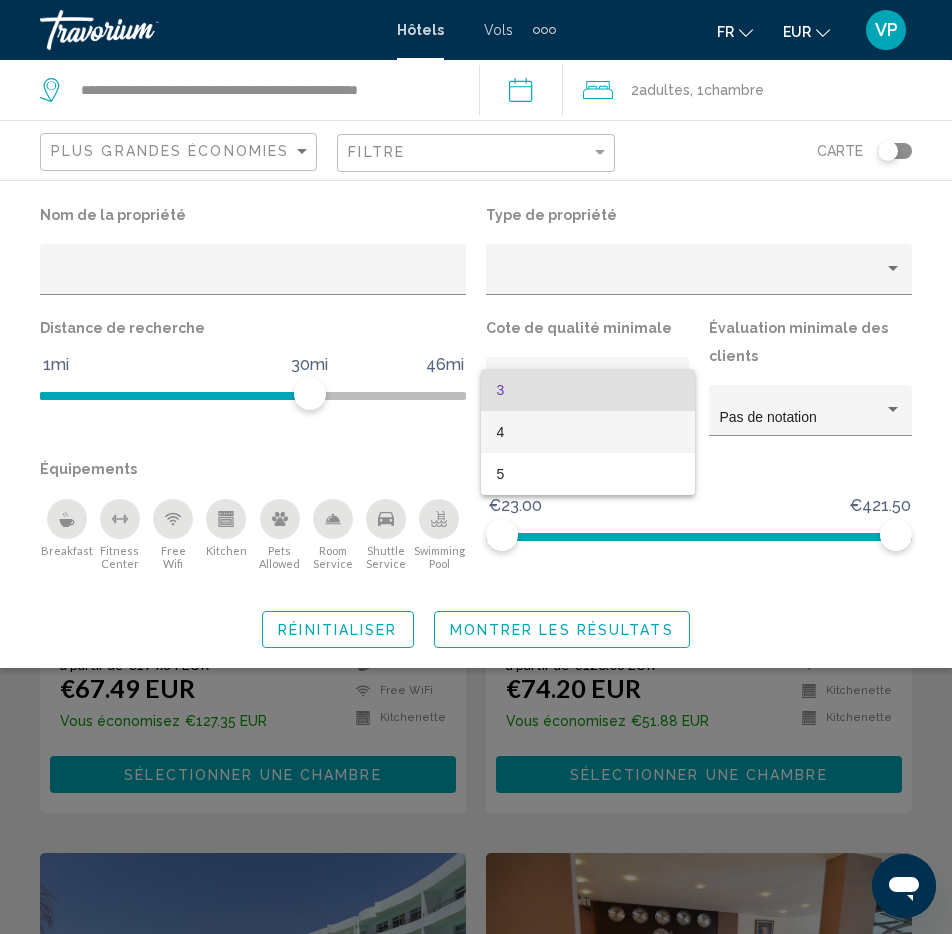 click on "4" at bounding box center (588, 432) 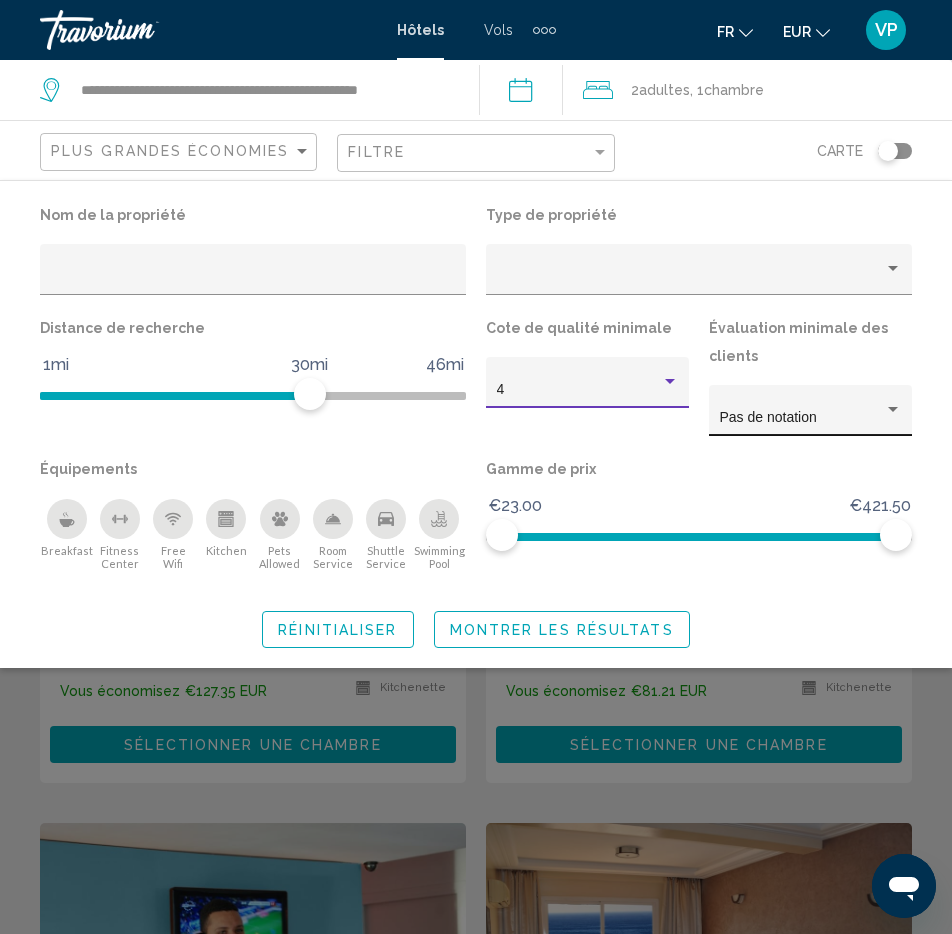 click at bounding box center (893, 409) 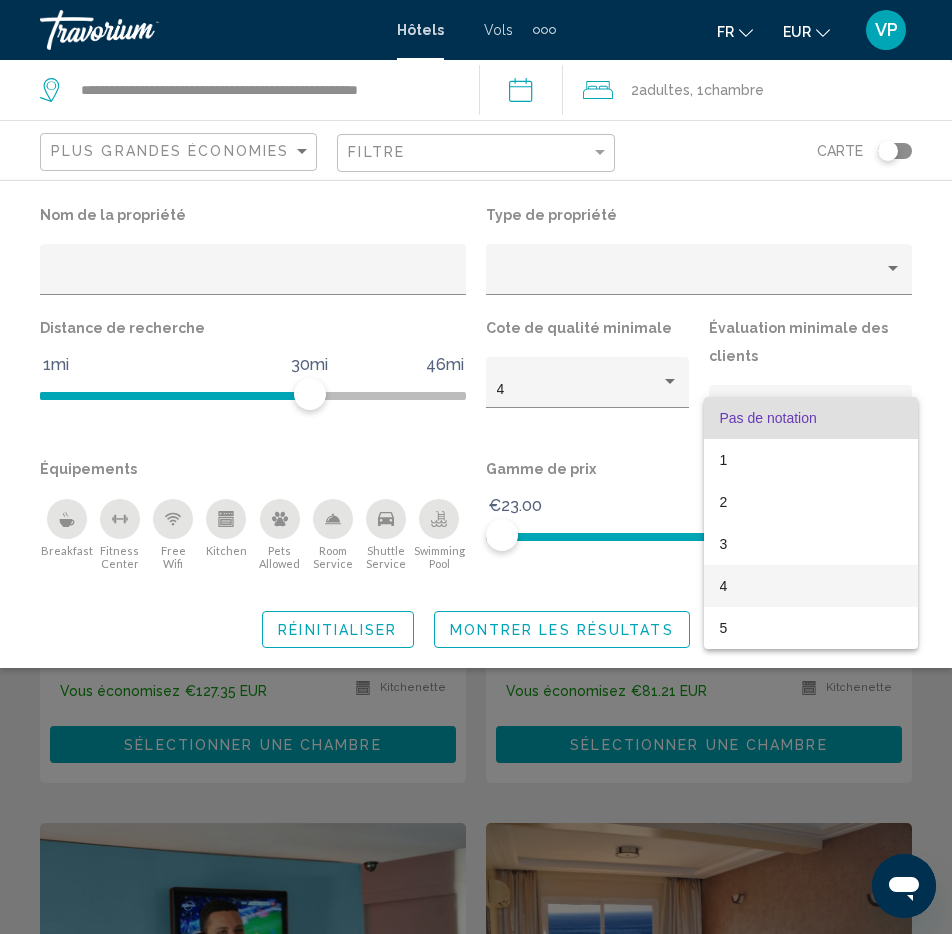 click on "4" at bounding box center (811, 586) 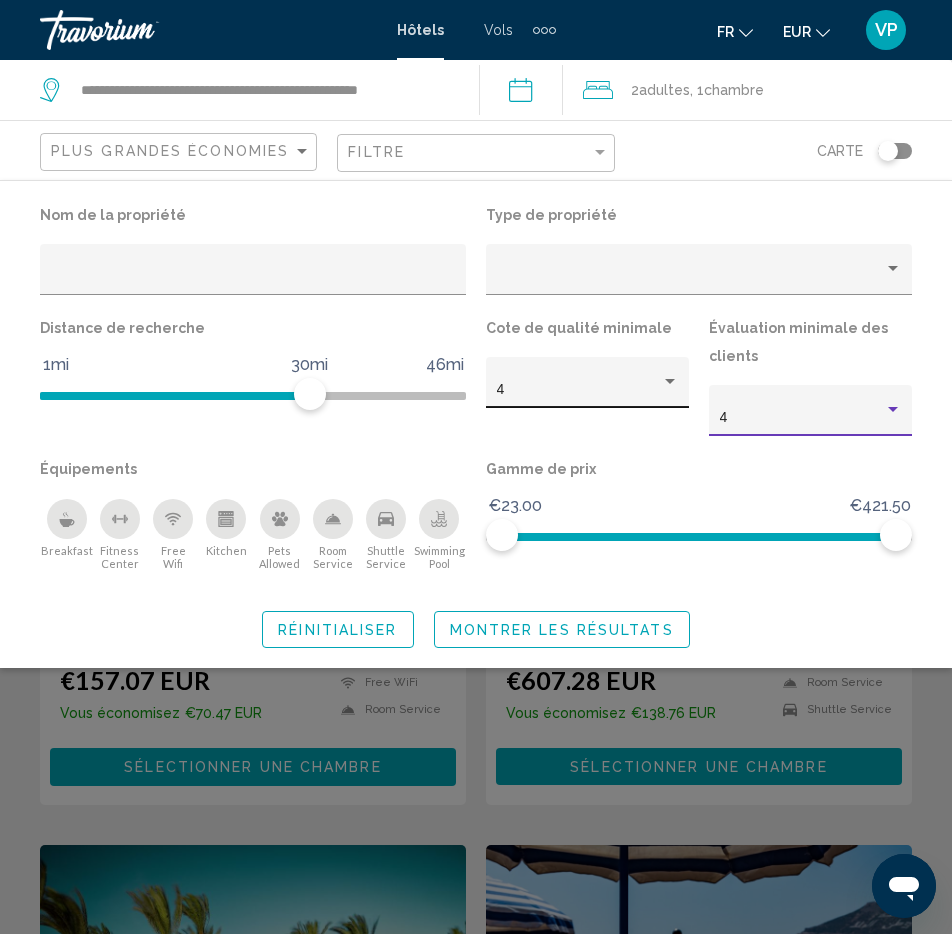 click at bounding box center [670, 382] 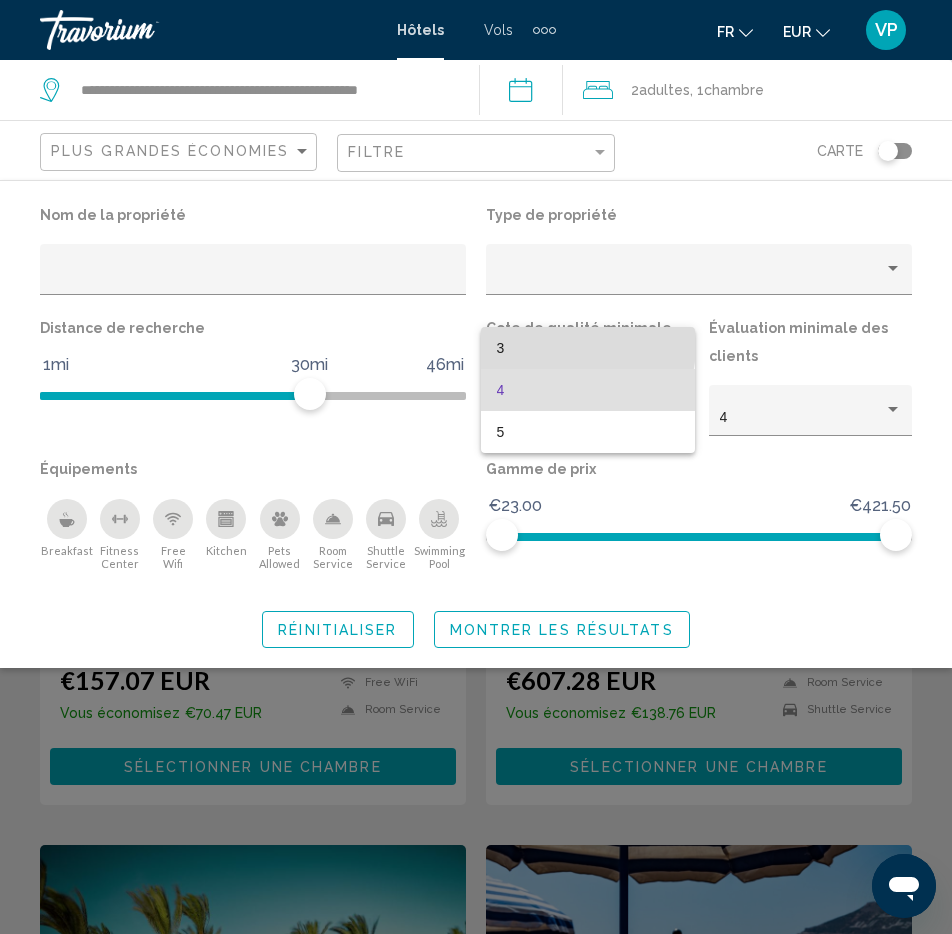 click on "3" at bounding box center [588, 348] 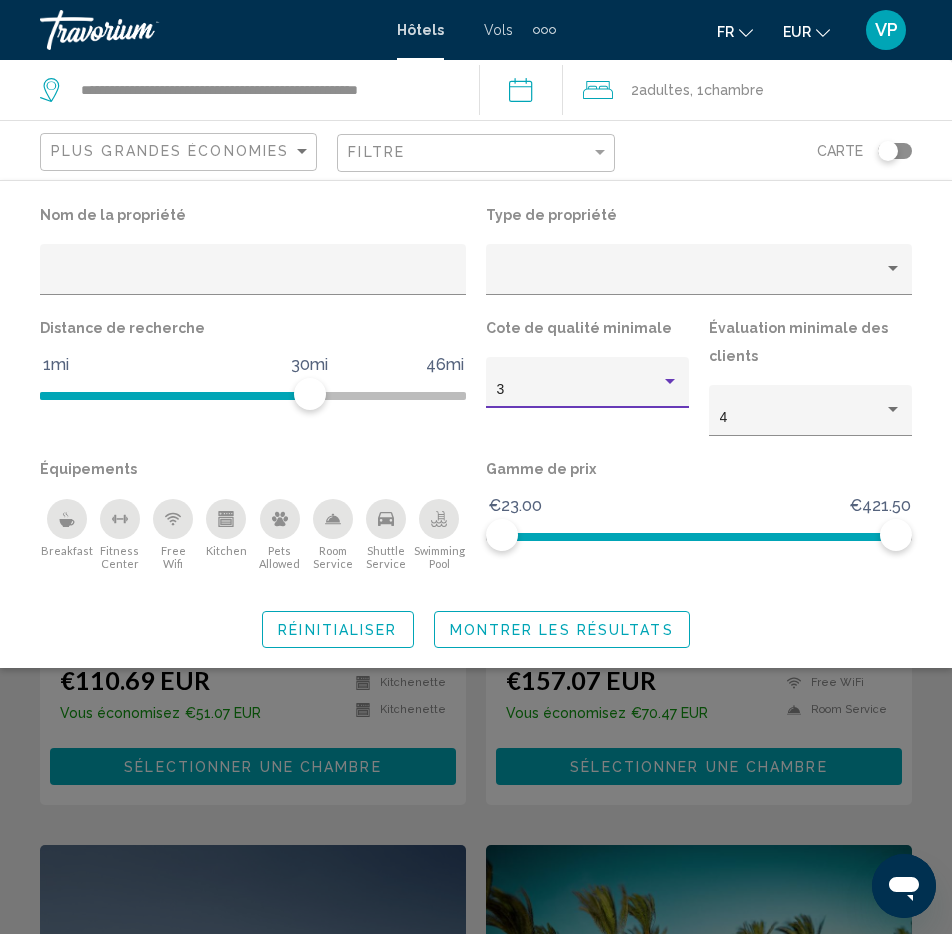 click 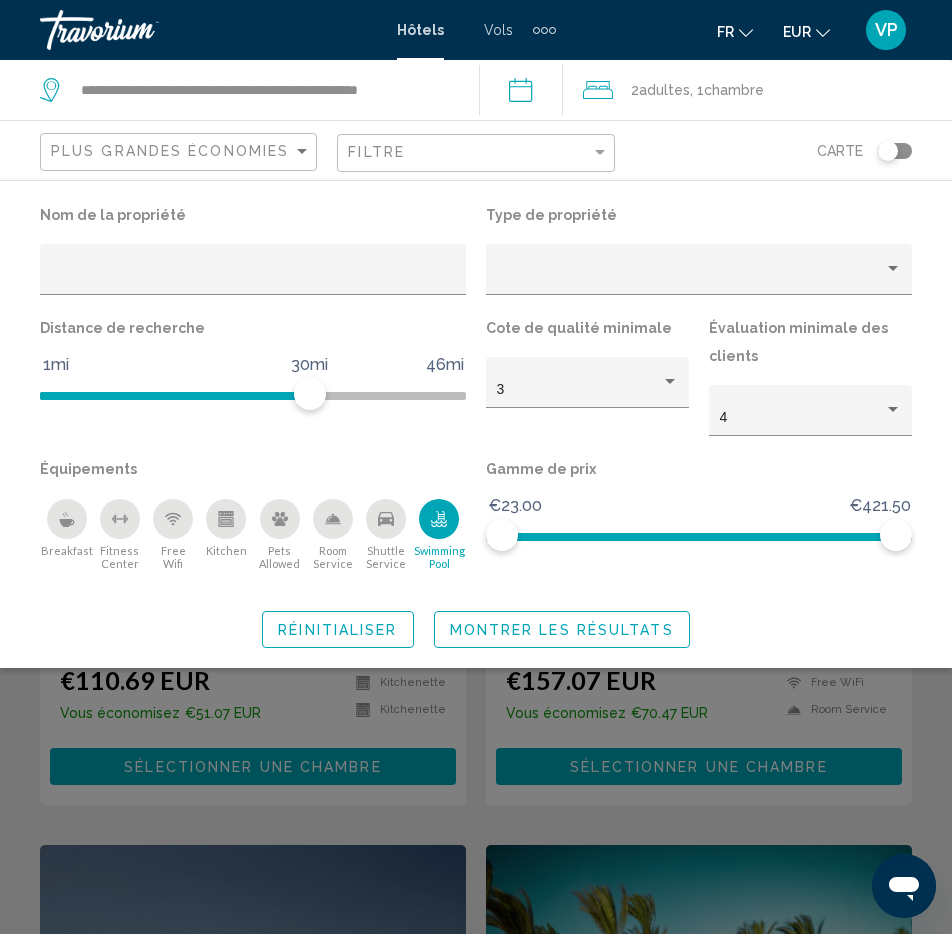click on "Montrer les résultats" 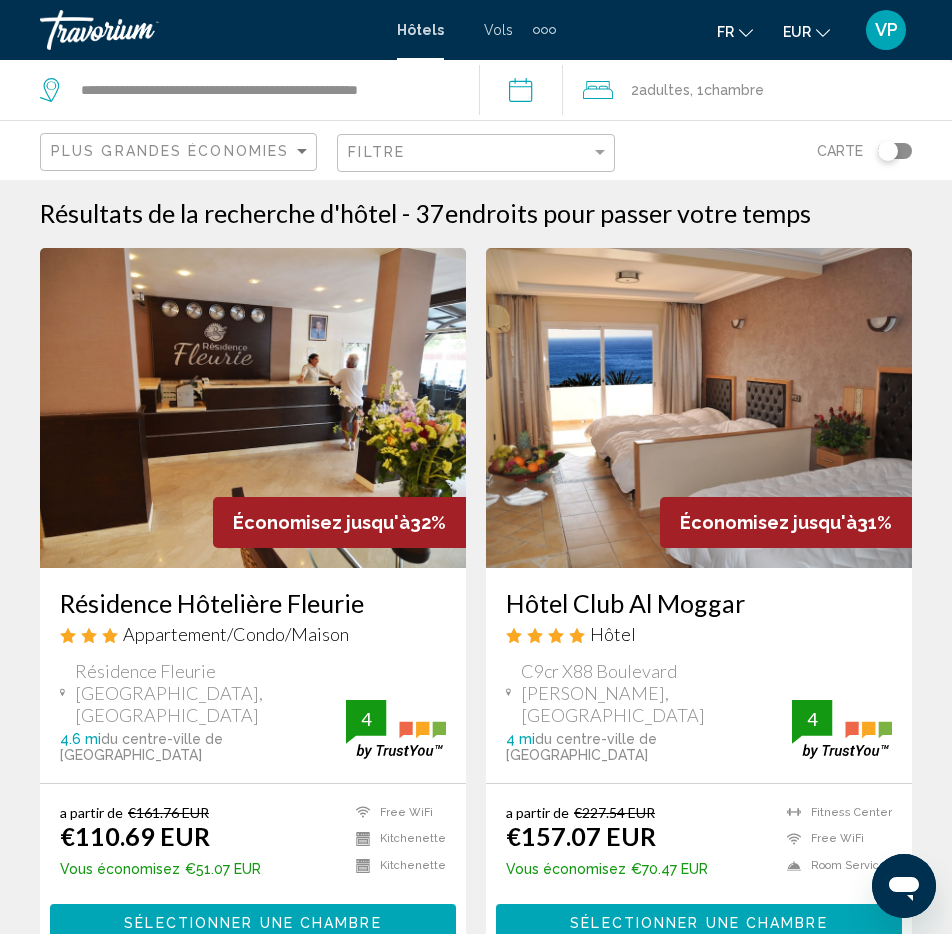 scroll, scrollTop: 0, scrollLeft: 0, axis: both 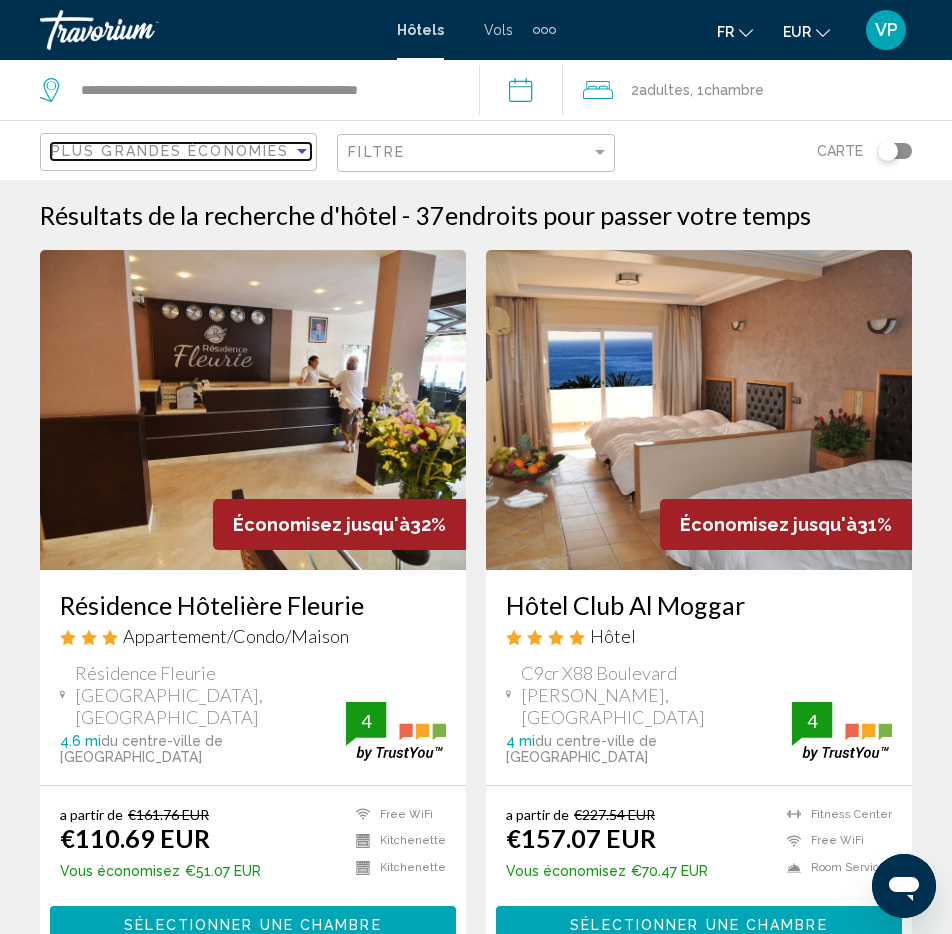 click on "Plus grandes économies" at bounding box center [170, 151] 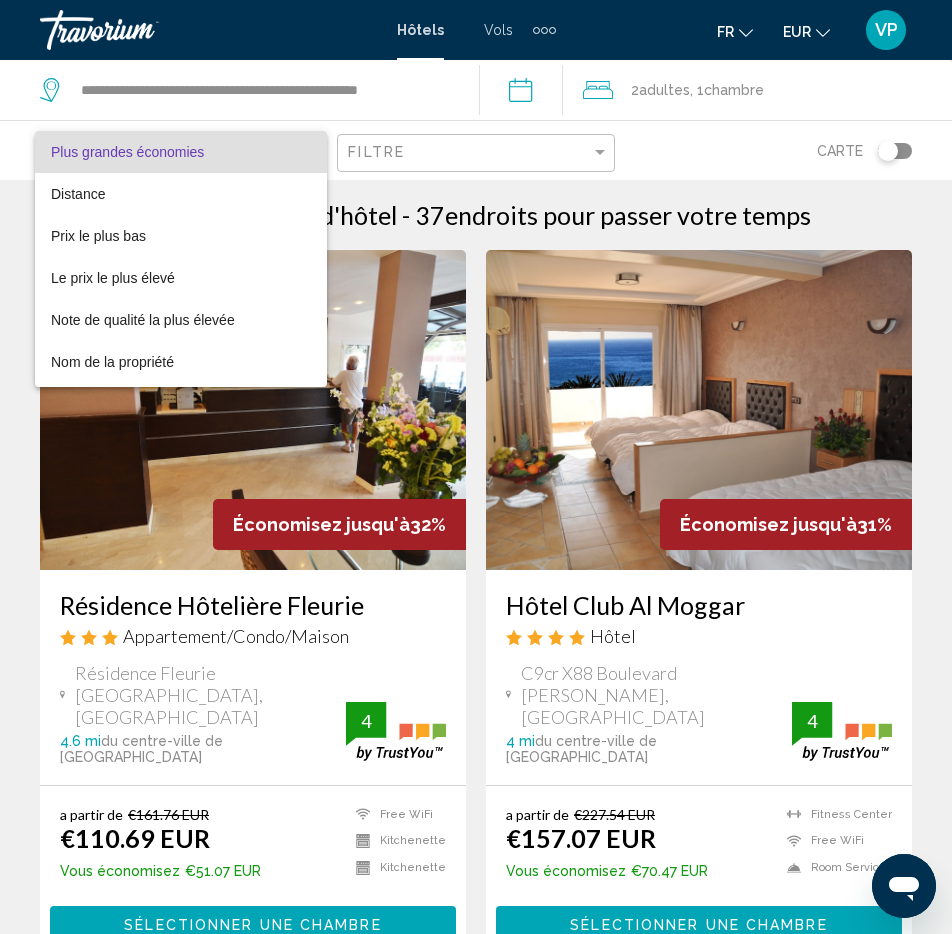 click at bounding box center (476, 467) 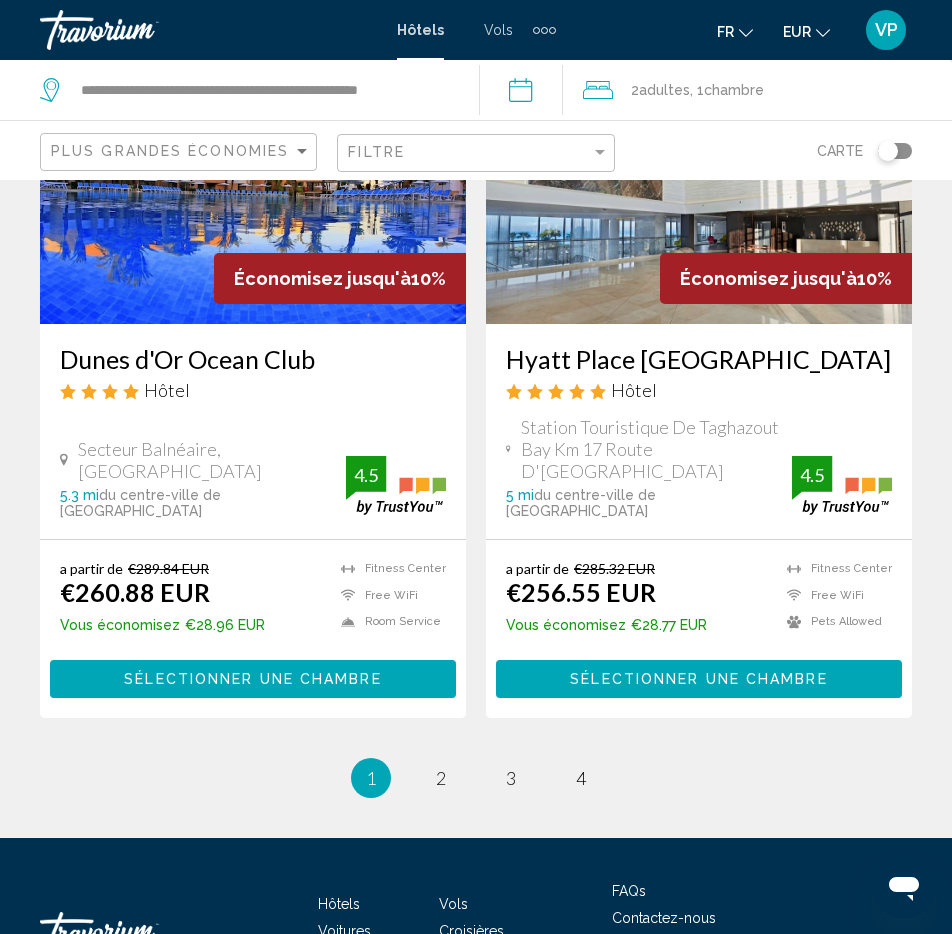 scroll, scrollTop: 3960, scrollLeft: 0, axis: vertical 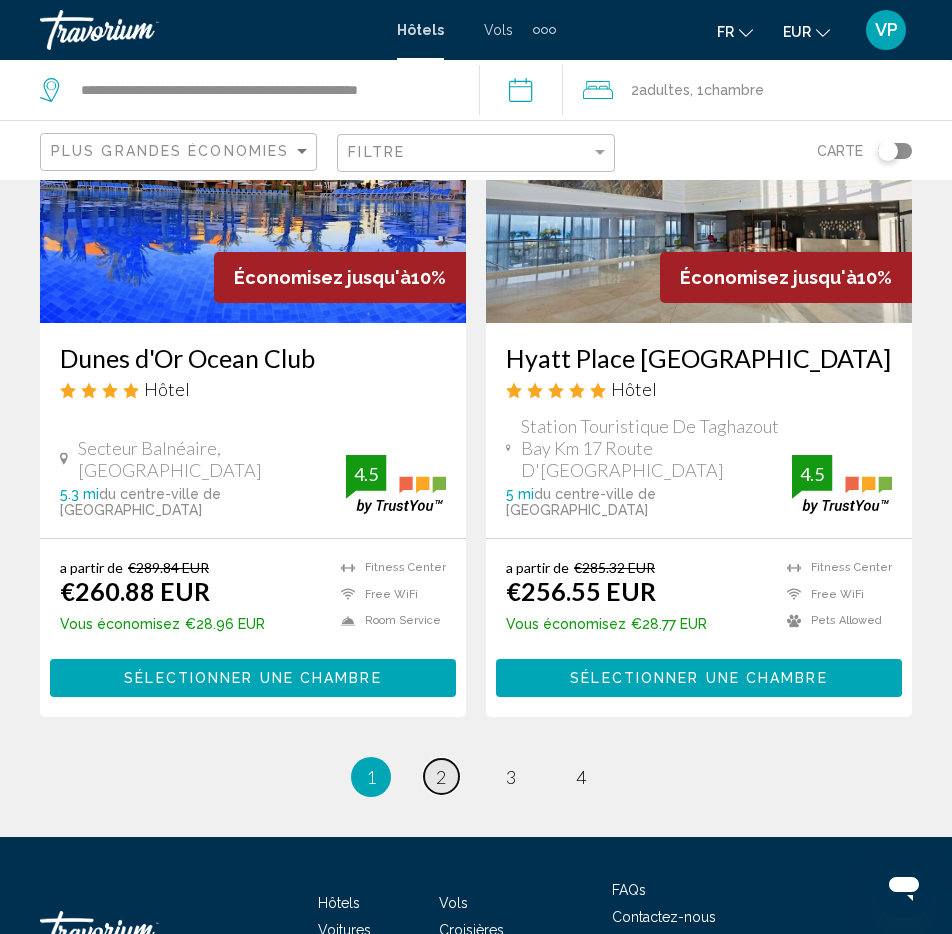 click on "2" at bounding box center (441, 777) 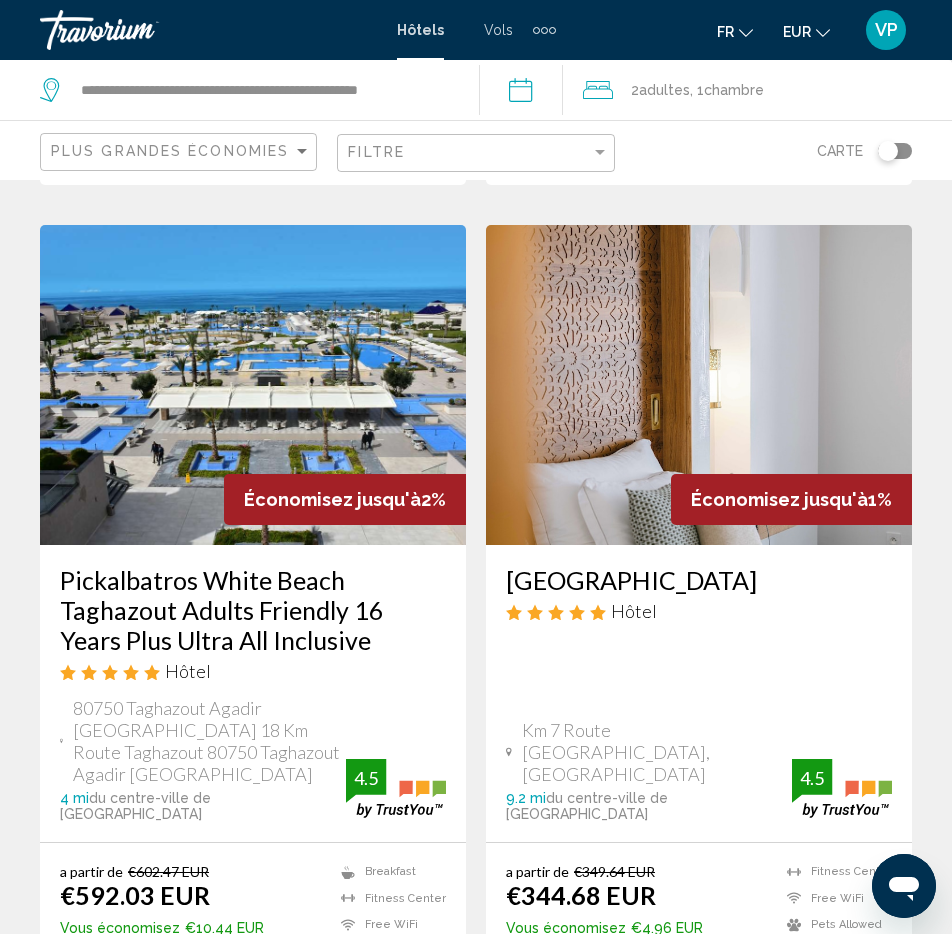 scroll, scrollTop: 3772, scrollLeft: 0, axis: vertical 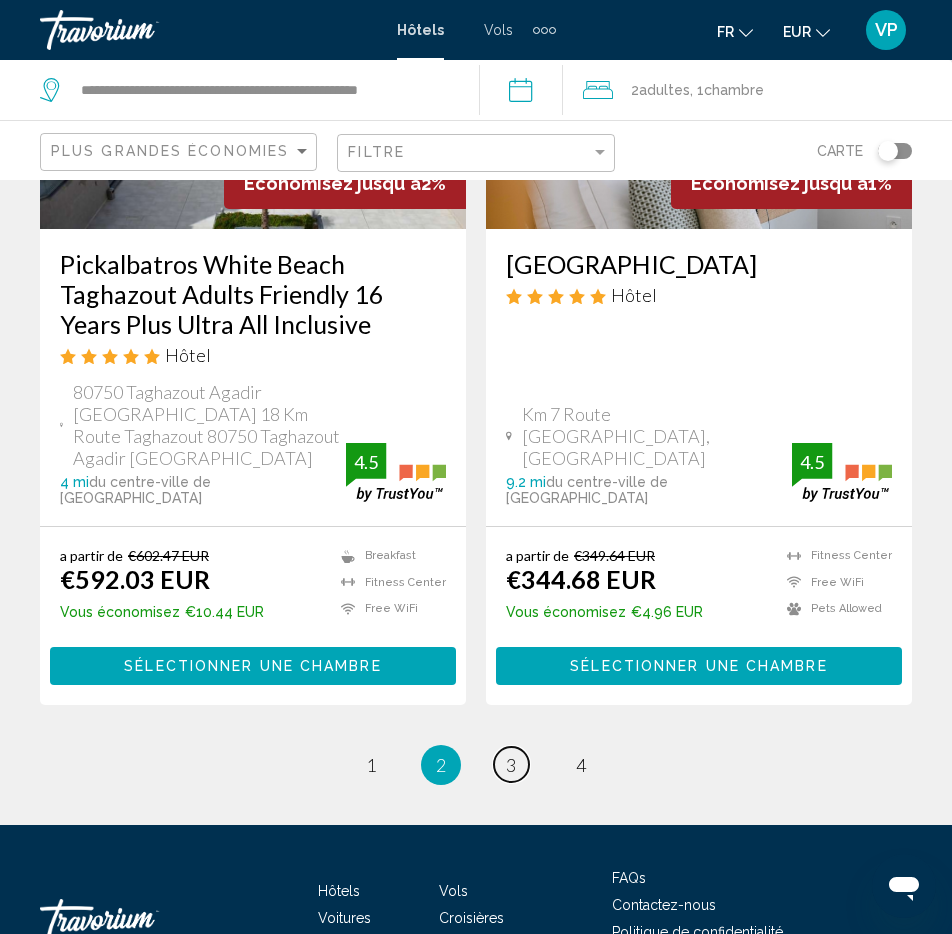 click on "page  3" at bounding box center [511, 764] 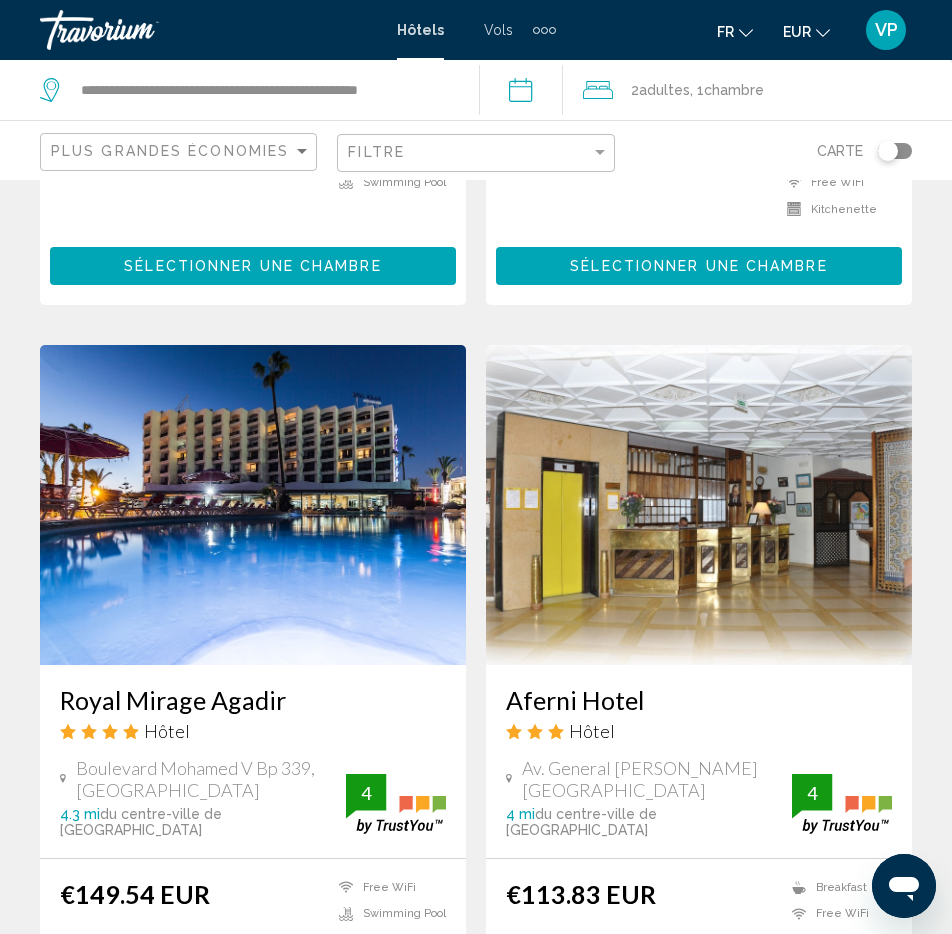 scroll, scrollTop: 3831, scrollLeft: 0, axis: vertical 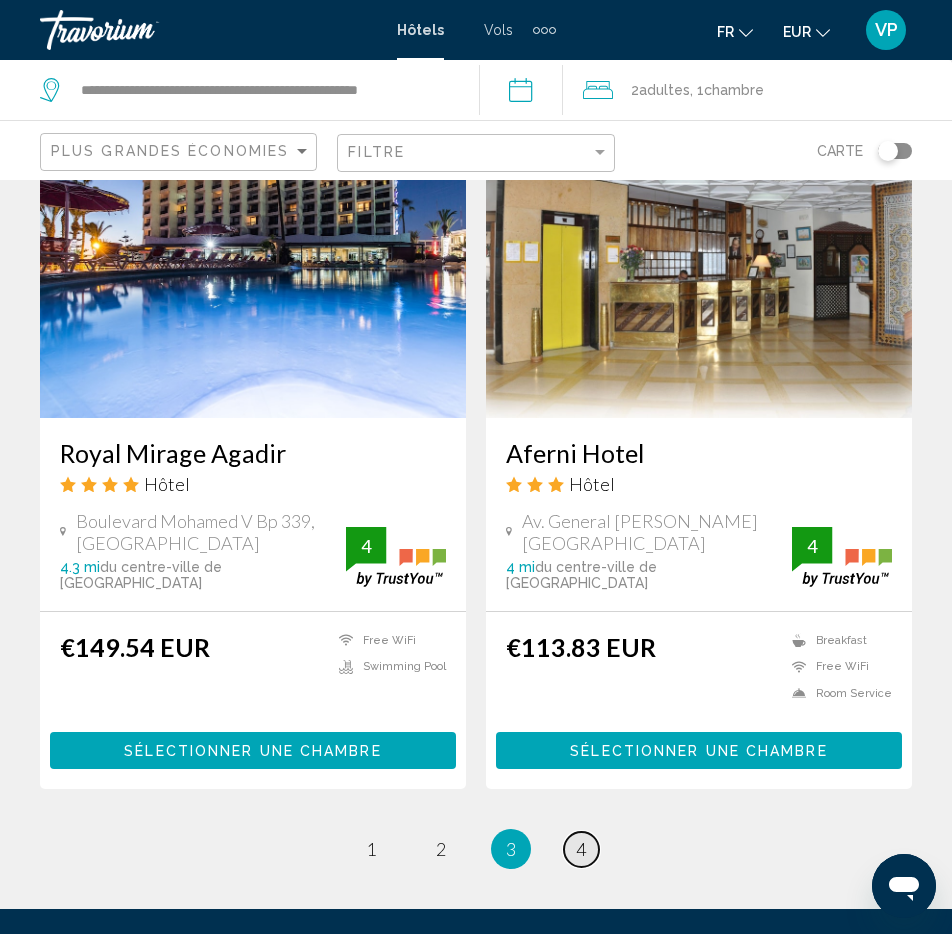click on "4" at bounding box center (581, 849) 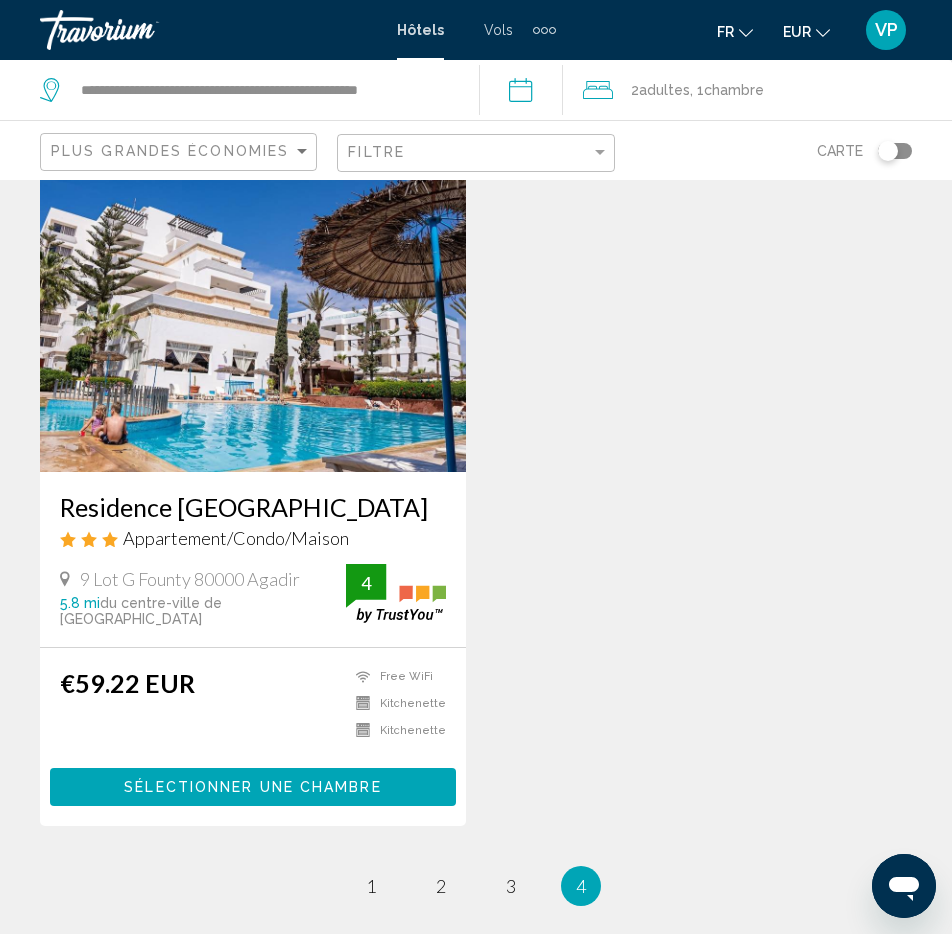 scroll, scrollTop: 355, scrollLeft: 0, axis: vertical 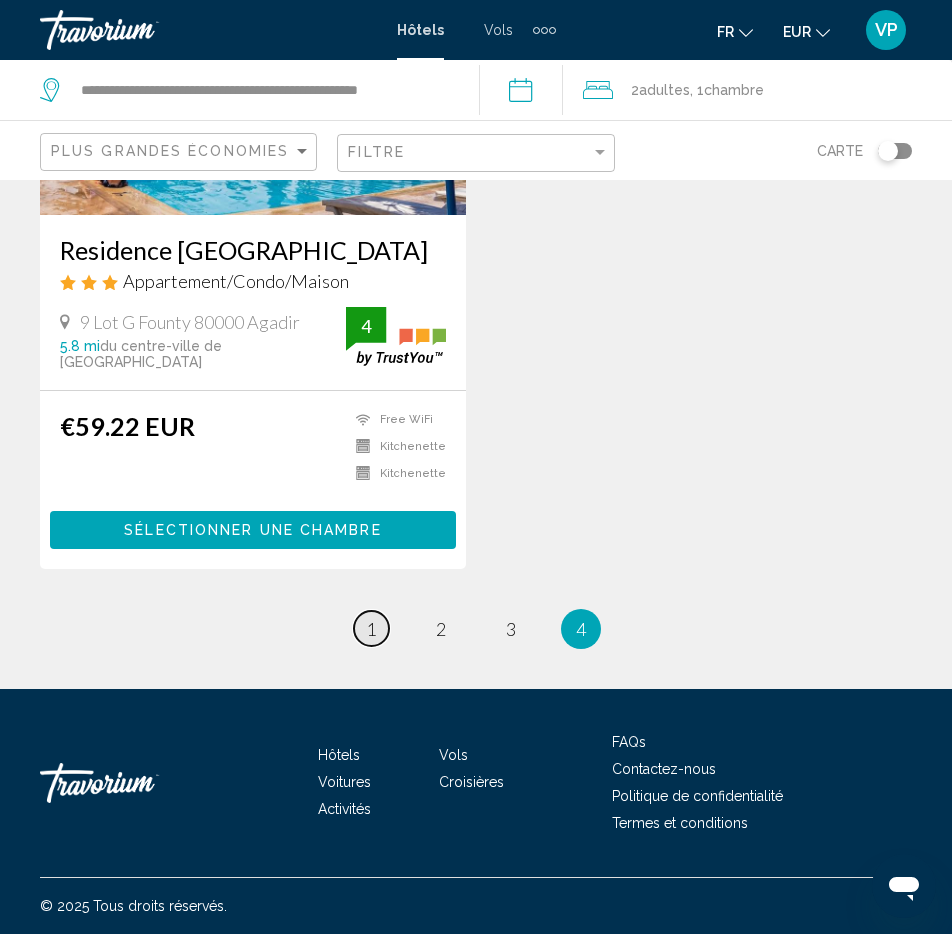 click on "1" at bounding box center (371, 629) 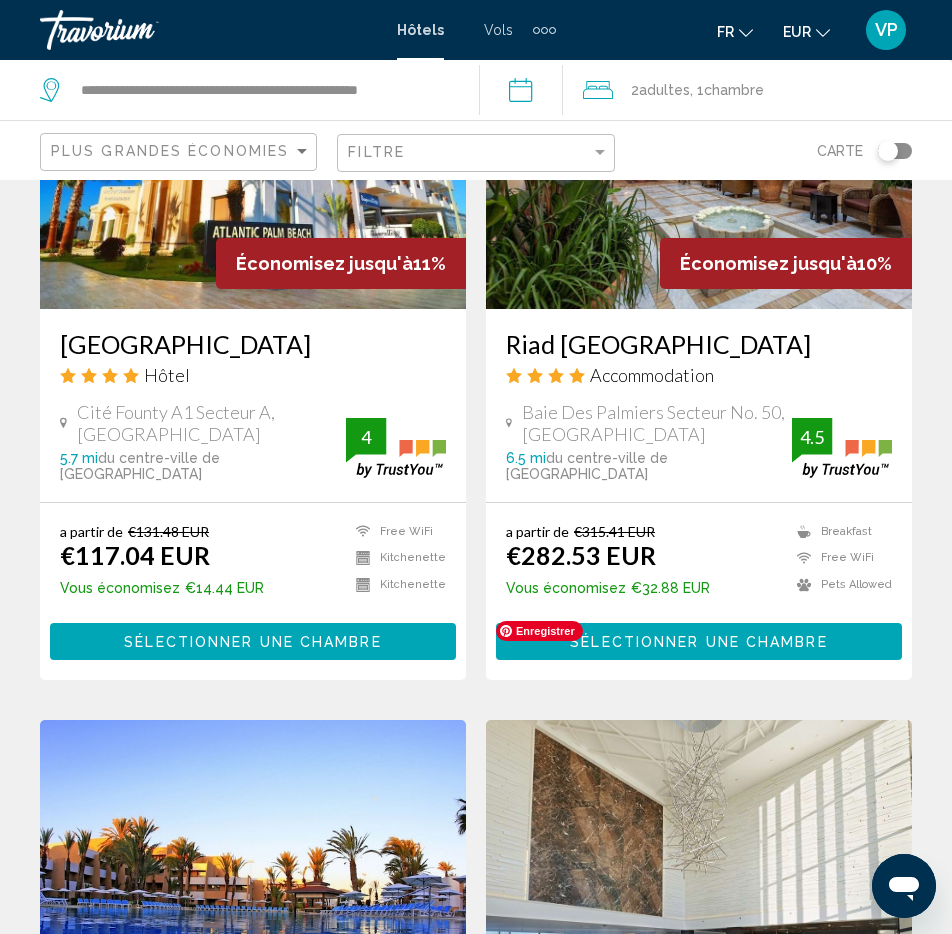 scroll, scrollTop: 3960, scrollLeft: 0, axis: vertical 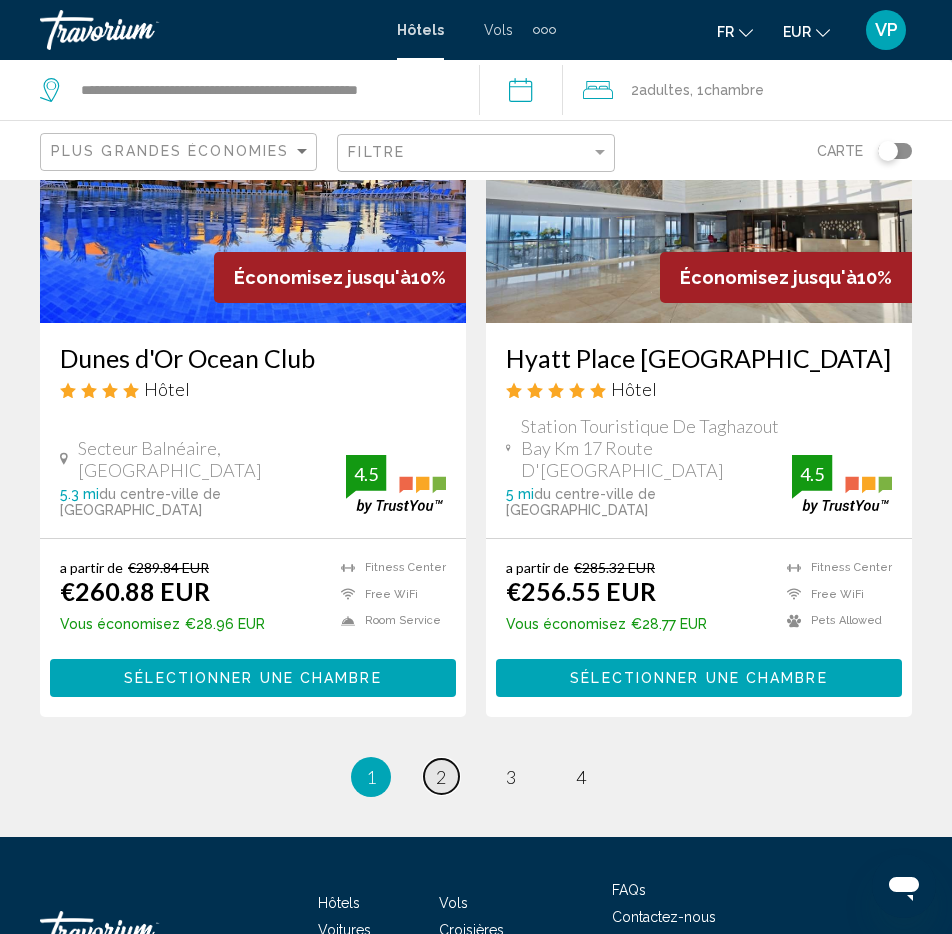 click on "2" at bounding box center (441, 777) 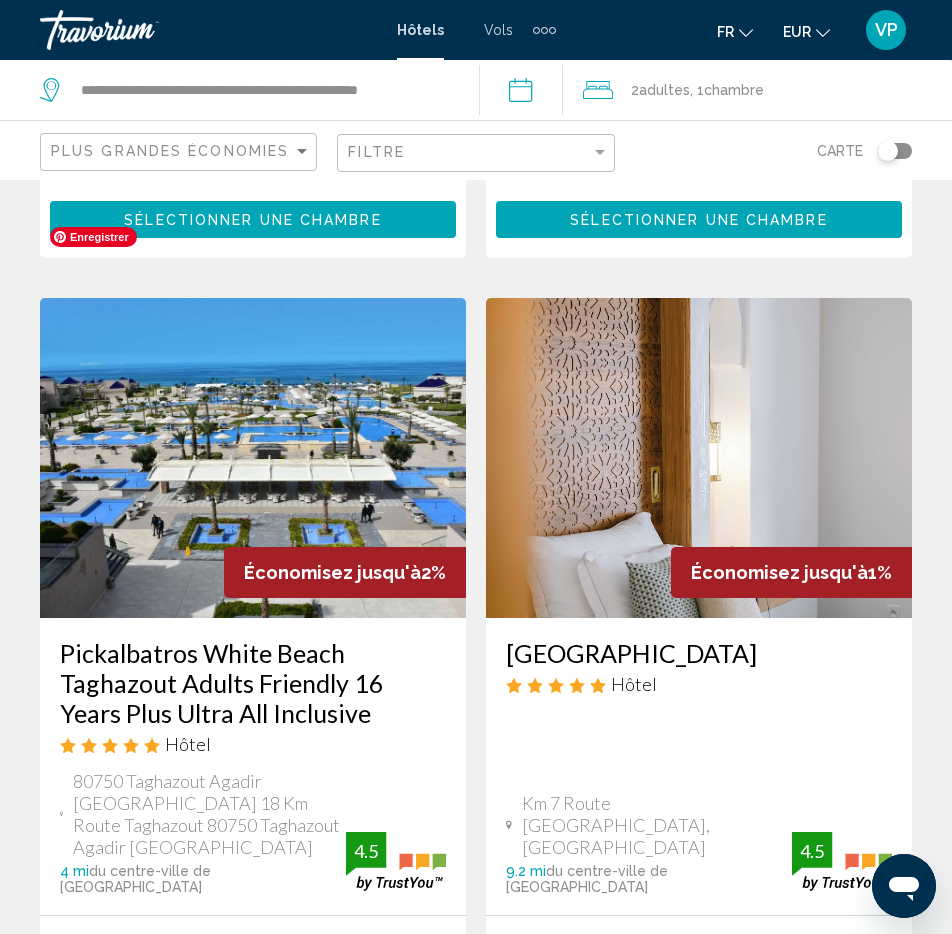 scroll, scrollTop: 3736, scrollLeft: 0, axis: vertical 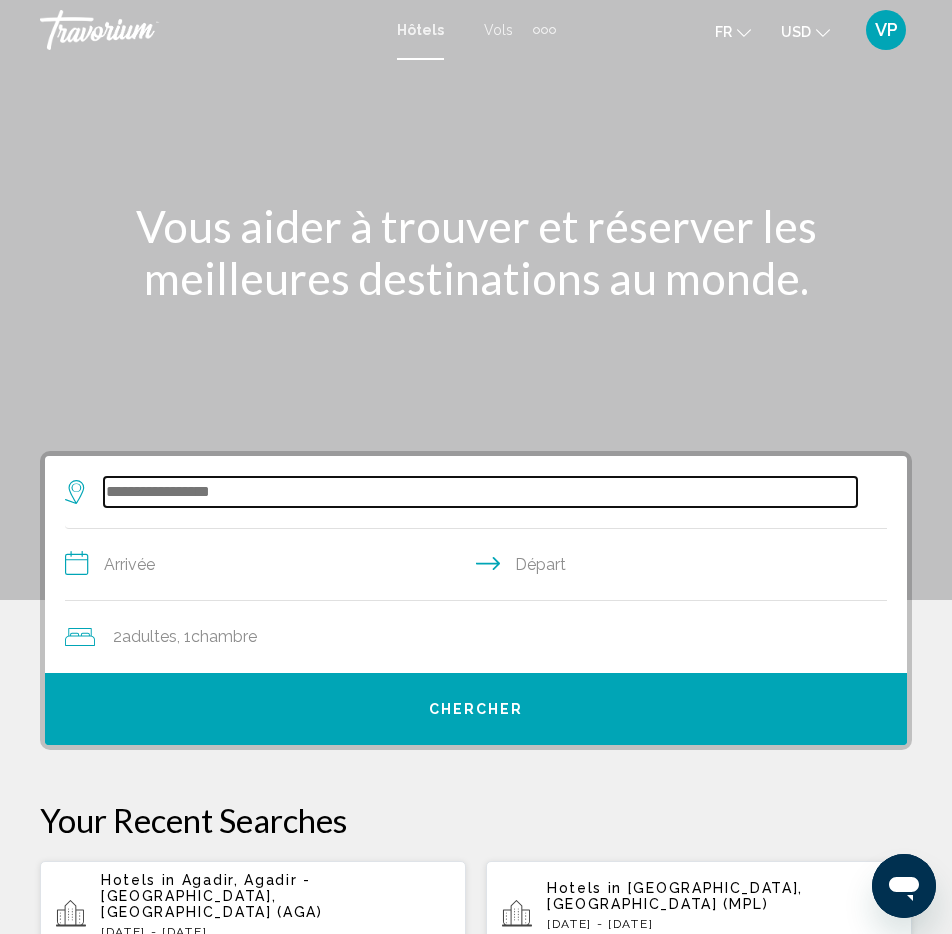 click at bounding box center (480, 492) 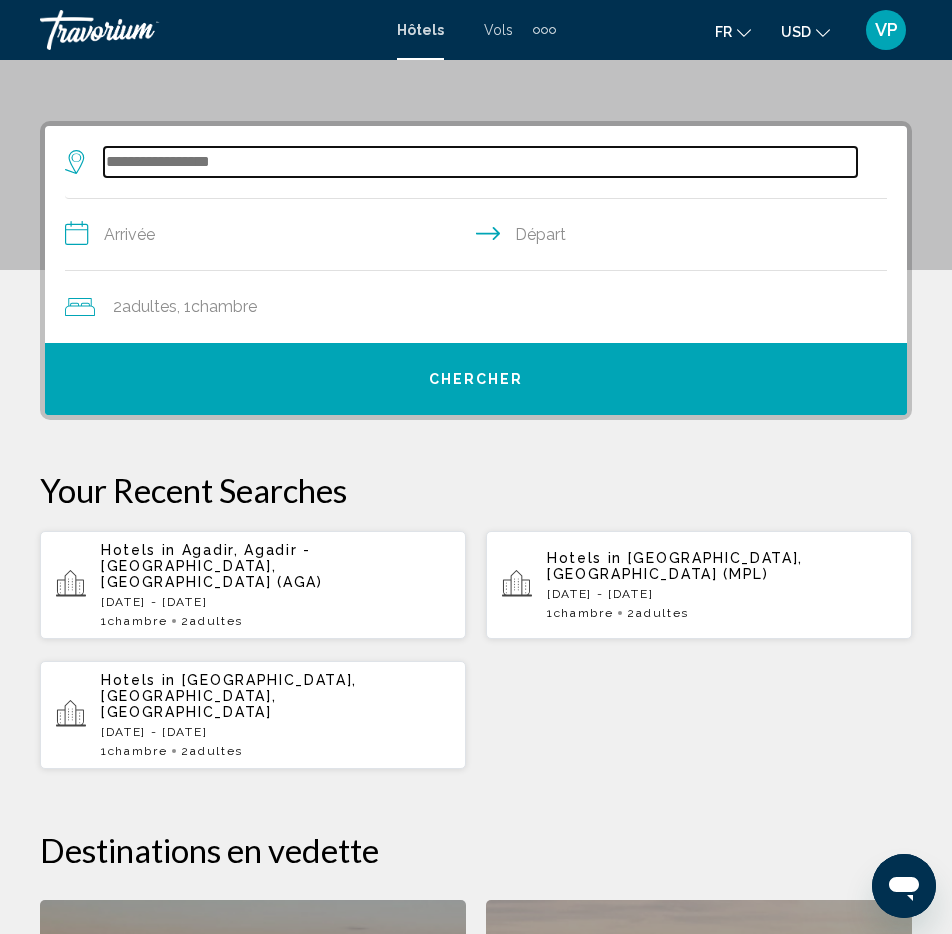 scroll, scrollTop: 386, scrollLeft: 0, axis: vertical 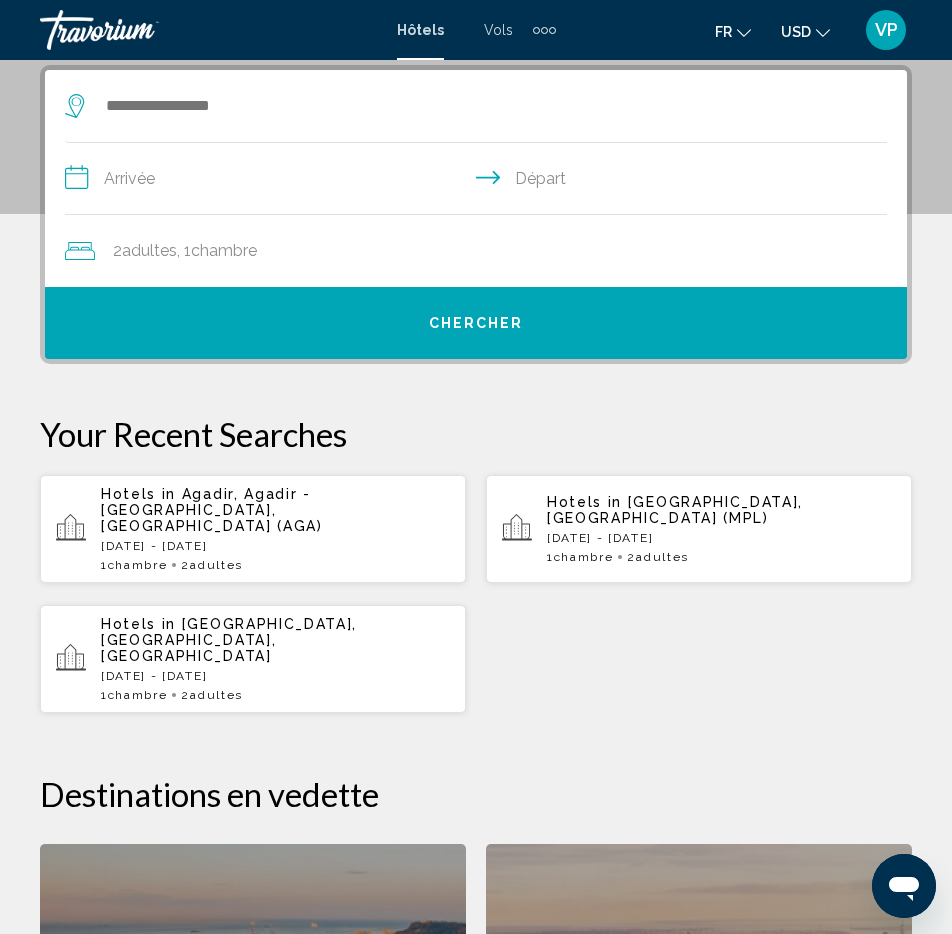 click on "Agadir, Agadir - [GEOGRAPHIC_DATA], [GEOGRAPHIC_DATA] (AGA)" at bounding box center (212, 510) 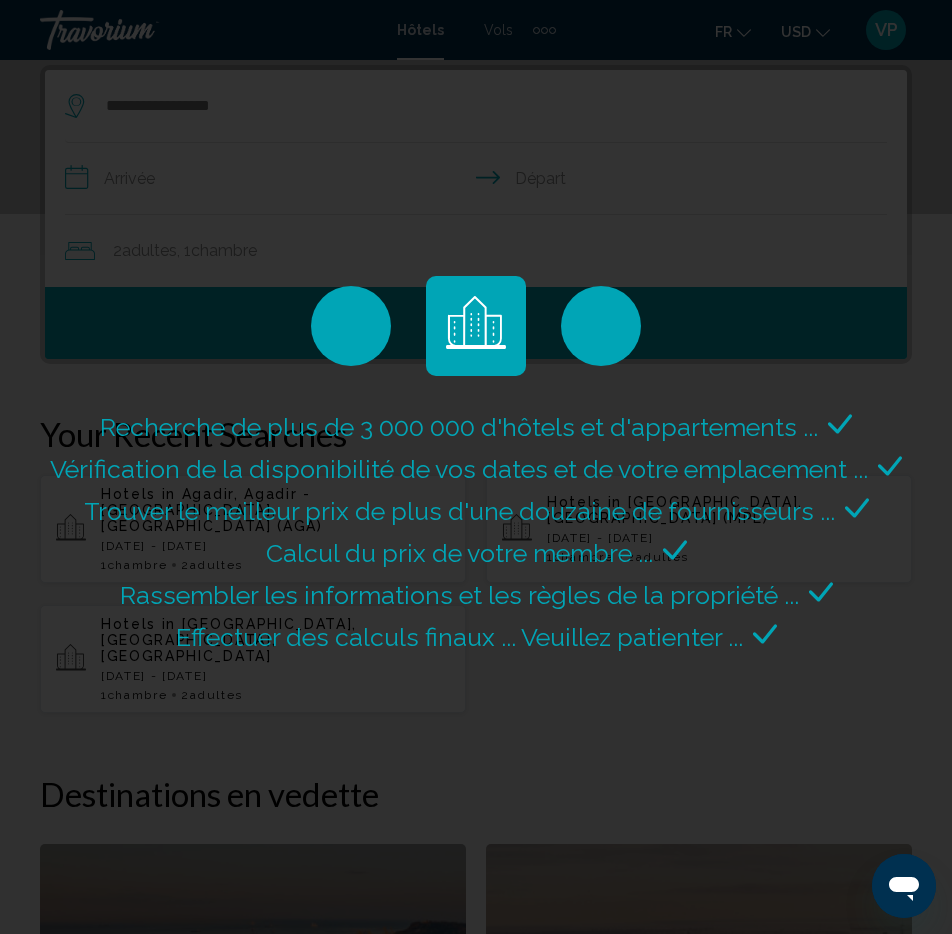scroll, scrollTop: 0, scrollLeft: 0, axis: both 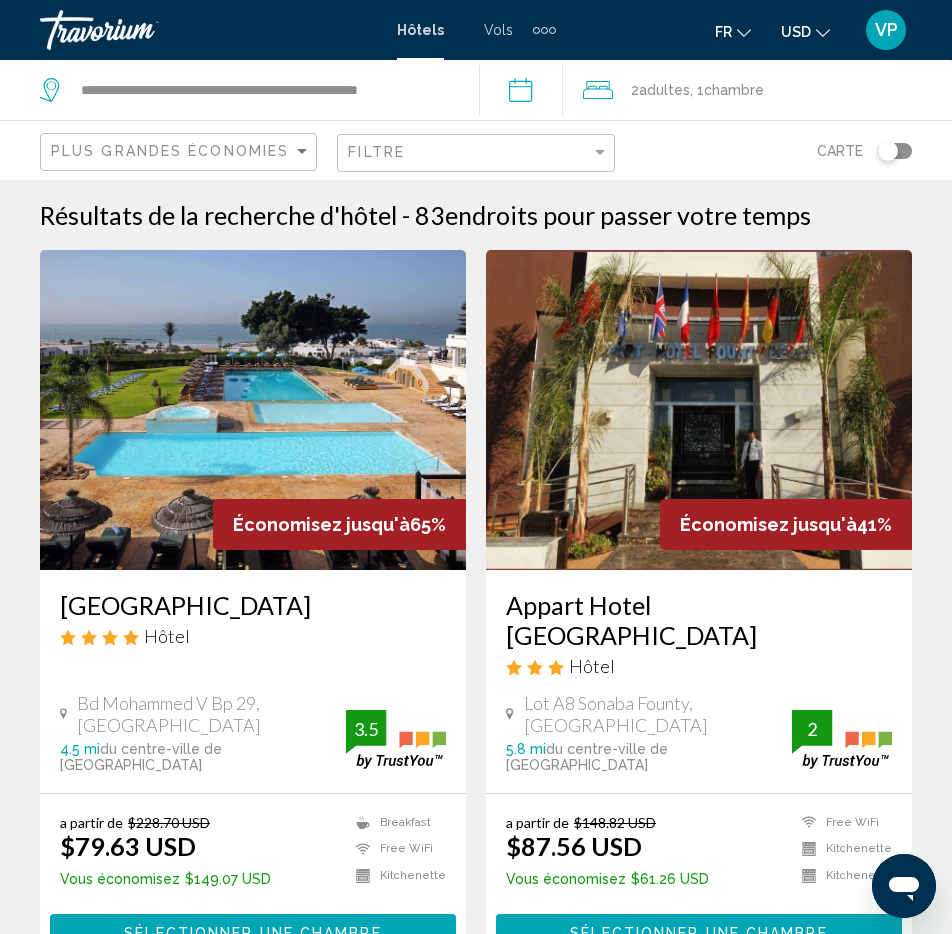 click 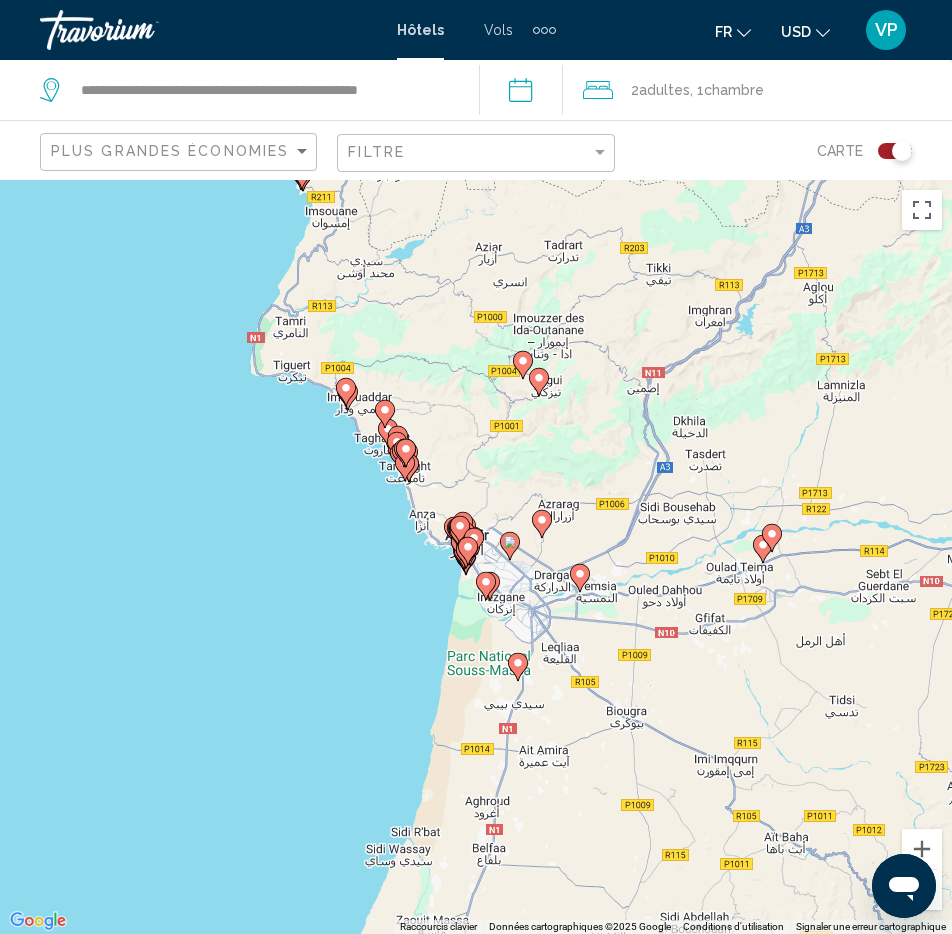 drag, startPoint x: 454, startPoint y: 602, endPoint x: 516, endPoint y: 475, distance: 141.32587 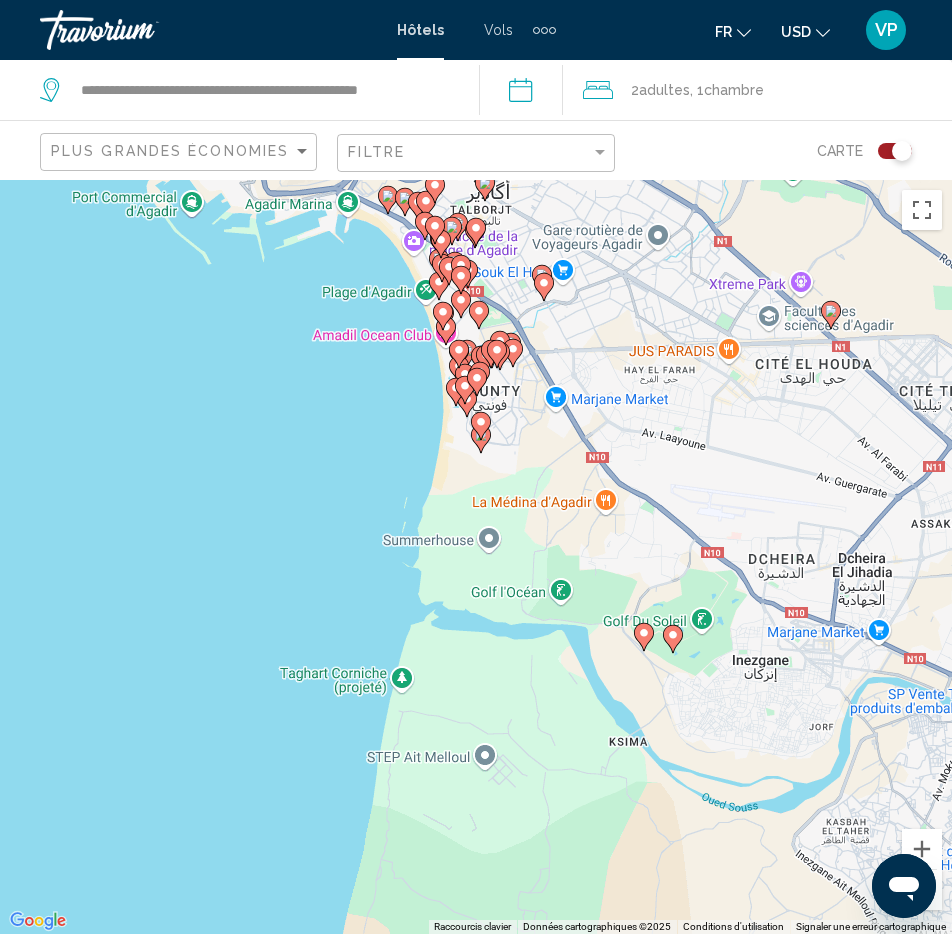 drag, startPoint x: 523, startPoint y: 427, endPoint x: 498, endPoint y: 678, distance: 252.24194 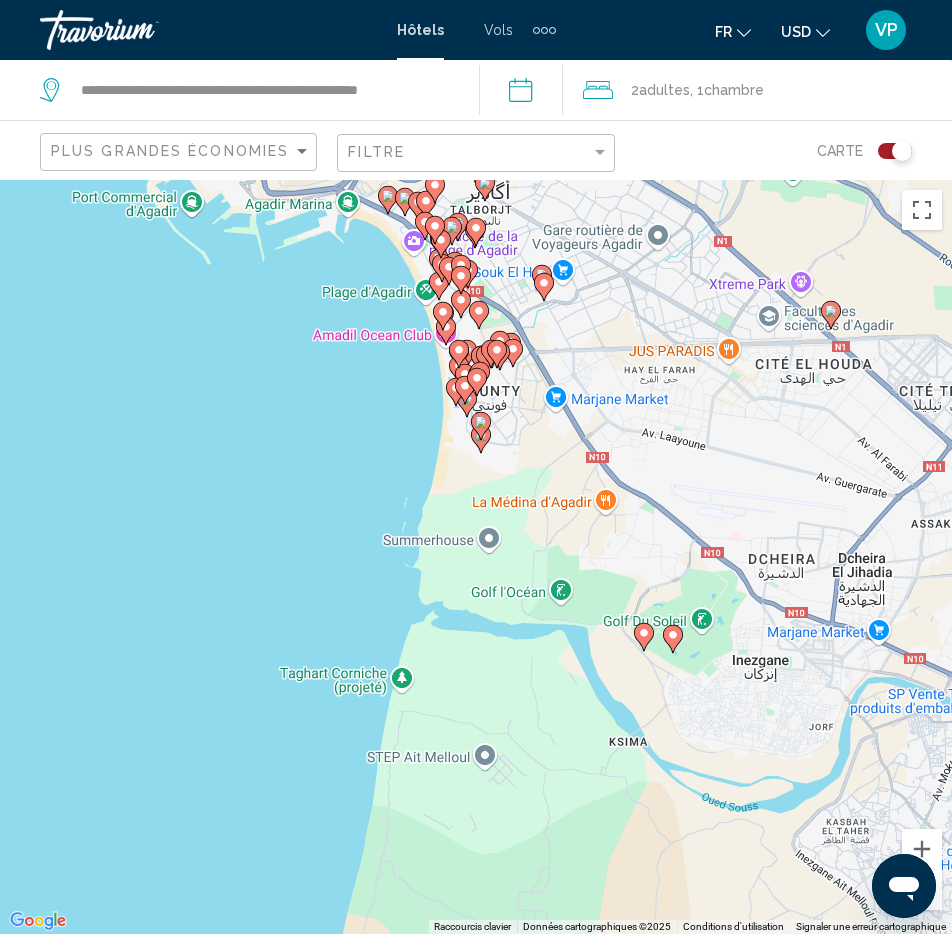 click on "Pour naviguer, appuyez sur les touches fléchées. Pour activer le glissement avec le clavier, appuyez sur Alt+Entrée. Une fois ce mode activé, utilisez les touches fléchées pour déplacer le repère. Pour valider le déplacement, appuyez sur Entrée. Pour annuler, appuyez sur Échap." at bounding box center [476, 557] 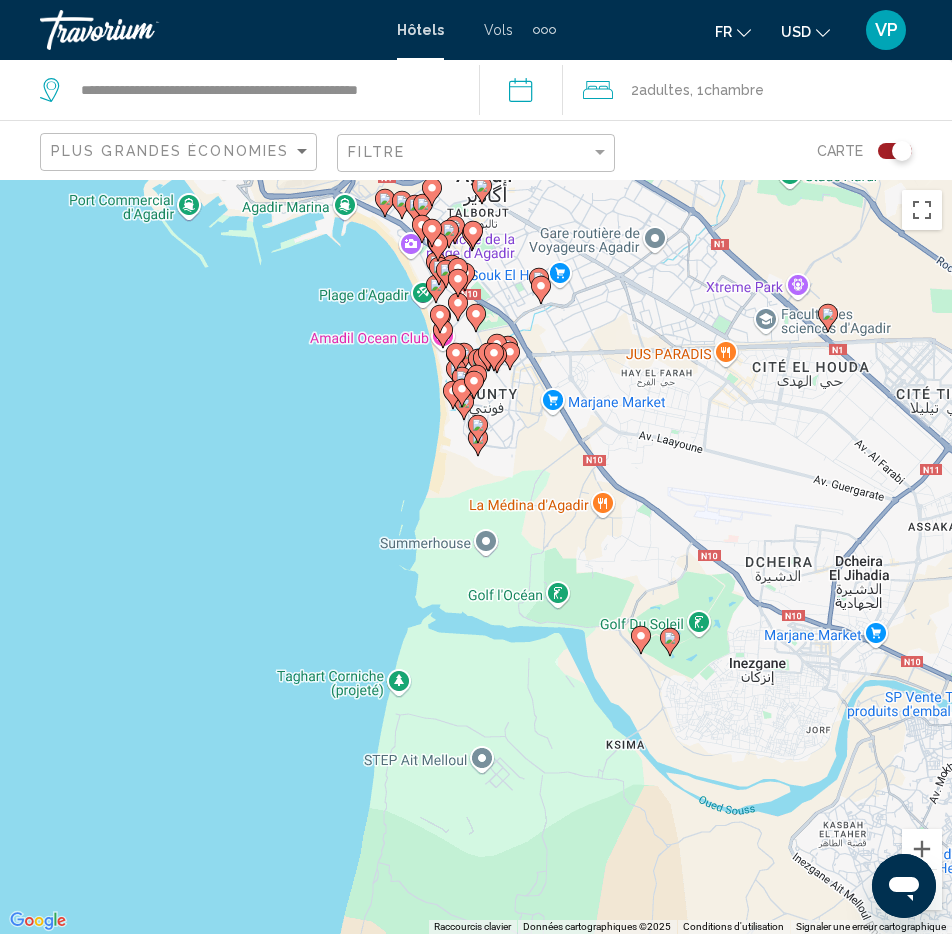 click 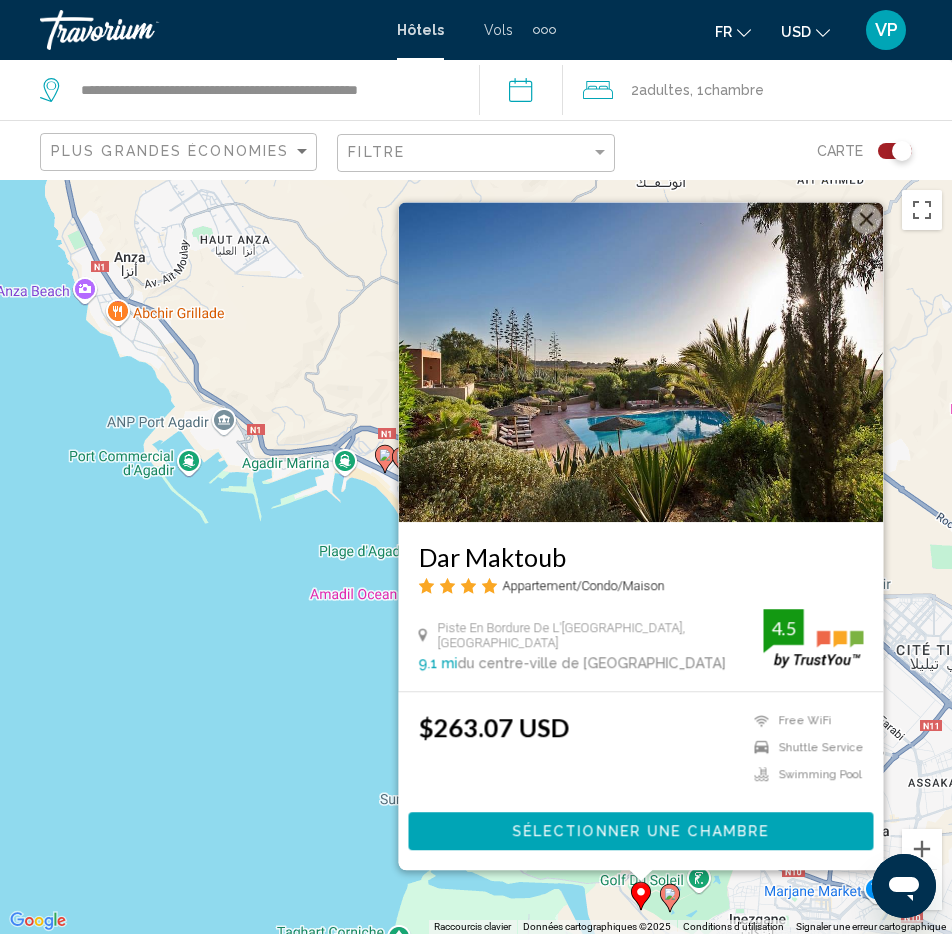 click on "fr
English Español Français Italiano Português русский USD
USD ($) MXN (Mex$) CAD (Can$) GBP (£) EUR (€) AUD (A$) NZD (NZ$) CNY (CN¥)" 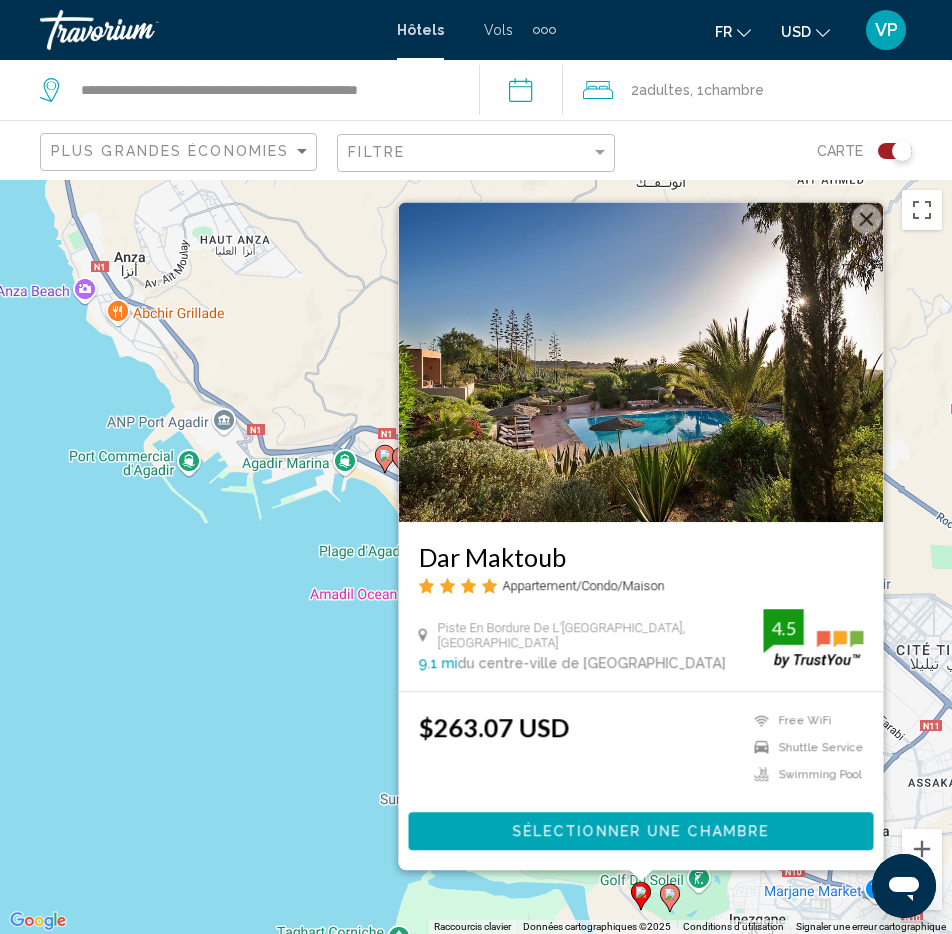click 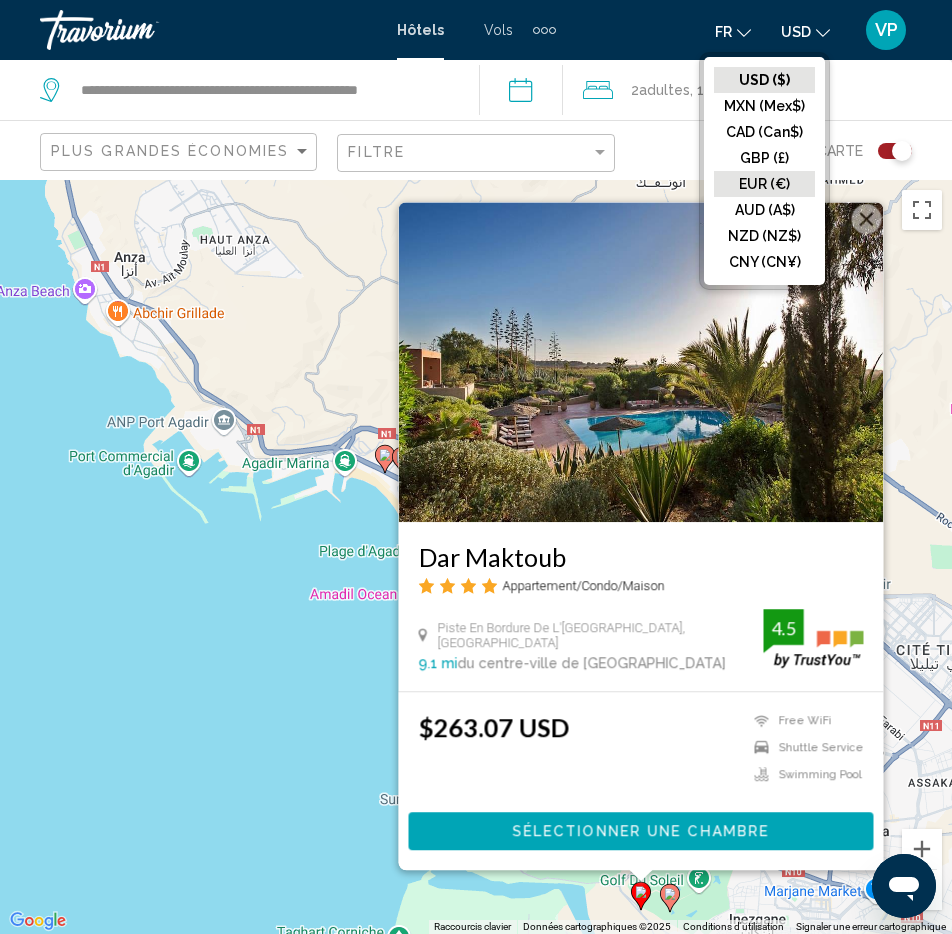 click on "EUR (€)" 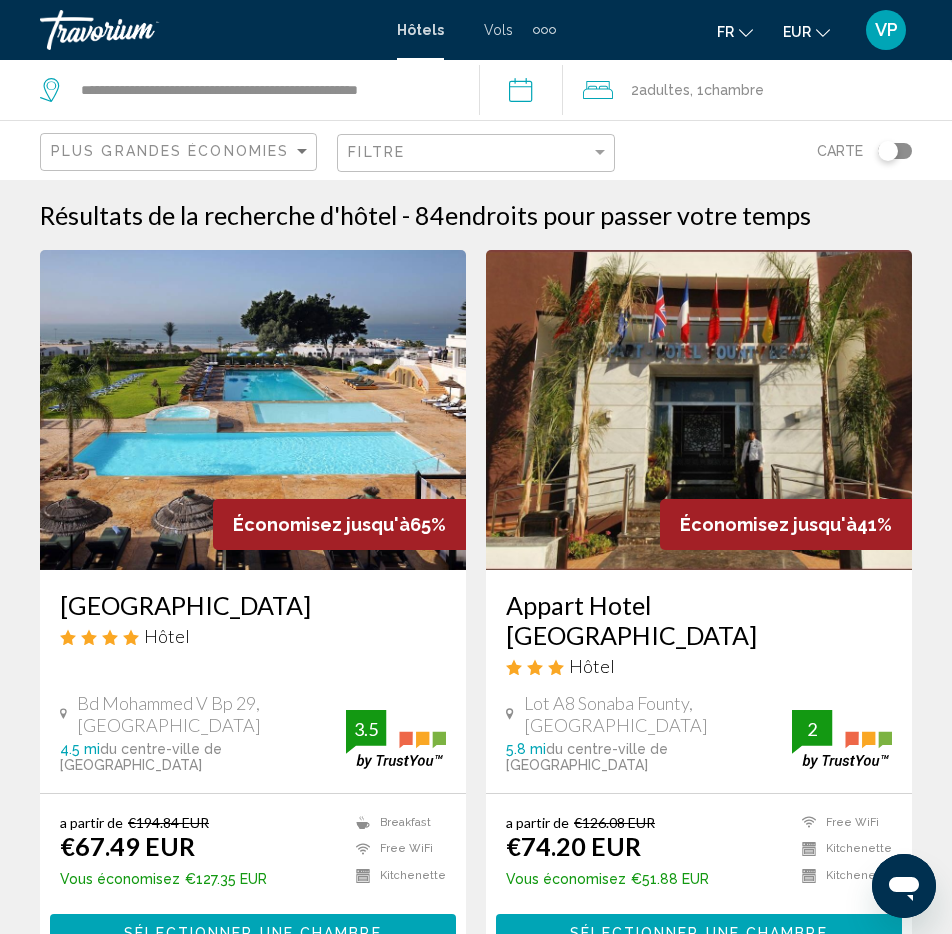 click 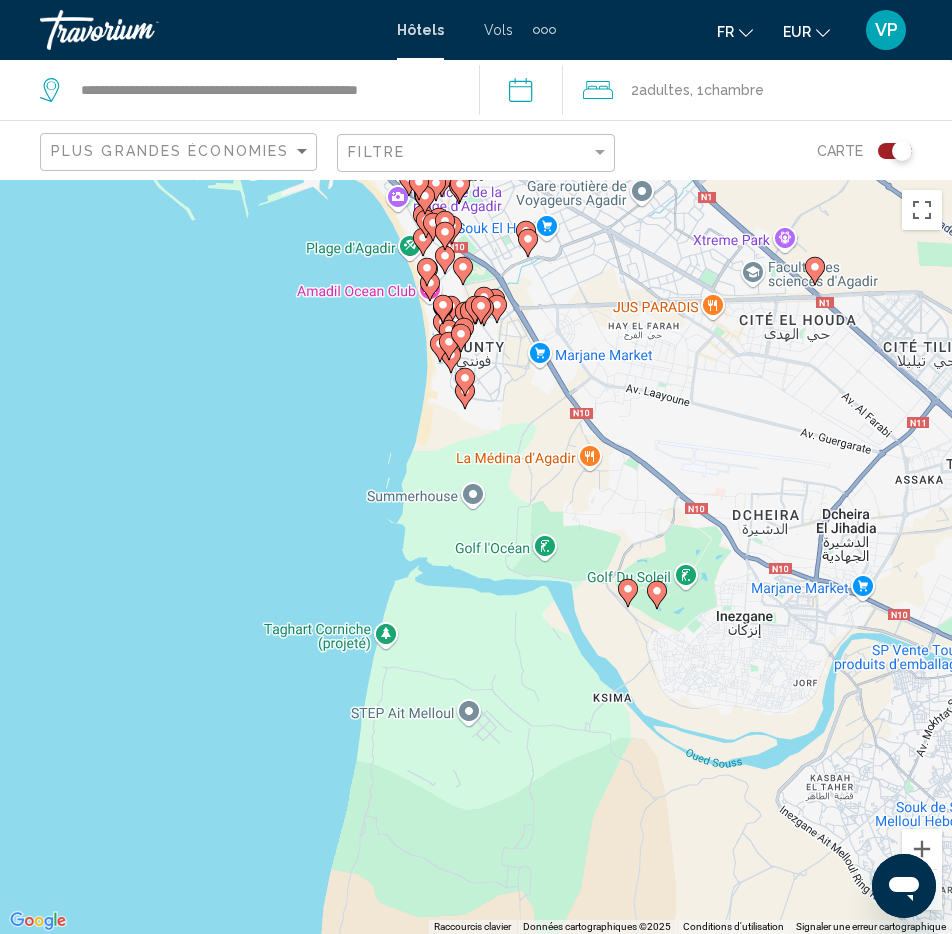 click 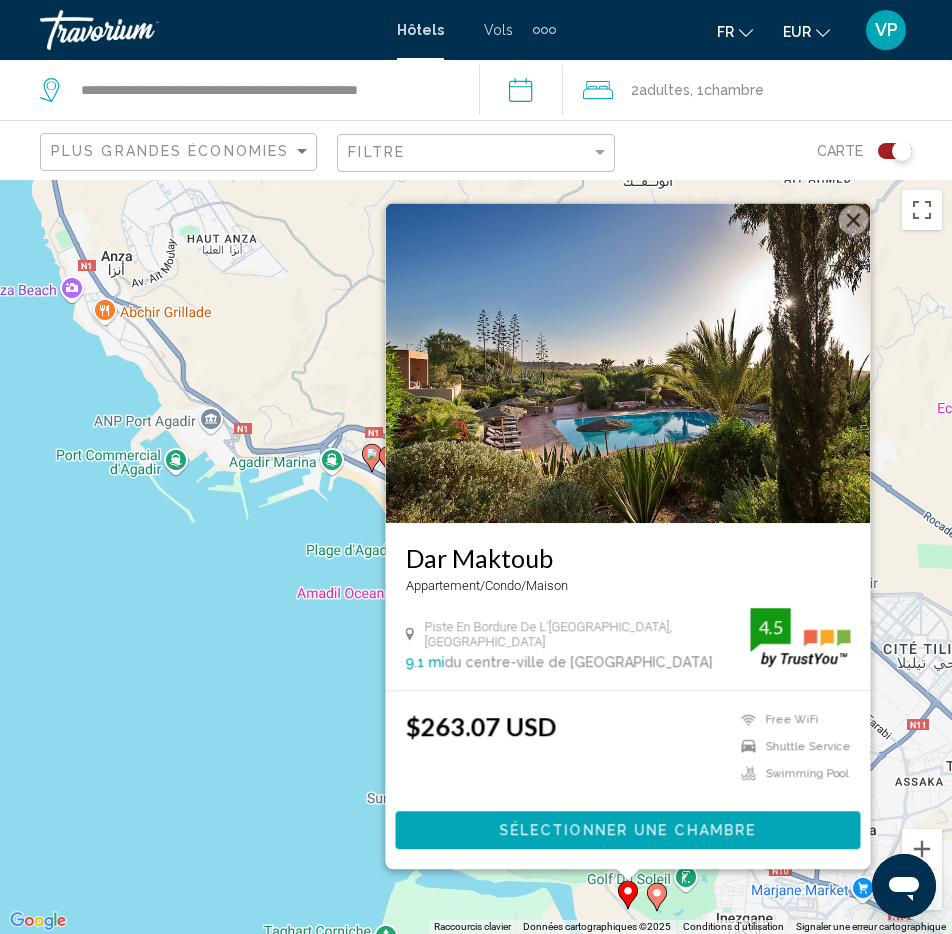 click 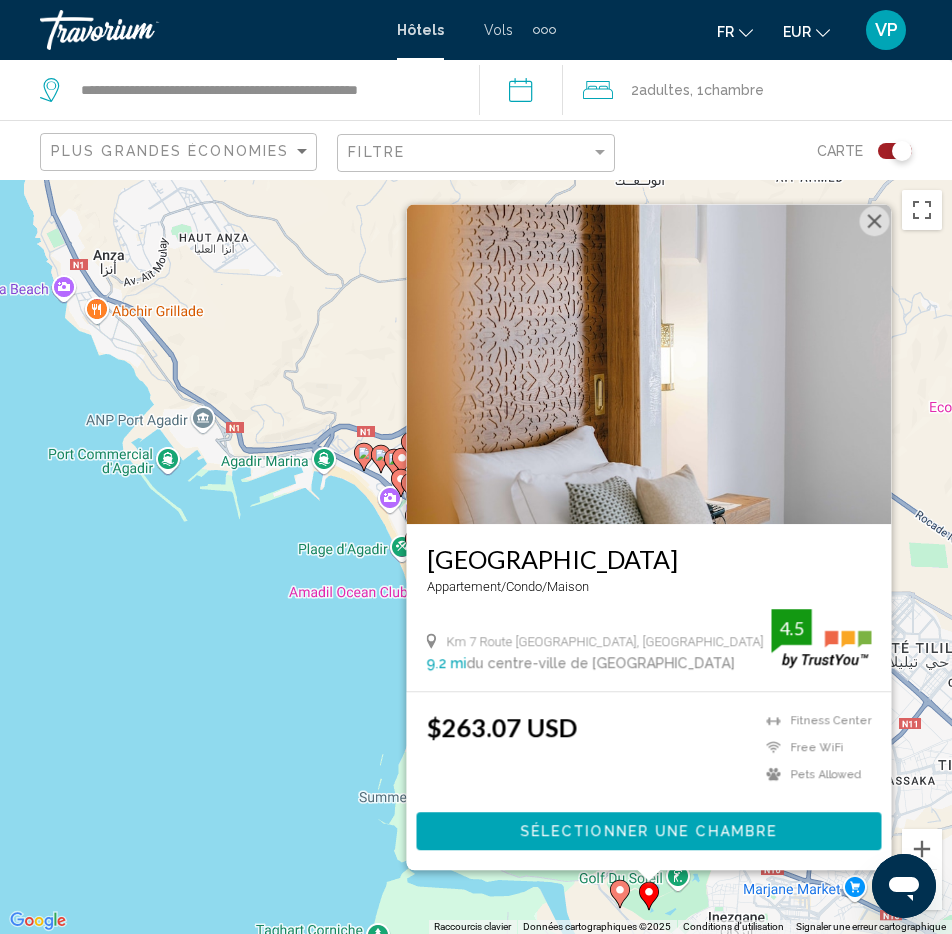 click on "Pour naviguer, appuyez sur les touches fléchées. Pour activer le glissement avec le clavier, appuyez sur Alt+Entrée. Une fois ce mode activé, utilisez les touches fléchées pour déplacer le repère. Pour valider le déplacement, appuyez sur Entrée. Pour annuler, appuyez sur Échap.  Tikida Golf Palace  Appartement/Condo/Maison
Km 7 Route Ben Sergaou, Inezgane 9.2 mi  du centre-ville de Agadir de l'hôtel 4.5 $263.07 USD
Fitness Center
Free WiFi
Pets Allowed
Room Service
Shuttle Service
Swimming Pool  4.5 Sélectionner une chambre" at bounding box center [476, 557] 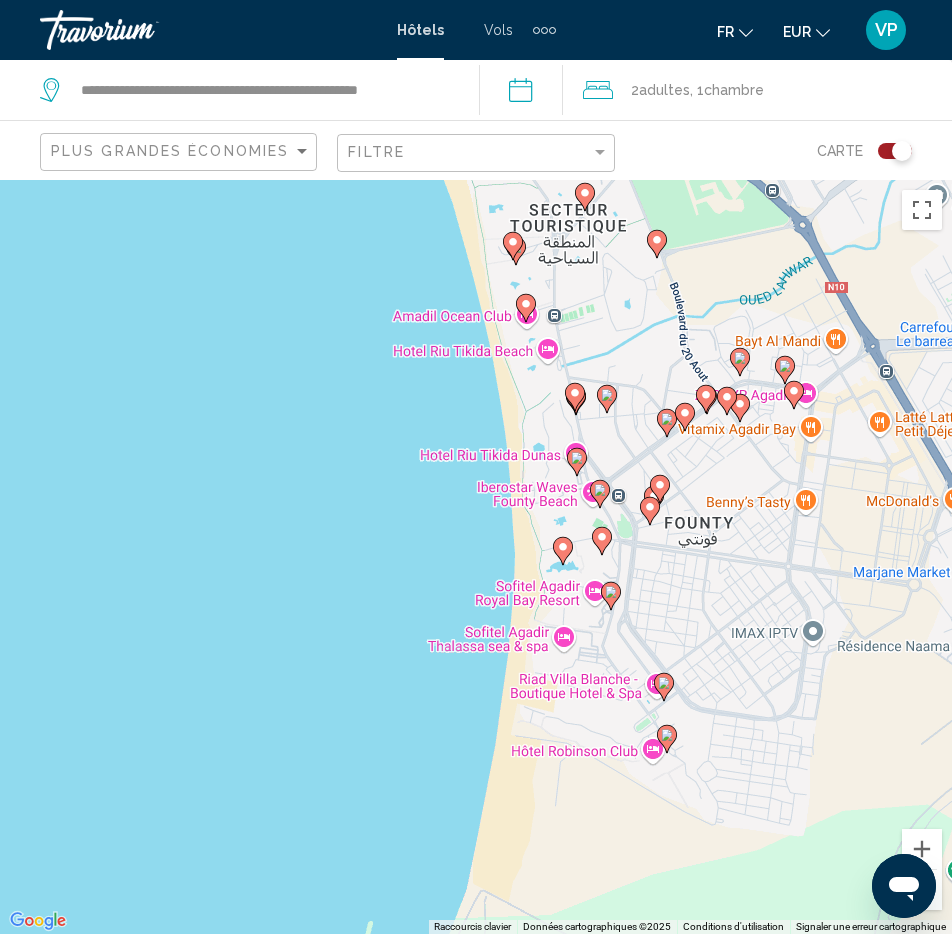 click 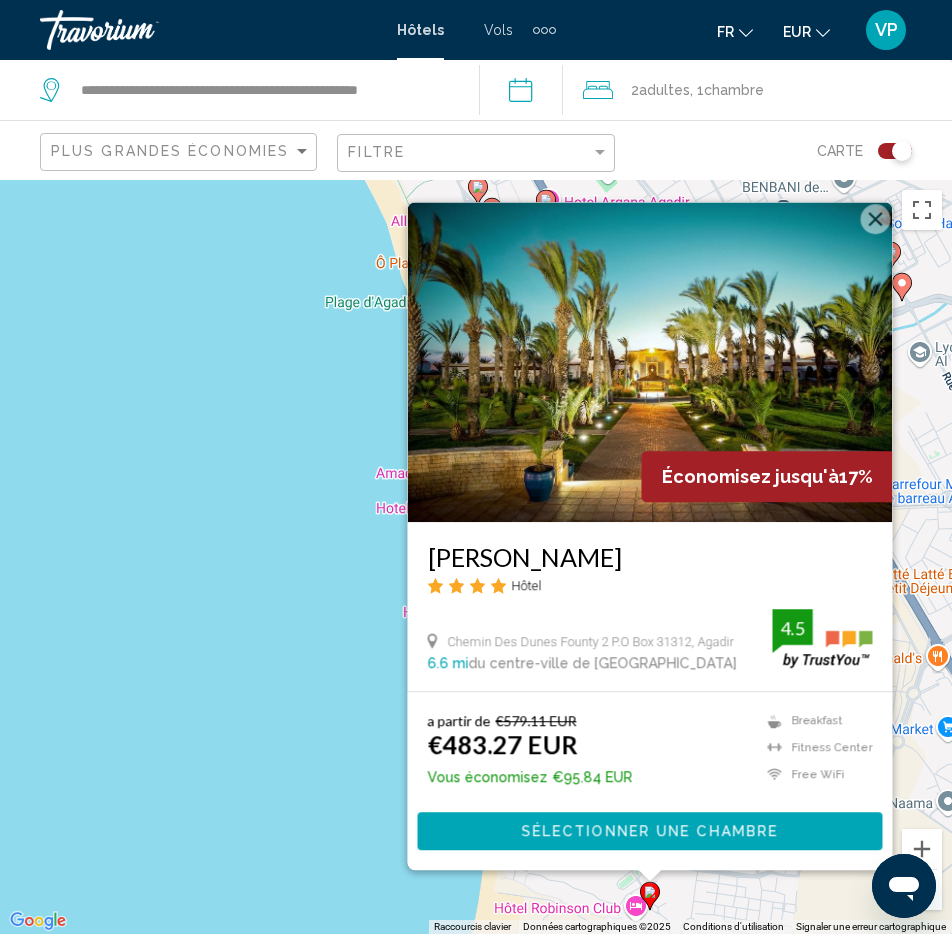 click on "Pour naviguer, appuyez sur les touches fléchées. Pour activer le glissement avec le clavier, appuyez sur Alt+Entrée. Une fois ce mode activé, utilisez les touches fléchées pour déplacer le repère. Pour valider le déplacement, appuyez sur Entrée. Pour annuler, appuyez sur Échap. Économisez jusqu'à  17%   Robinson Agadir
Hôtel
Chemin Des Dunes Founty 2 P.O Box 31312, Agadir 6.6 mi  du centre-ville de Agadir de l'hôtel 4.5 a partir de €579.11 EUR €483.27 EUR  Vous économisez  €95.84 EUR
Breakfast
Fitness Center
Free WiFi
Shuttle Service
Swimming Pool  4.5 Sélectionner une chambre" at bounding box center (476, 557) 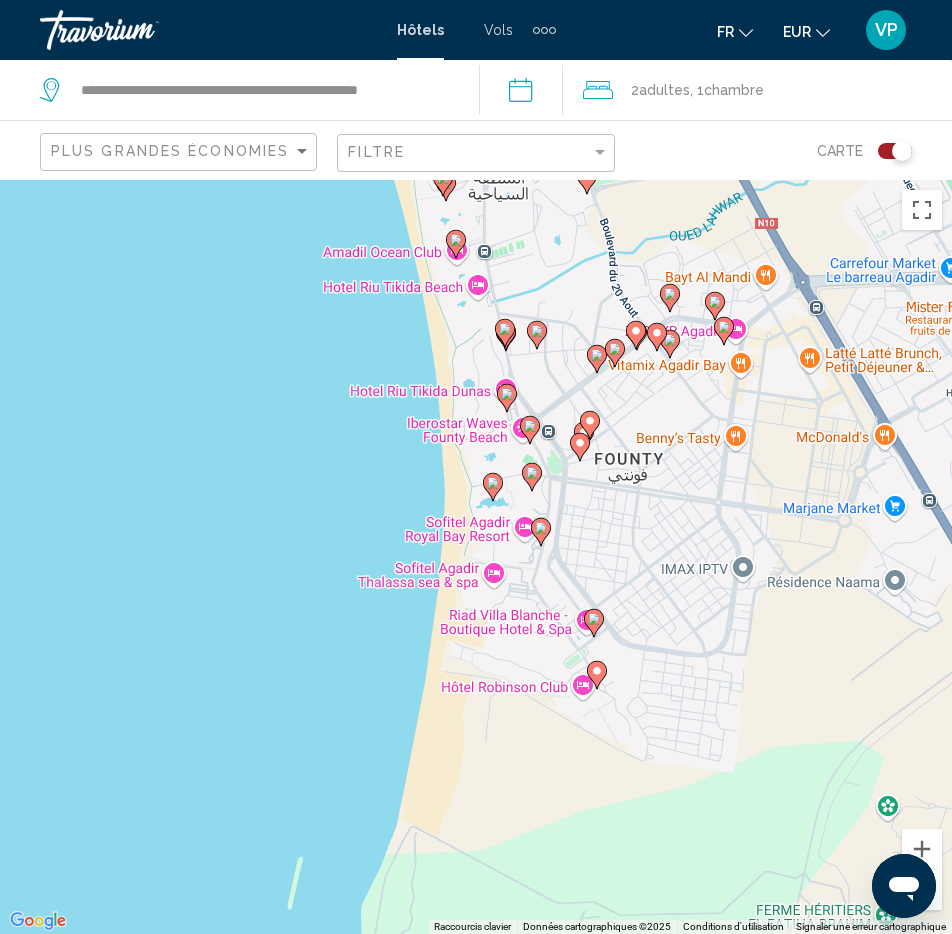 drag, startPoint x: 755, startPoint y: 759, endPoint x: 703, endPoint y: 537, distance: 228.00877 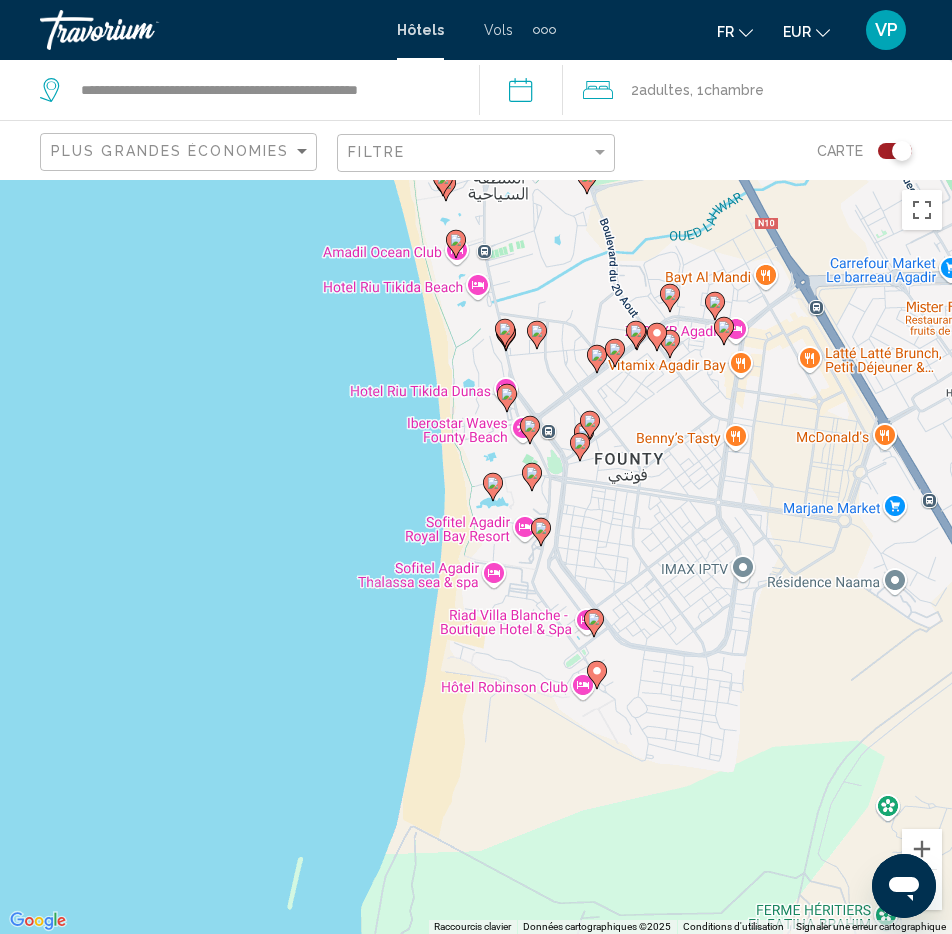 click on "Pour naviguer, appuyez sur les touches fléchées. Pour activer le glissement avec le clavier, appuyez sur Alt+Entrée. Une fois ce mode activé, utilisez les touches fléchées pour déplacer le repère. Pour valider le déplacement, appuyez sur Entrée. Pour annuler, appuyez sur Échap." at bounding box center [476, 557] 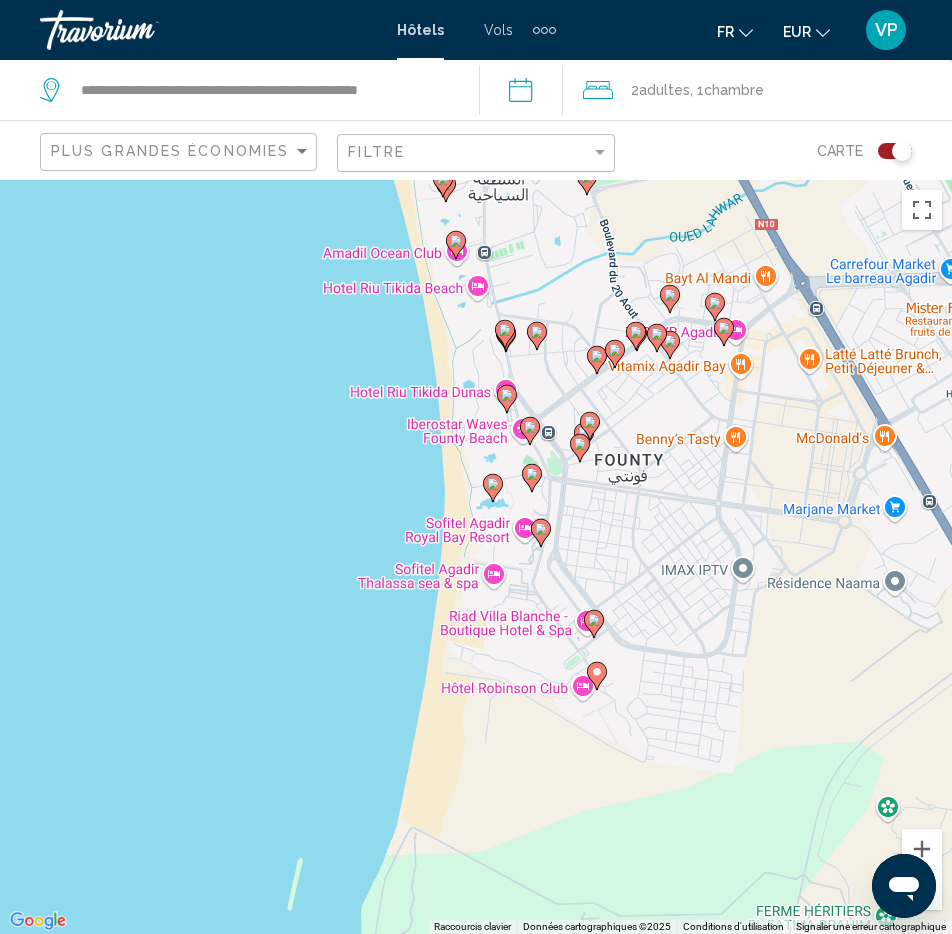 click 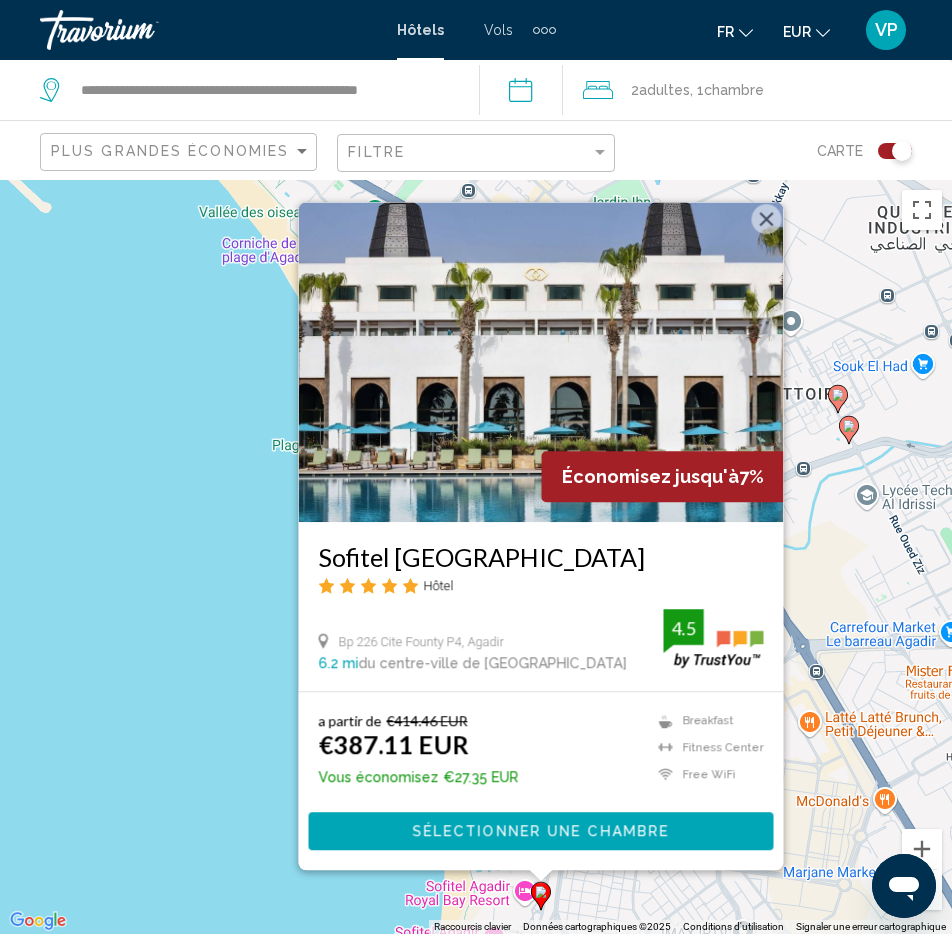 click on "Pour naviguer, appuyez sur les touches fléchées. Pour activer le glissement avec le clavier, appuyez sur Alt+Entrée. Une fois ce mode activé, utilisez les touches fléchées pour déplacer le repère. Pour valider le déplacement, appuyez sur Entrée. Pour annuler, appuyez sur Échap. Économisez jusqu'à  7%   Sofitel Agadir Royal Bay Resort
Hôtel
Bp 226 Cite Founty P4, Agadir 6.2 mi  du centre-ville de Agadir de l'hôtel 4.5 a partir de €414.46 EUR €387.11 EUR  Vous économisez  €27.35 EUR
Breakfast
Fitness Center
Free WiFi
Room Service
Shuttle Service" at bounding box center [476, 557] 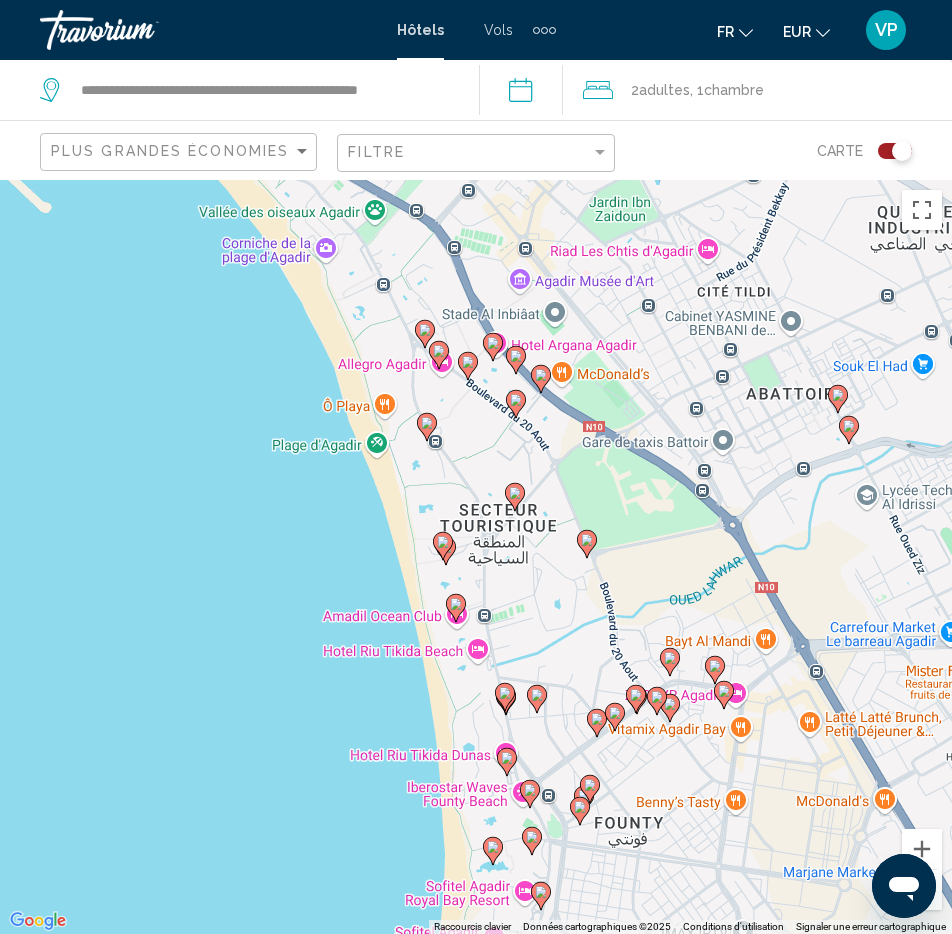 click 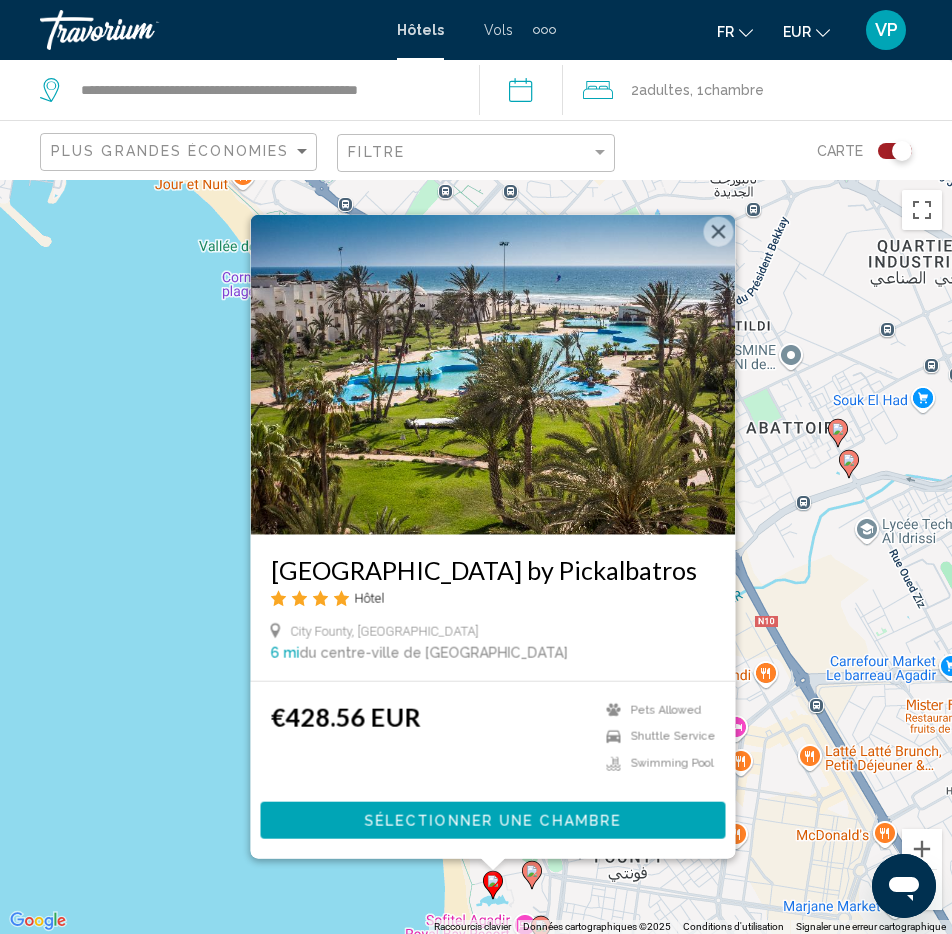 click on "Pour naviguer, appuyez sur les touches fléchées. Pour activer le glissement avec le clavier, appuyez sur Alt+Entrée. Une fois ce mode activé, utilisez les touches fléchées pour déplacer le repère. Pour valider le déplacement, appuyez sur Entrée. Pour annuler, appuyez sur Échap.  Palais des roses by Pickalbatros
Hôtel
City Founty, Agadir 6 mi  du centre-ville de Agadir de l'hôtel €428.56 EUR
Pets Allowed
Shuttle Service
Swimming Pool  Sélectionner une chambre" at bounding box center [476, 557] 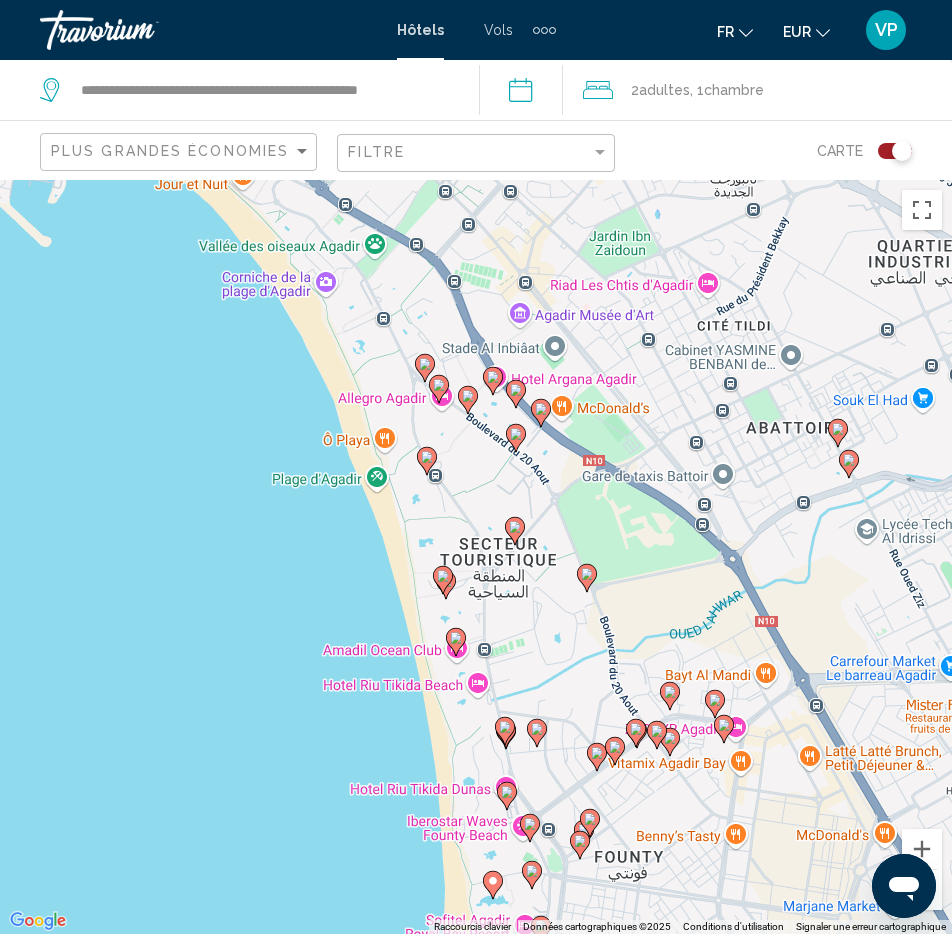 click 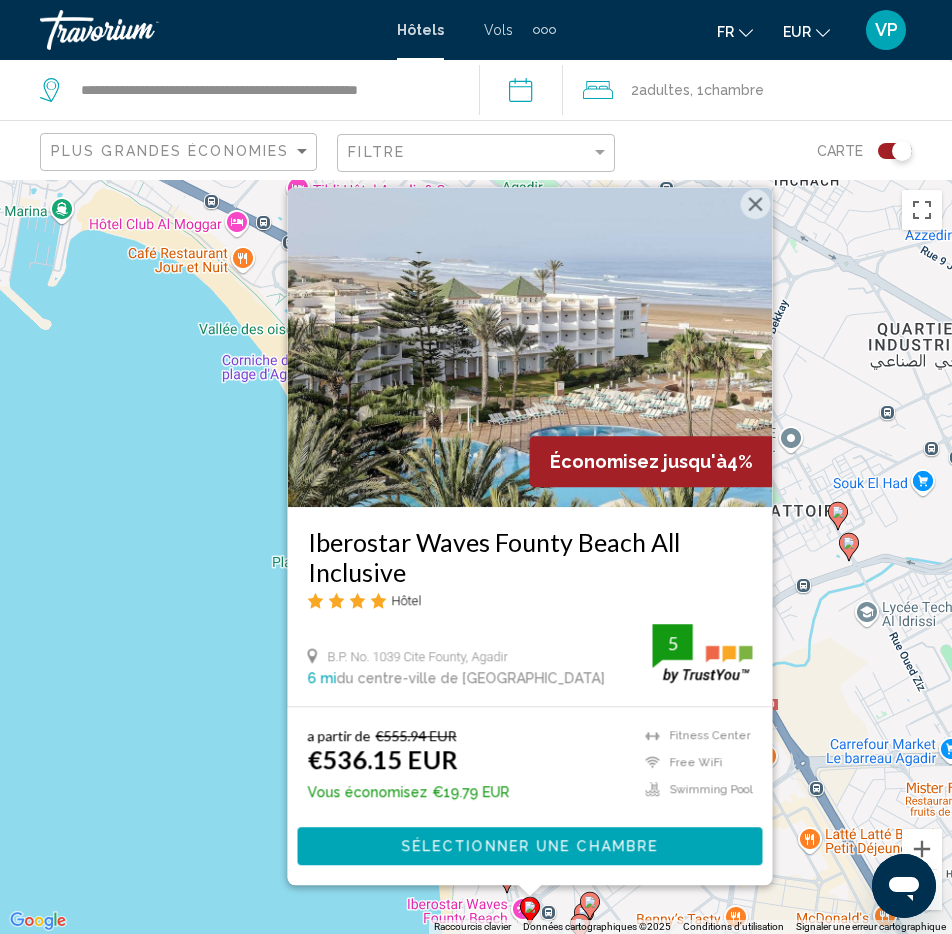 click on "Pour naviguer, appuyez sur les touches fléchées. Pour activer le glissement avec le clavier, appuyez sur Alt+Entrée. Une fois ce mode activé, utilisez les touches fléchées pour déplacer le repère. Pour valider le déplacement, appuyez sur Entrée. Pour annuler, appuyez sur Échap. Économisez jusqu'à  4%   Iberostar Waves Founty Beach All Inclusive
Hôtel
B.P. No. 1039 Cite Founty, Agadir 6 mi  du centre-ville de Agadir de l'hôtel 5 a partir de €555.94 EUR €536.15 EUR  Vous économisez  €19.79 EUR
Fitness Center
Free WiFi
Swimming Pool  5 Sélectionner une chambre" at bounding box center (476, 557) 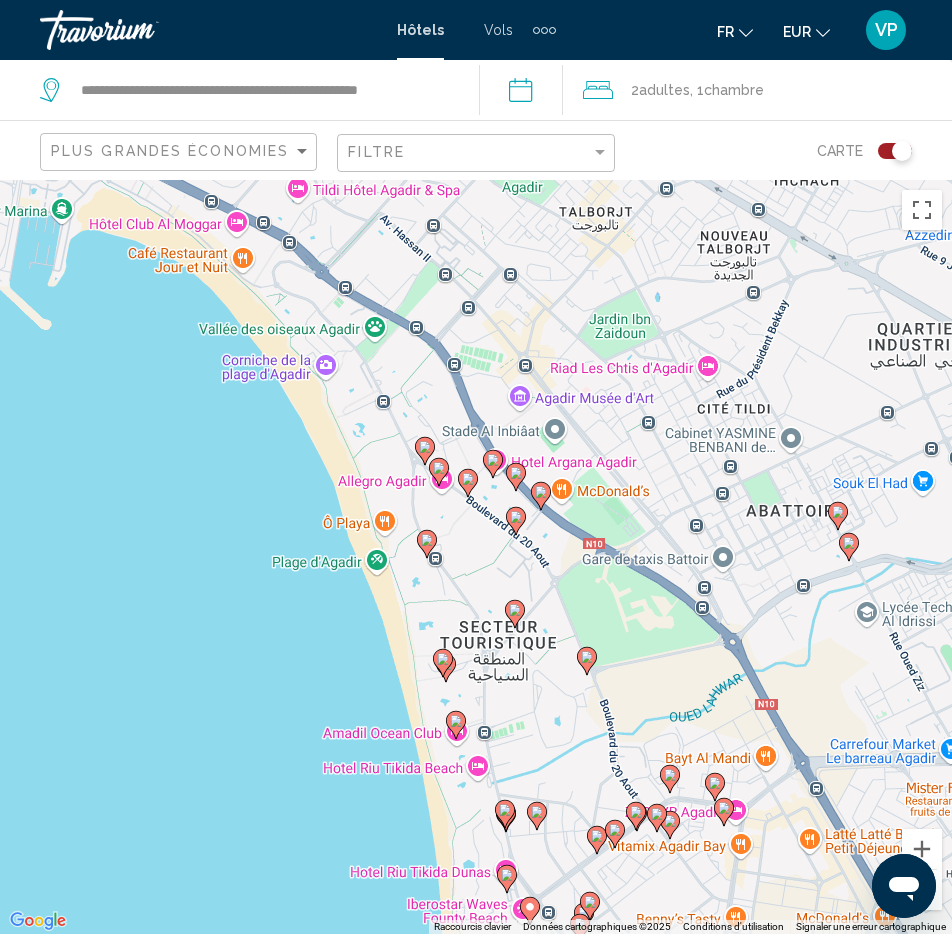 click 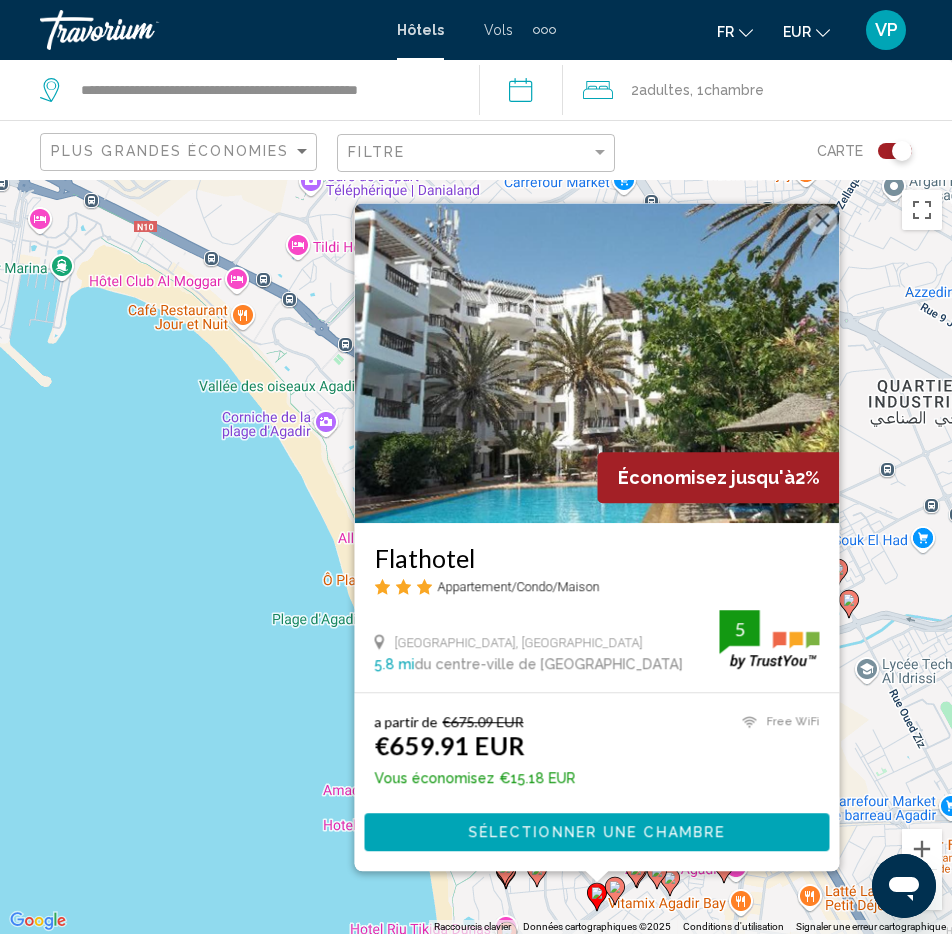 drag, startPoint x: 236, startPoint y: 793, endPoint x: 398, endPoint y: 804, distance: 162.37303 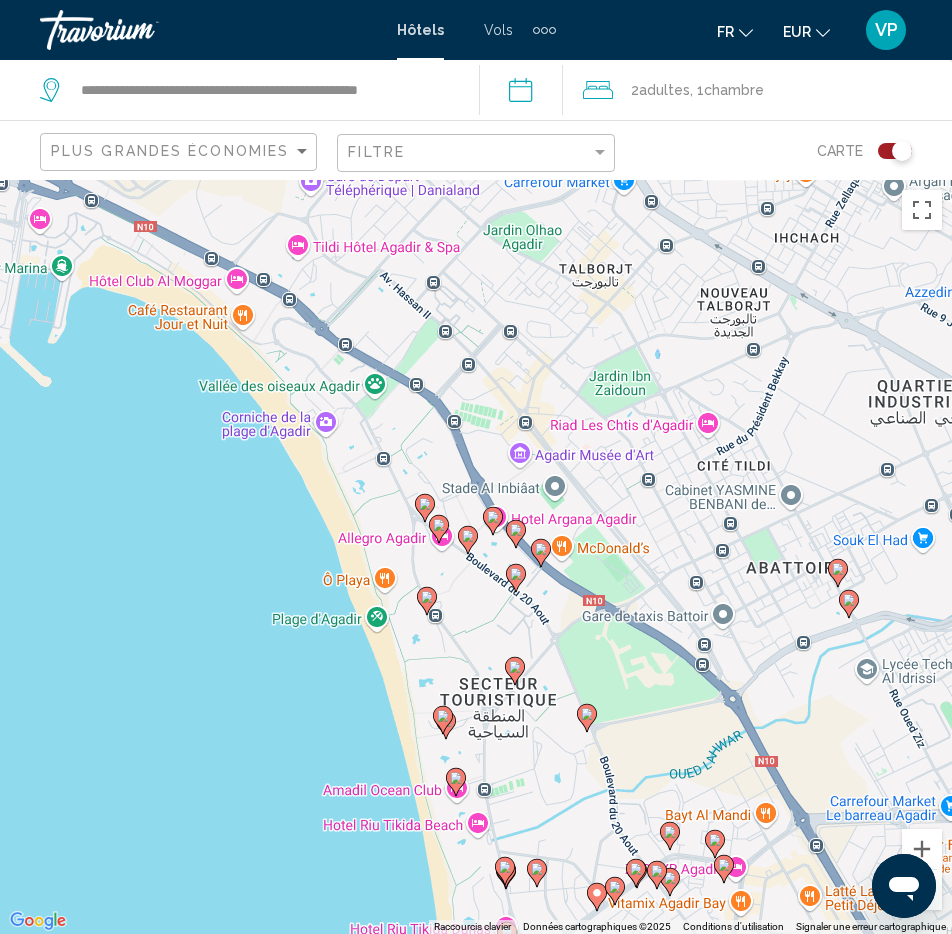 click 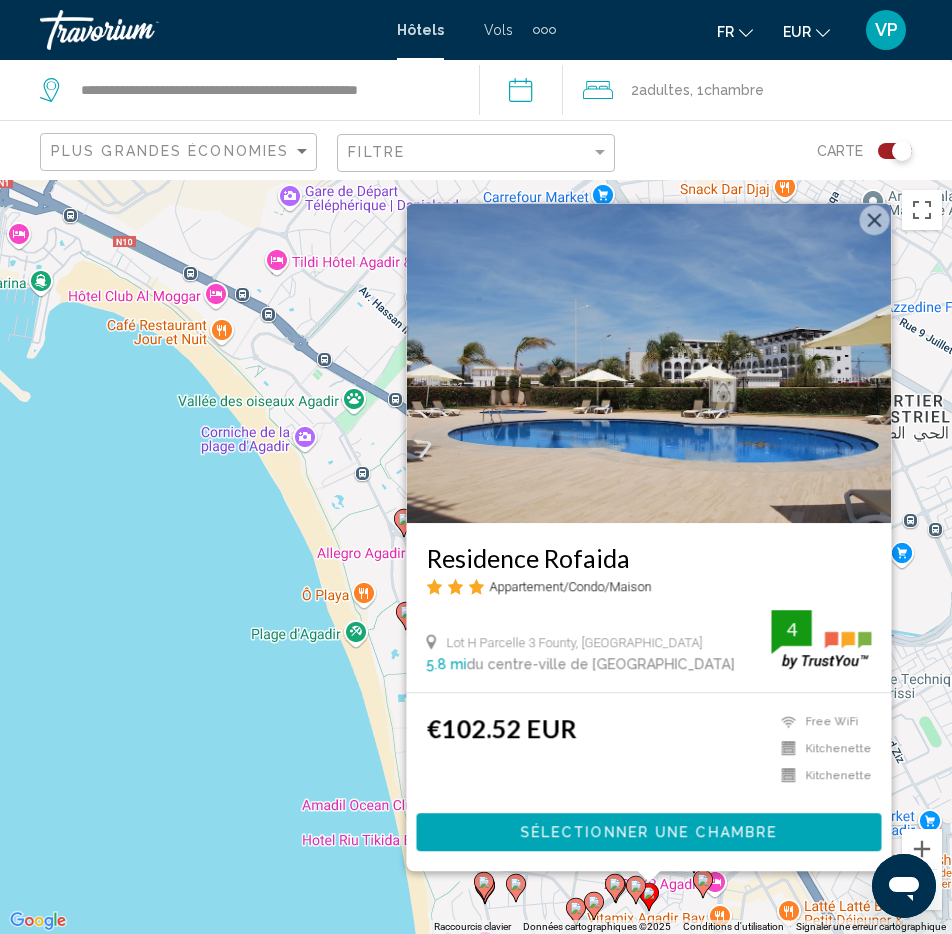 click 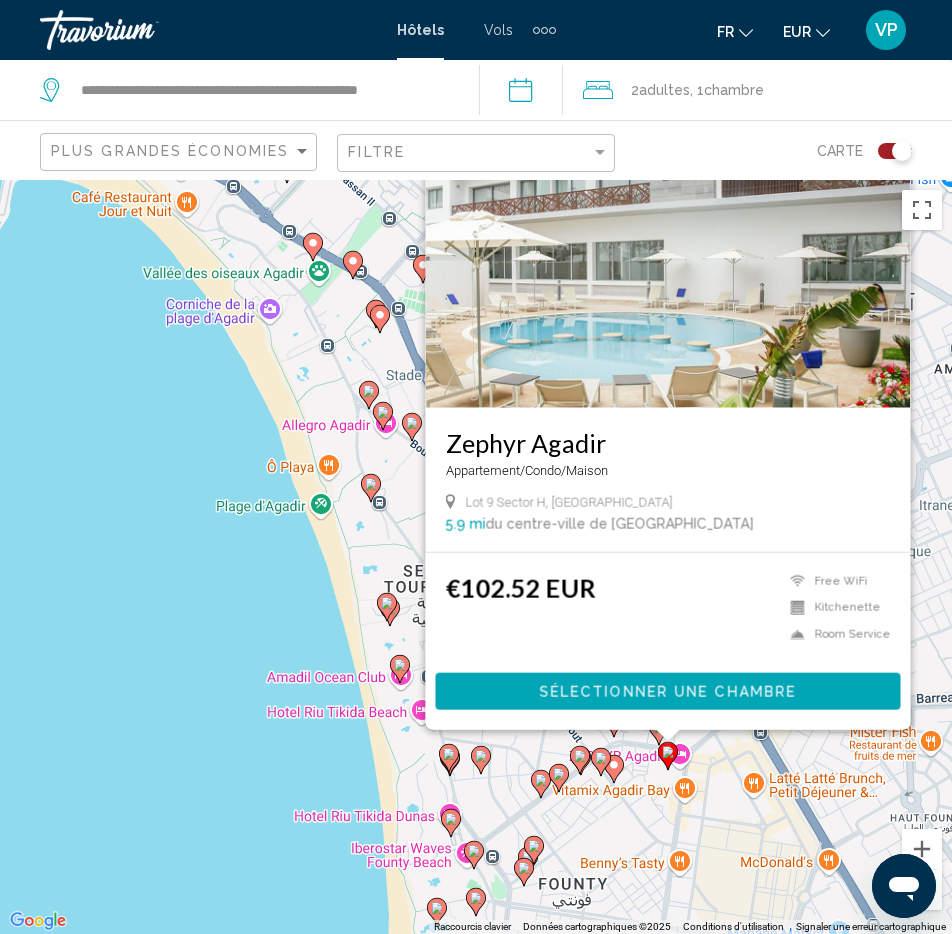 drag, startPoint x: 708, startPoint y: 889, endPoint x: 726, endPoint y: 759, distance: 131.24023 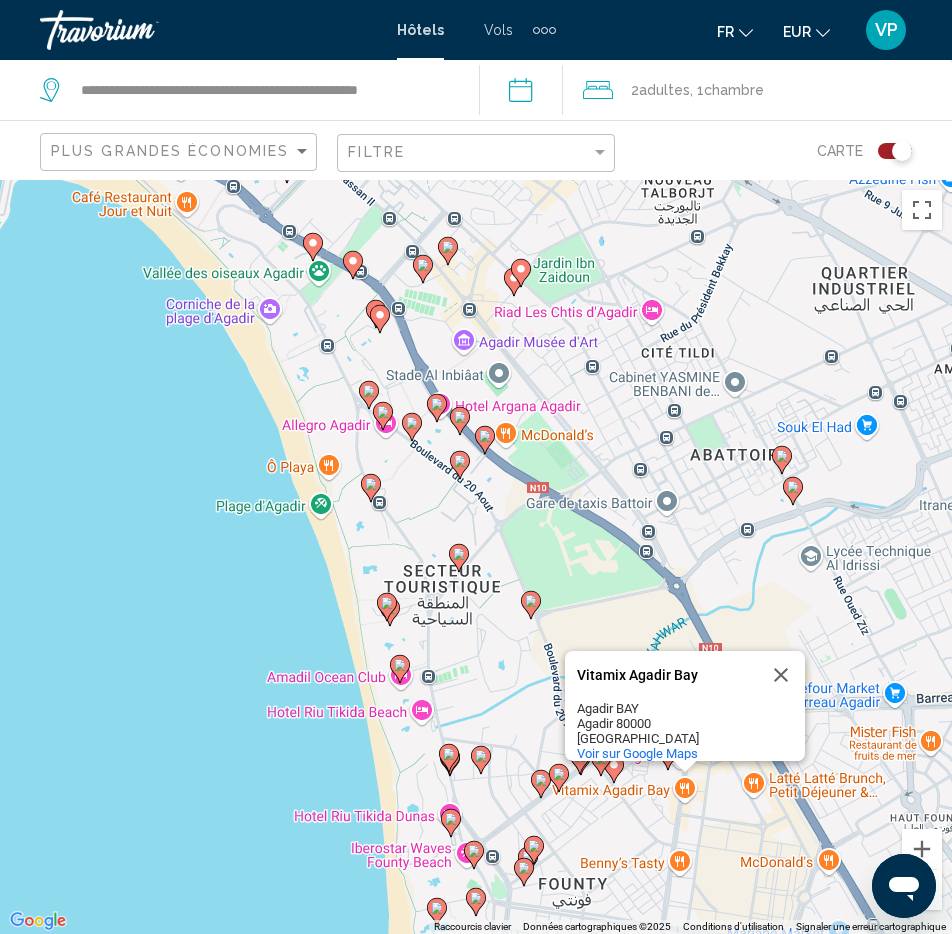 click on "Pour naviguer, appuyez sur les touches fléchées. Pour activer le glissement avec le clavier, appuyez sur Alt+Entrée. Une fois ce mode activé, utilisez les touches fléchées pour déplacer le repère. Pour valider le déplacement, appuyez sur Entrée. Pour annuler, appuyez sur Échap.     Vitamix Agadir Bay                     Vitamix Agadir Bay                 Agadir BAY Agadir 80000 Maroc             Voir sur Google Maps" at bounding box center [476, 557] 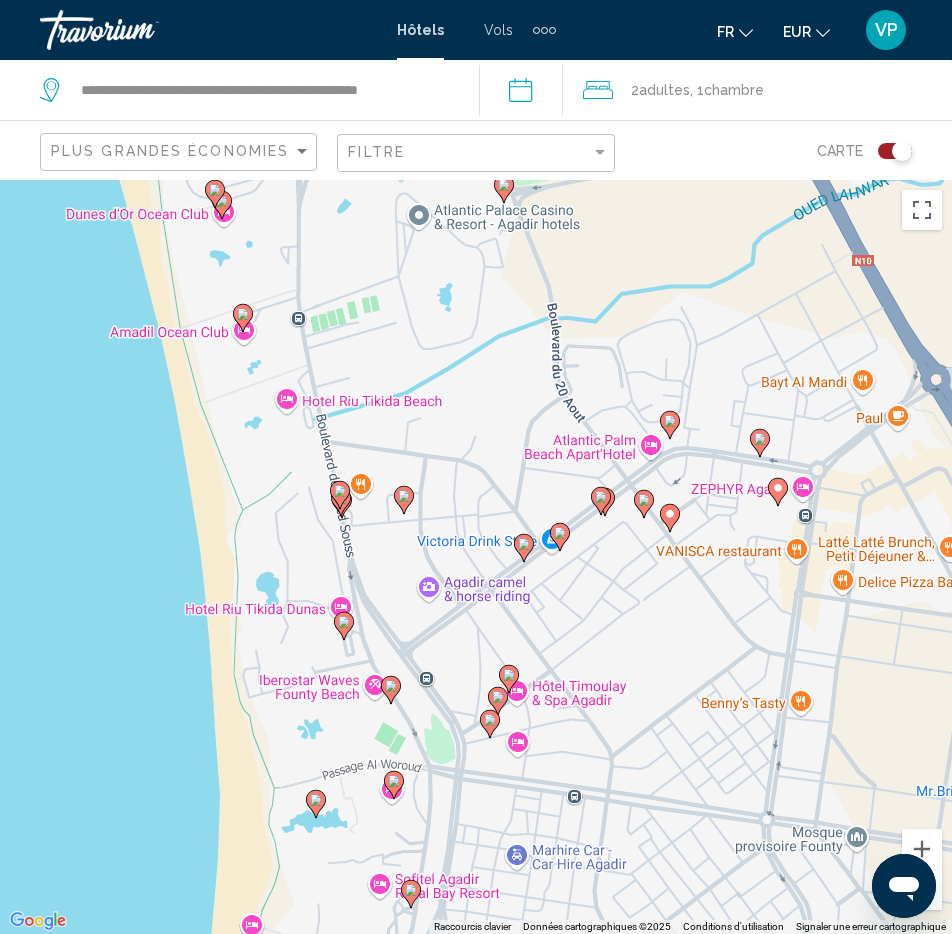 drag, startPoint x: 640, startPoint y: 815, endPoint x: 715, endPoint y: 608, distance: 220.16812 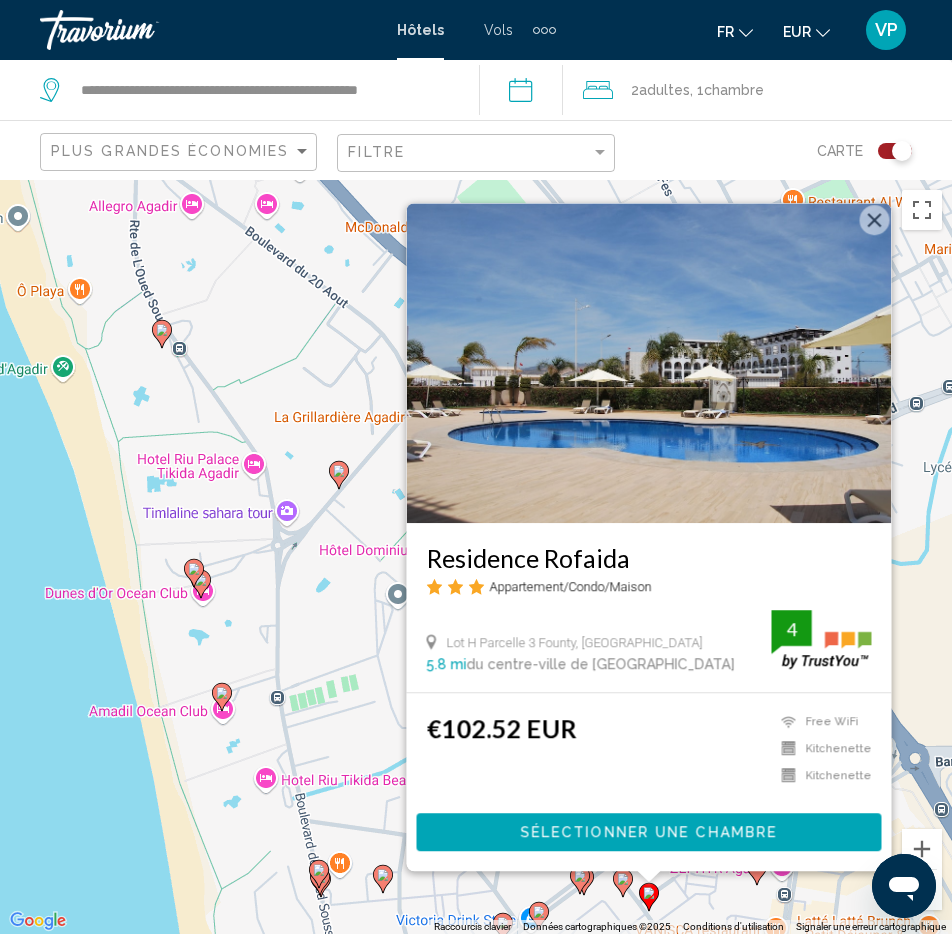 click 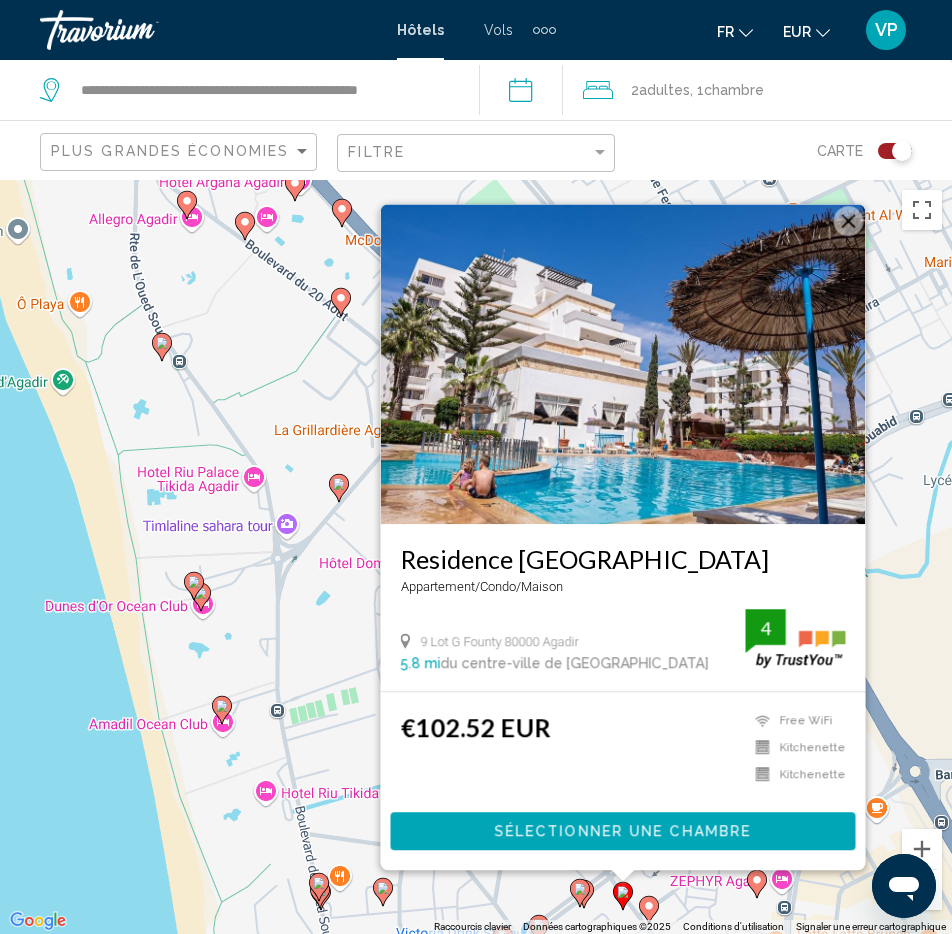 click on "Pour naviguer, appuyez sur les touches fléchées. Pour activer le glissement avec le clavier, appuyez sur Alt+Entrée. Une fois ce mode activé, utilisez les touches fléchées pour déplacer le repère. Pour valider le déplacement, appuyez sur Entrée. Pour annuler, appuyez sur Échap.  Residence Intouriste Hotel  Appartement/Condo/Maison
9 Lot G Founty 80000 Agadir 5.8 mi  du centre-ville de Agadir de l'hôtel 4 €102.52 EUR
Free WiFi
Kitchenette
Kitchenette
Room Service
Swimming Pool  4 Sélectionner une chambre" at bounding box center [476, 557] 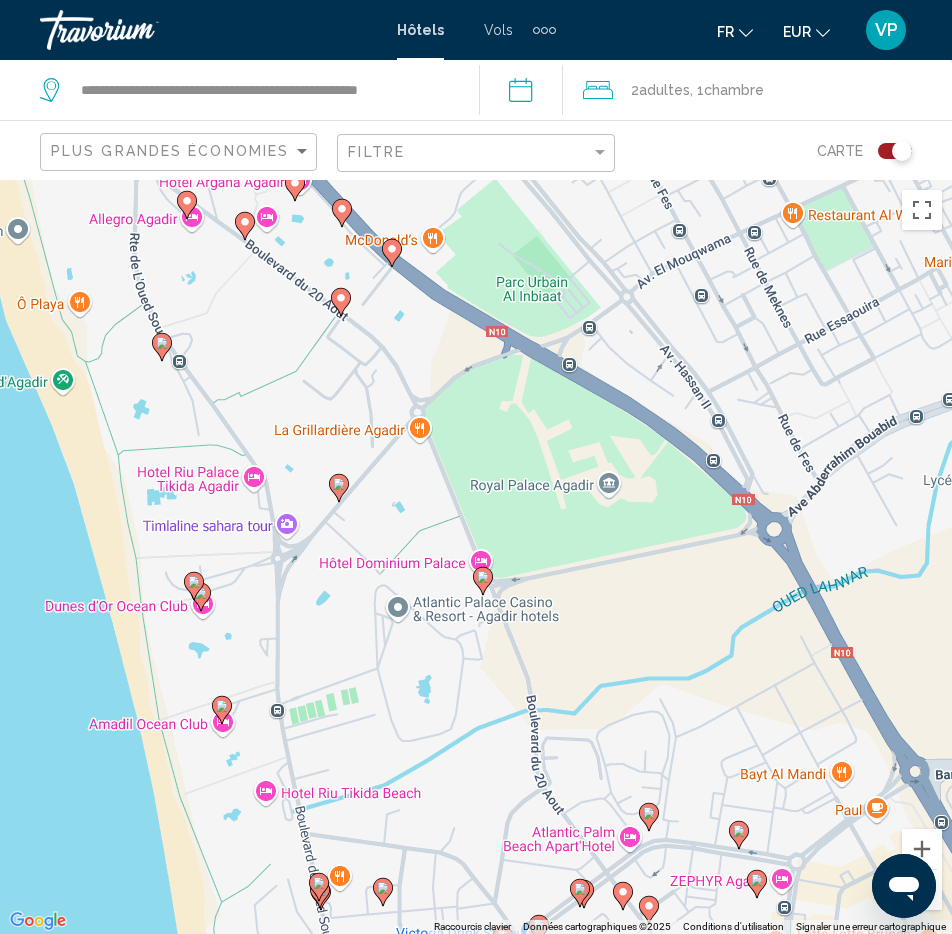 click 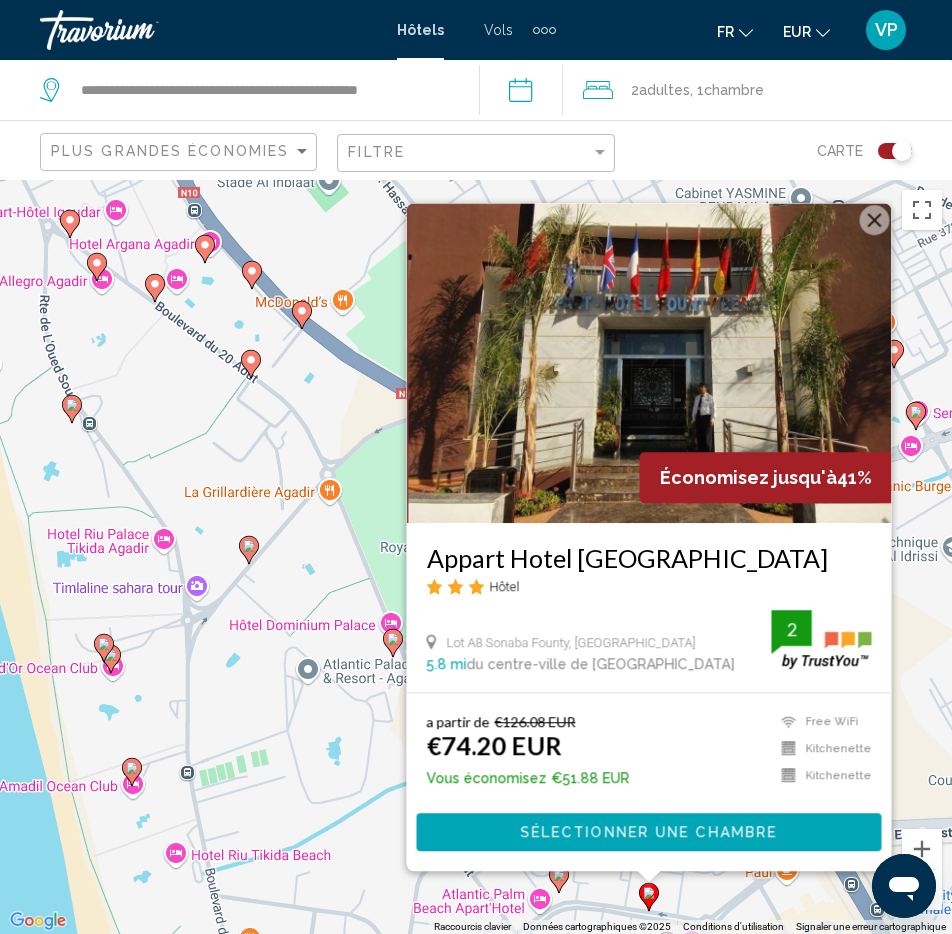 click at bounding box center [559, 879] 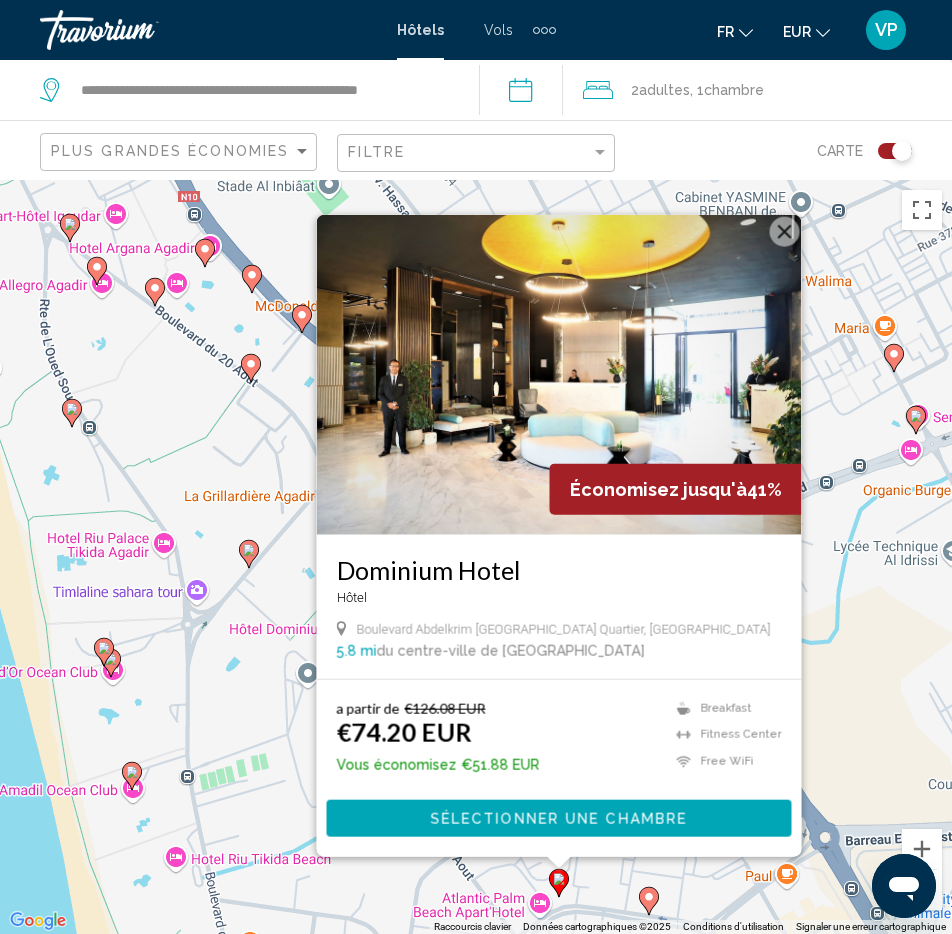 click on "Pour naviguer, appuyez sur les touches fléchées. Pour activer le glissement avec le clavier, appuyez sur Alt+Entrée. Une fois ce mode activé, utilisez les touches fléchées pour déplacer le repère. Pour valider le déplacement, appuyez sur Entrée. Pour annuler, appuyez sur Échap. Économisez jusqu'à  41%   Dominium Hotel  Hôtel
Boulevard Abdelkrim El Khatib Quartier, Agadir 5.8 mi  du centre-ville de Agadir de l'hôtel a partir de €126.08 EUR €74.20 EUR  Vous économisez  €51.88 EUR
Breakfast
Fitness Center
Free WiFi
Room Service
Shuttle Service
Swimming Pool  Sélectionner une chambre" at bounding box center (476, 557) 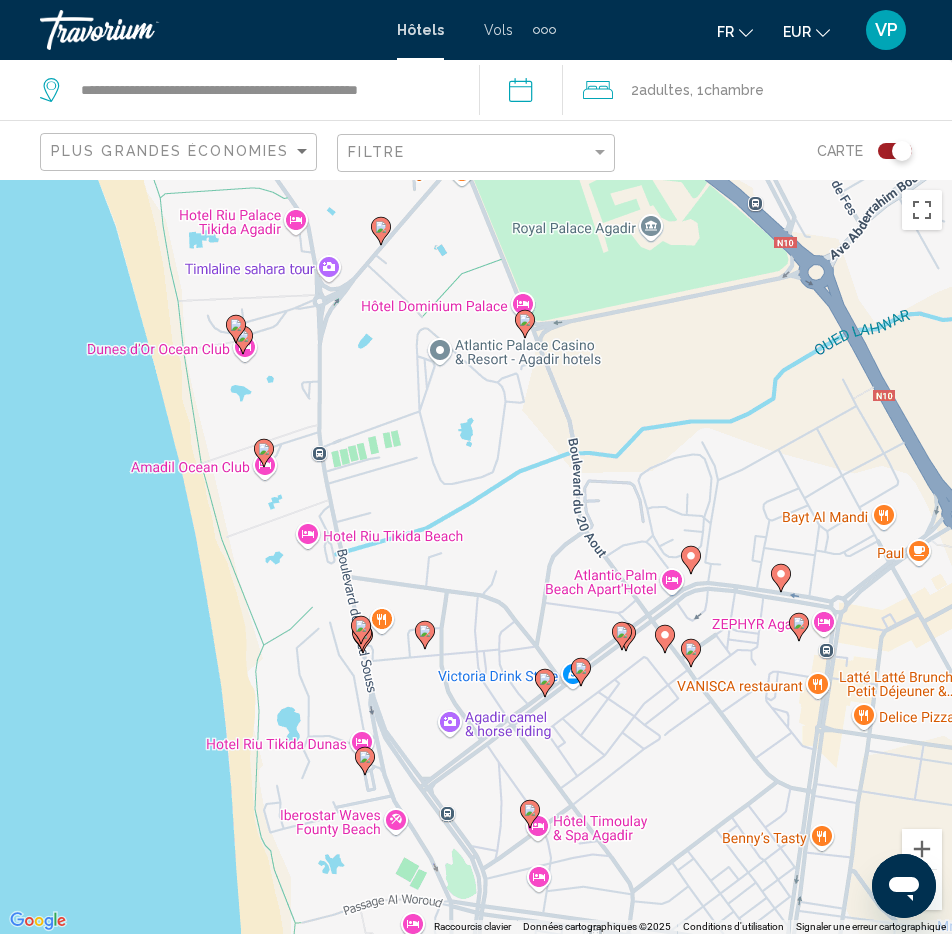 drag, startPoint x: 857, startPoint y: 755, endPoint x: 993, endPoint y: 425, distance: 356.92575 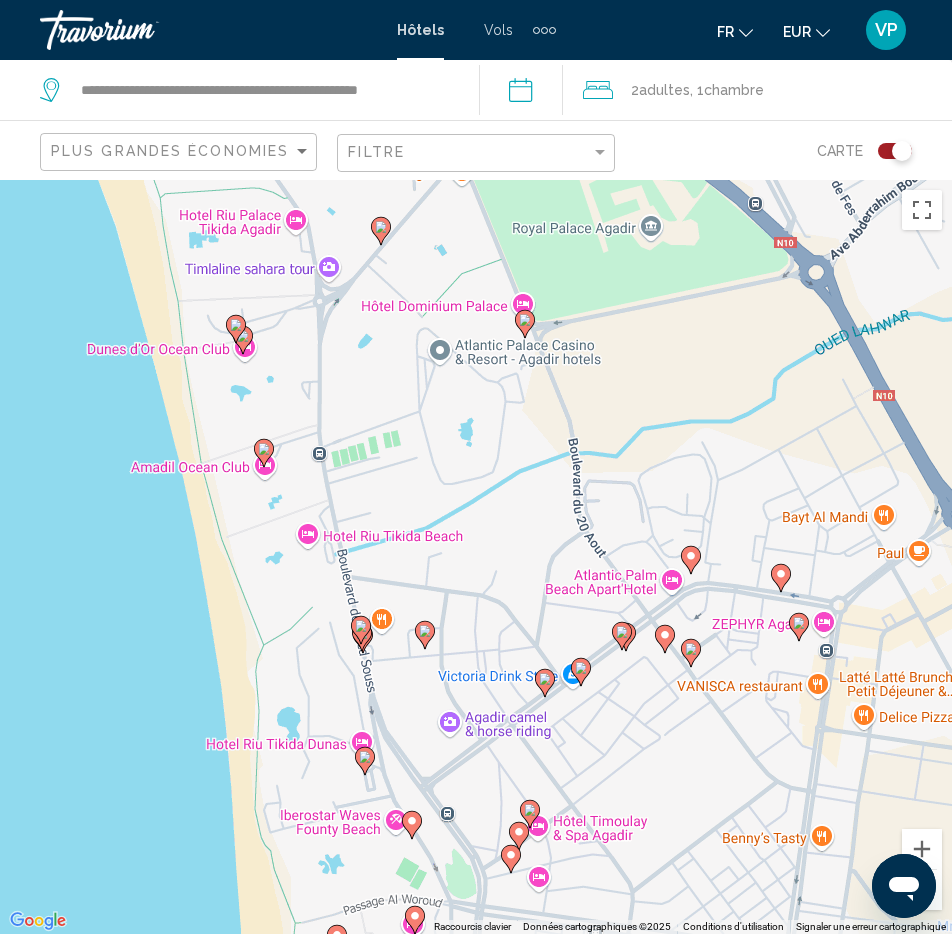 click 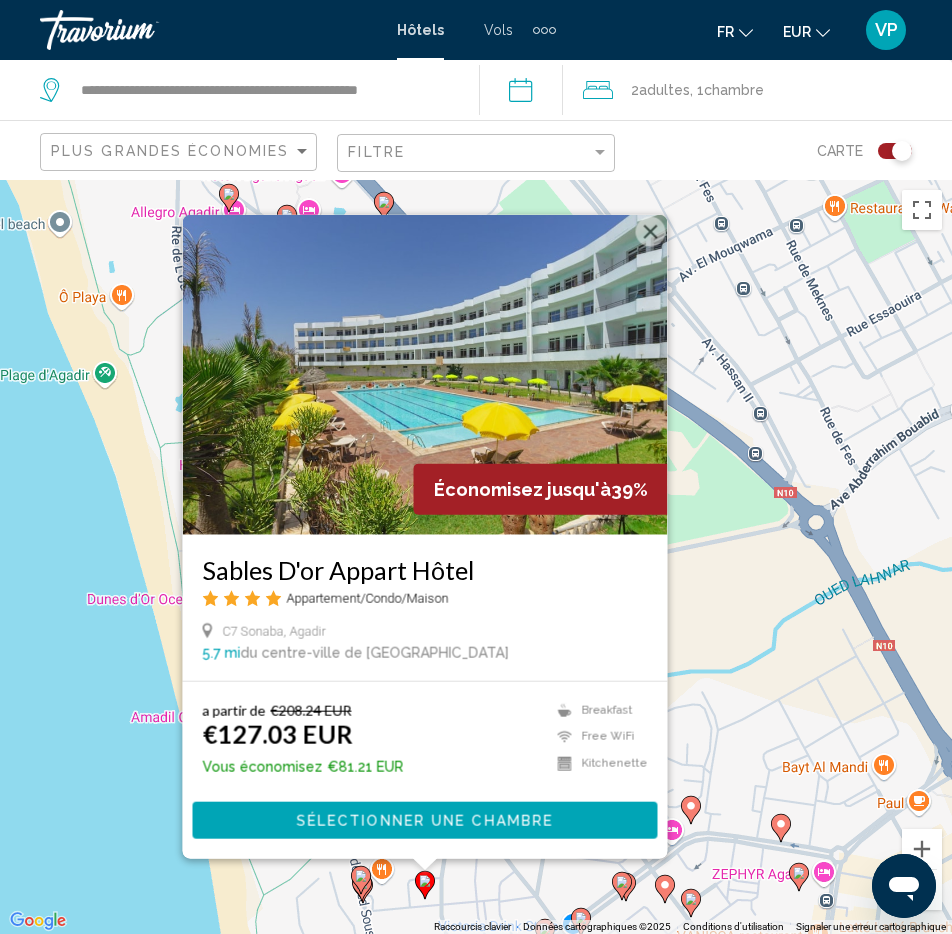 click 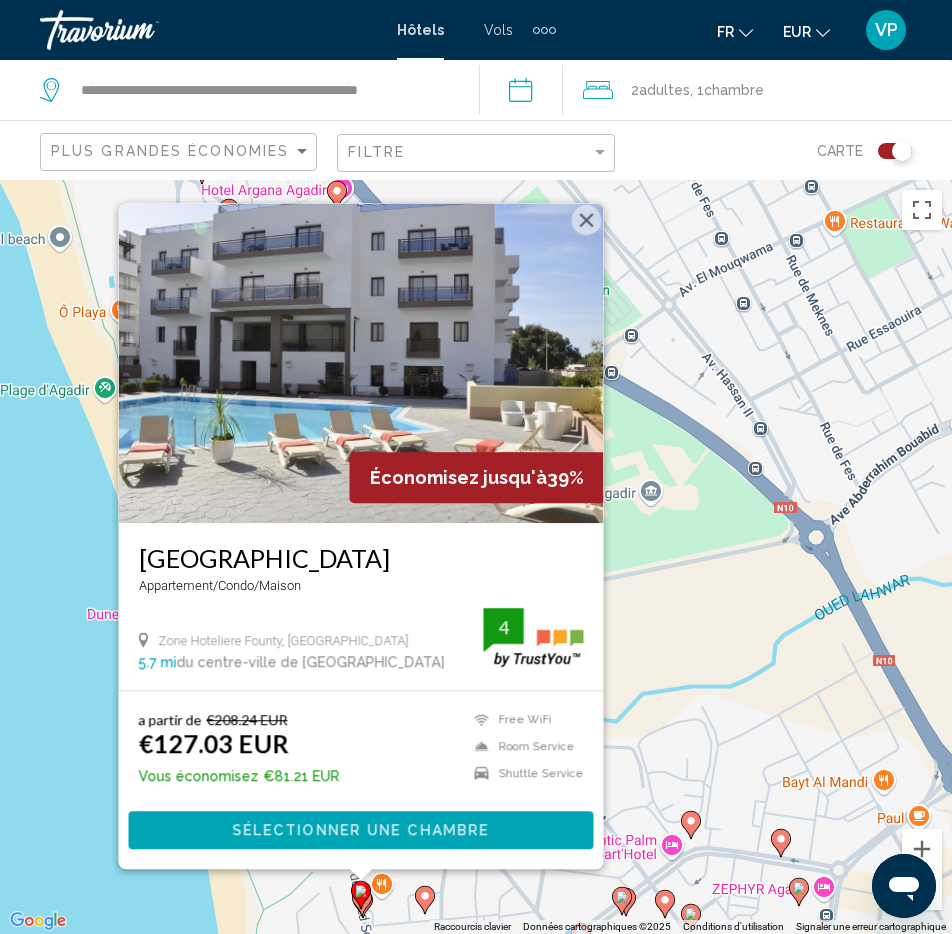click at bounding box center (361, 895) 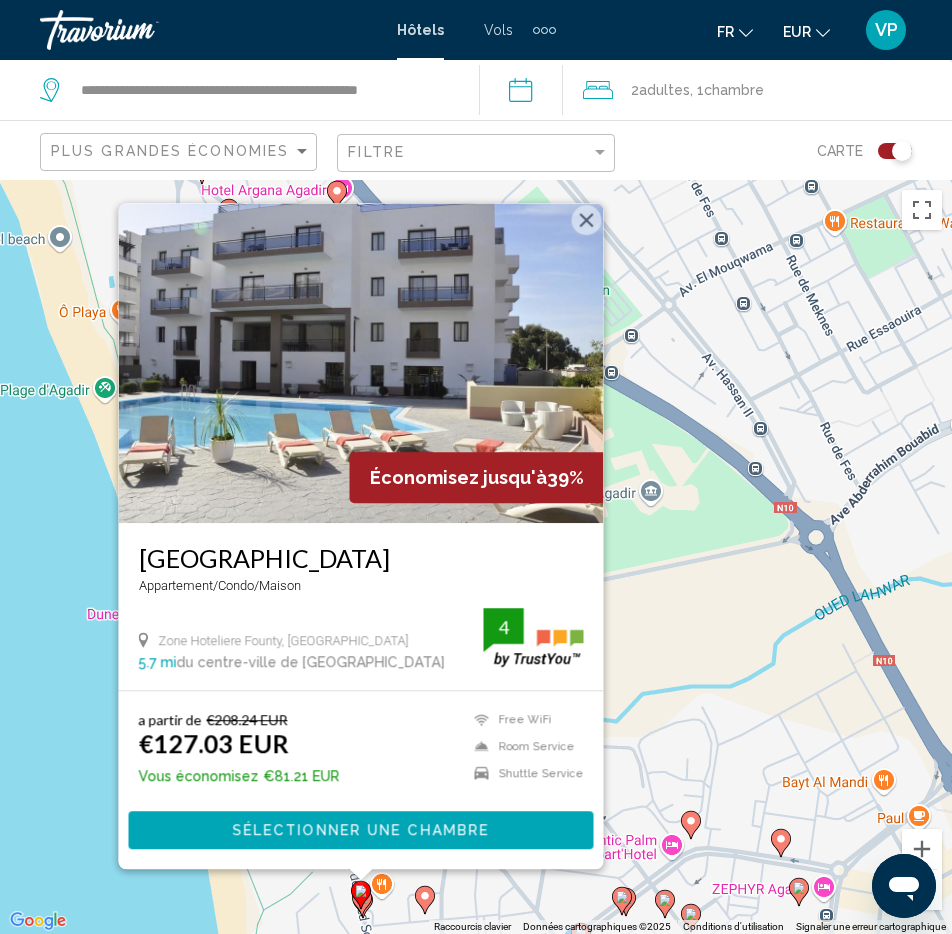 click at bounding box center [361, 895] 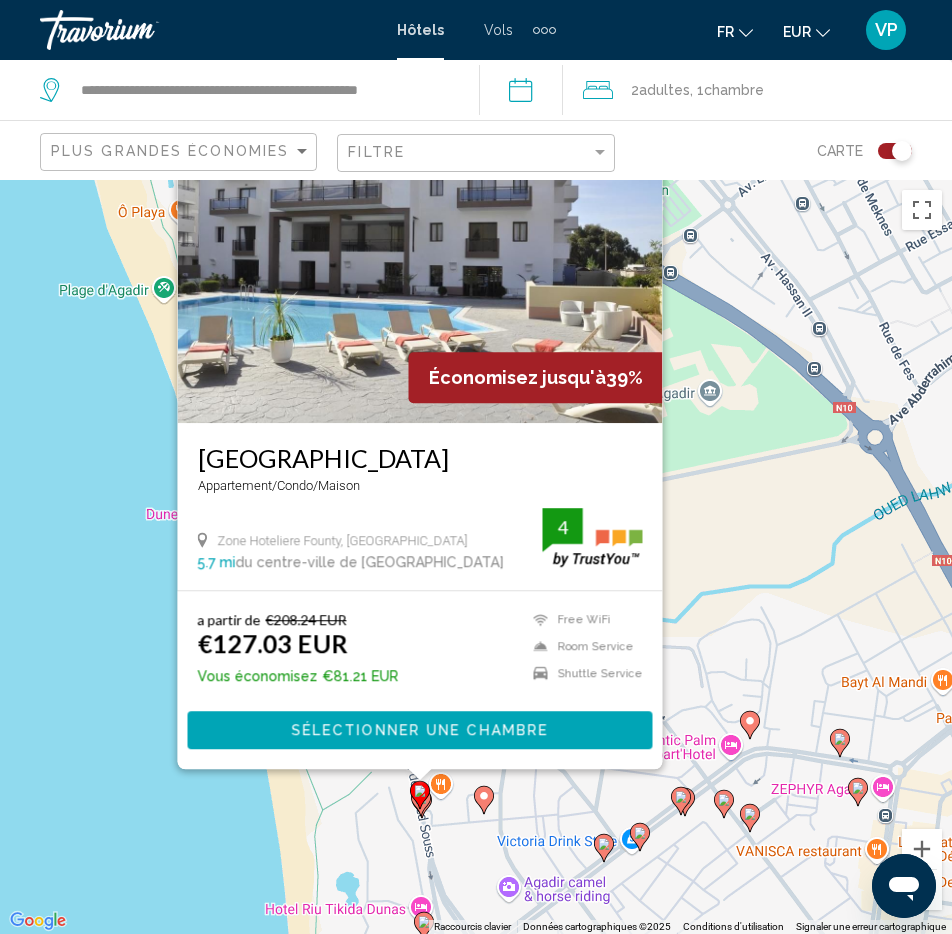 drag, startPoint x: 376, startPoint y: 914, endPoint x: 451, endPoint y: 799, distance: 137.2953 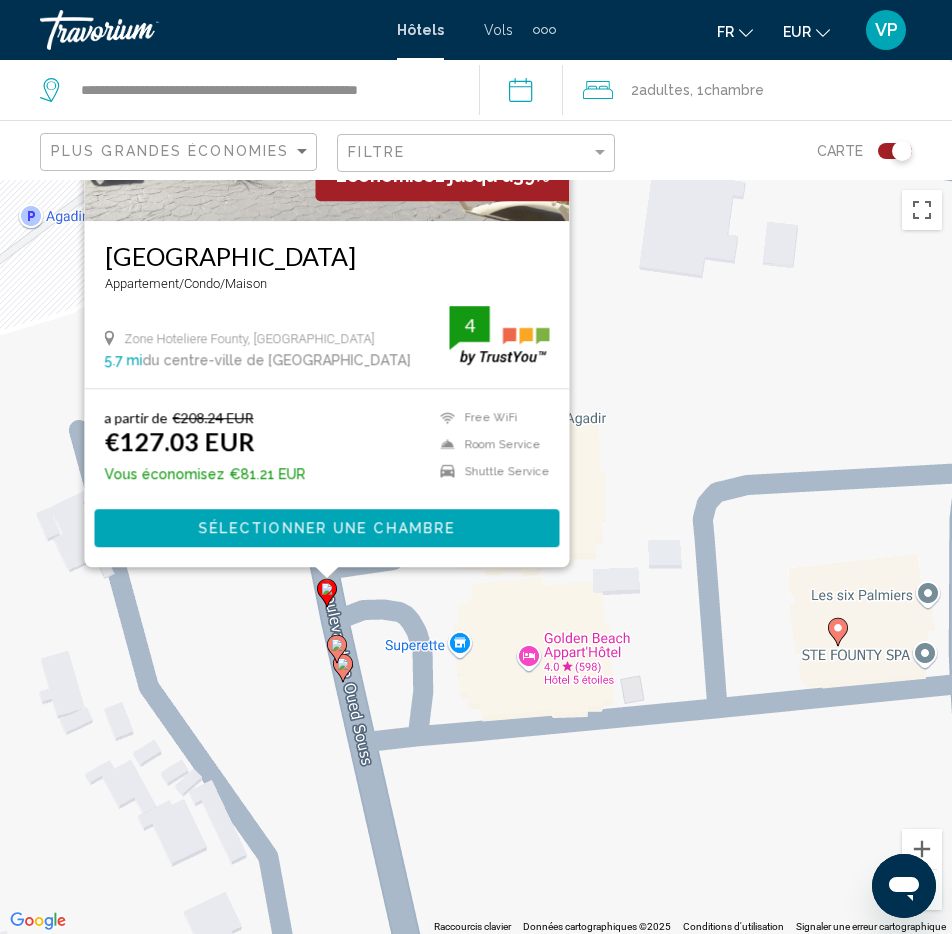click 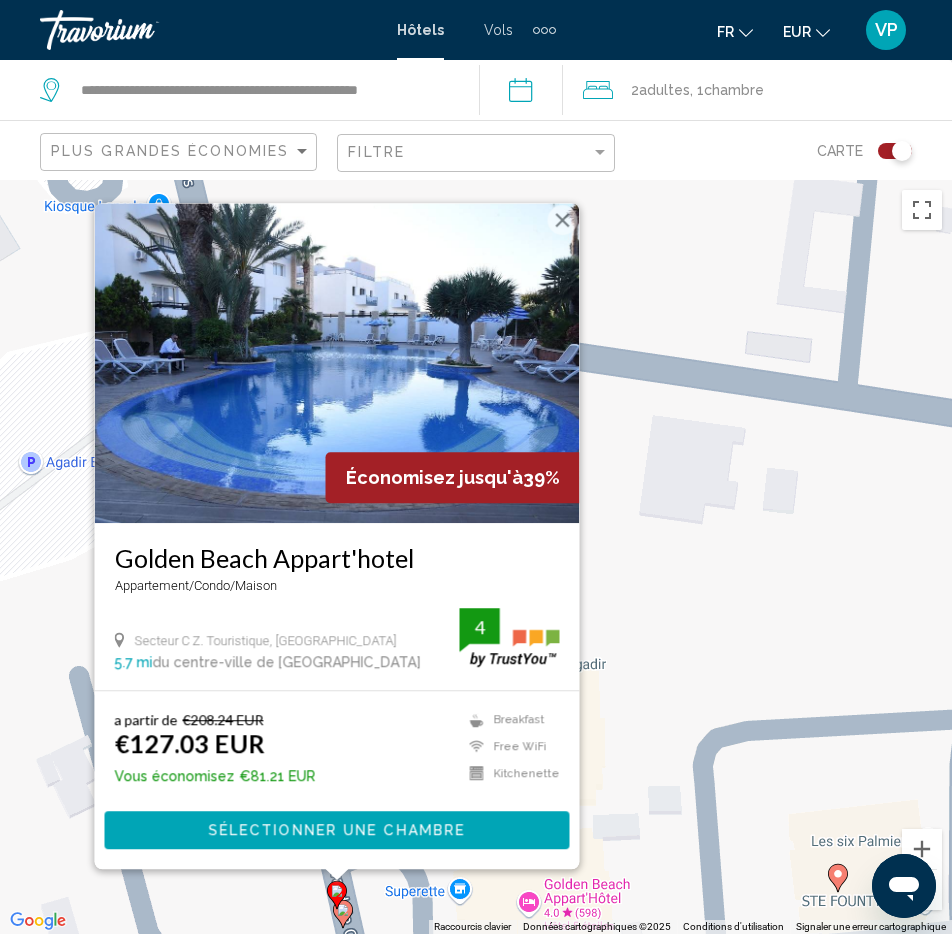 click 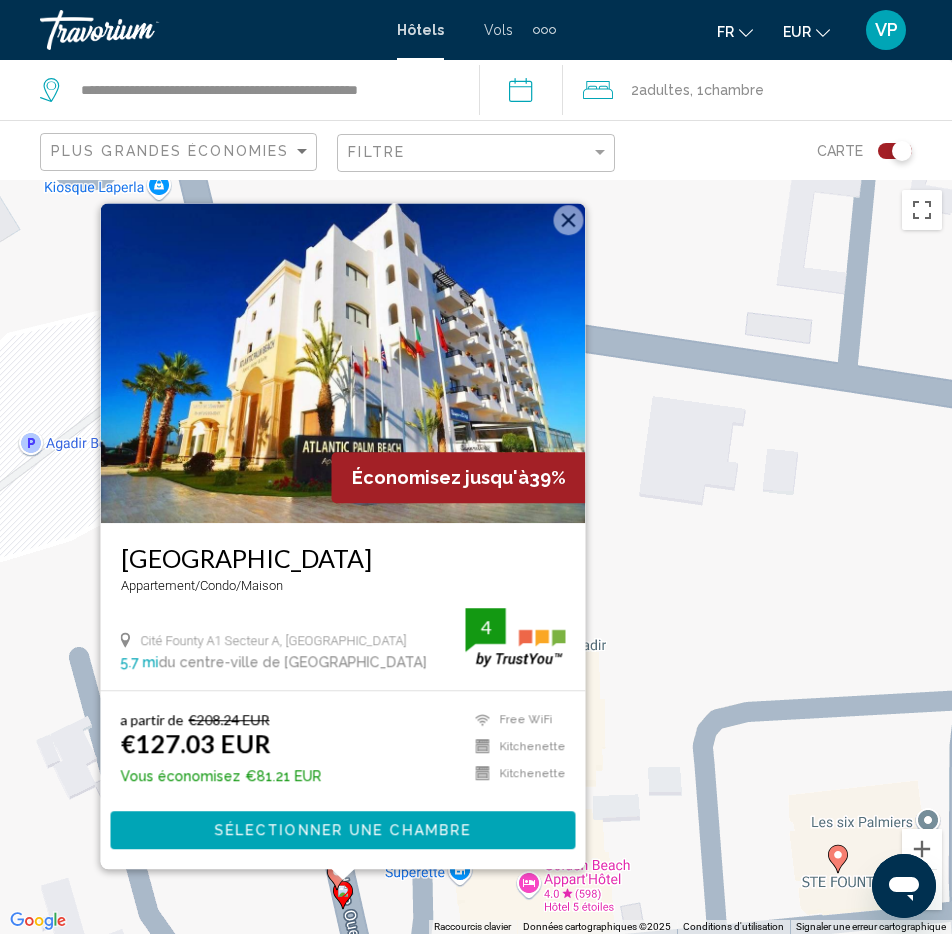 click at bounding box center (569, 220) 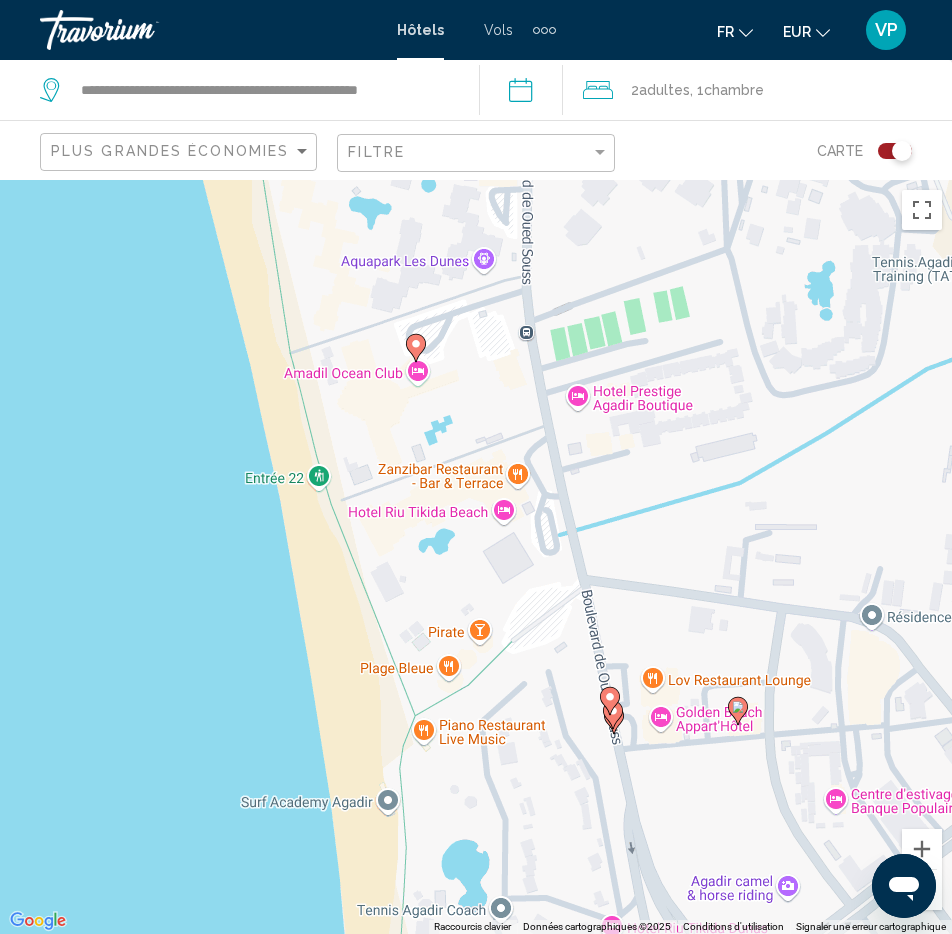 click 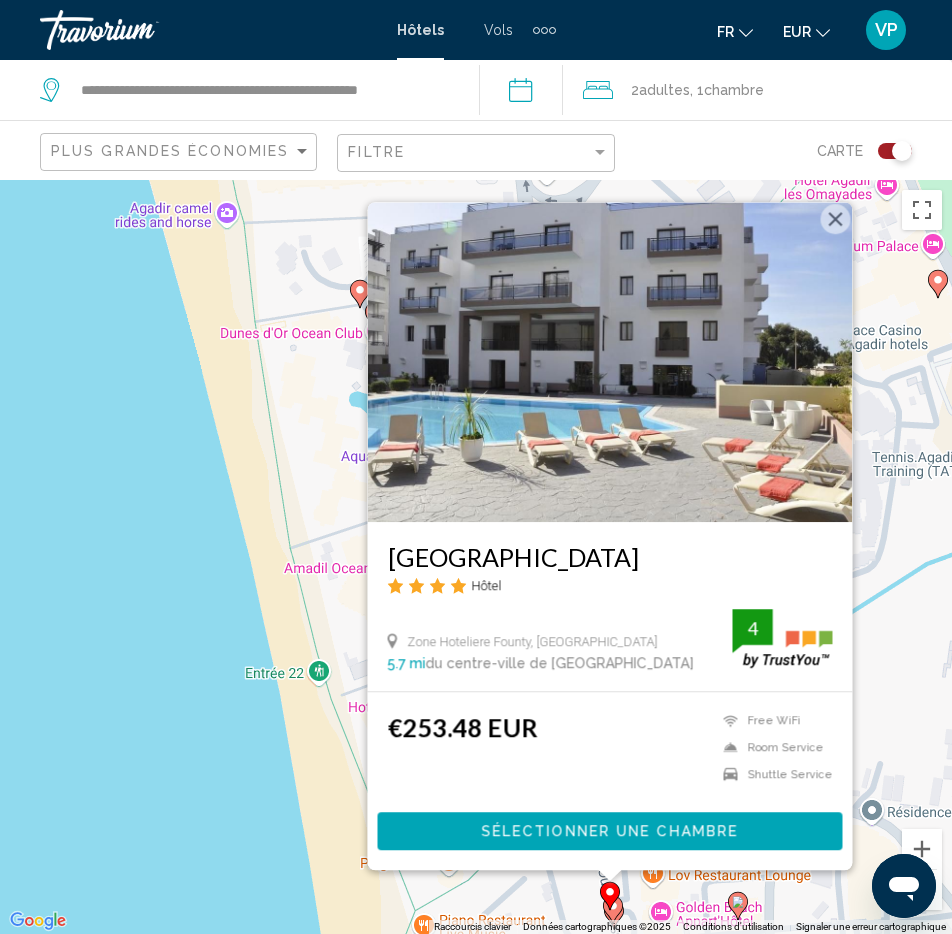 click on "Pour naviguer, appuyez sur les touches fléchées. Pour activer le glissement avec le clavier, appuyez sur Alt+Entrée. Une fois ce mode activé, utilisez les touches fléchées pour déplacer le repère. Pour valider le déplacement, appuyez sur Entrée. Pour annuler, appuyez sur Échap.  La Suite Hôtel Boutique
Hôtel
Zone Hoteliere Founty, Agadir 5.7 mi  du centre-ville de Agadir de l'hôtel 4 €253.48 EUR
Free WiFi
Room Service
Shuttle Service
Swimming Pool  4 Sélectionner une chambre" at bounding box center (476, 557) 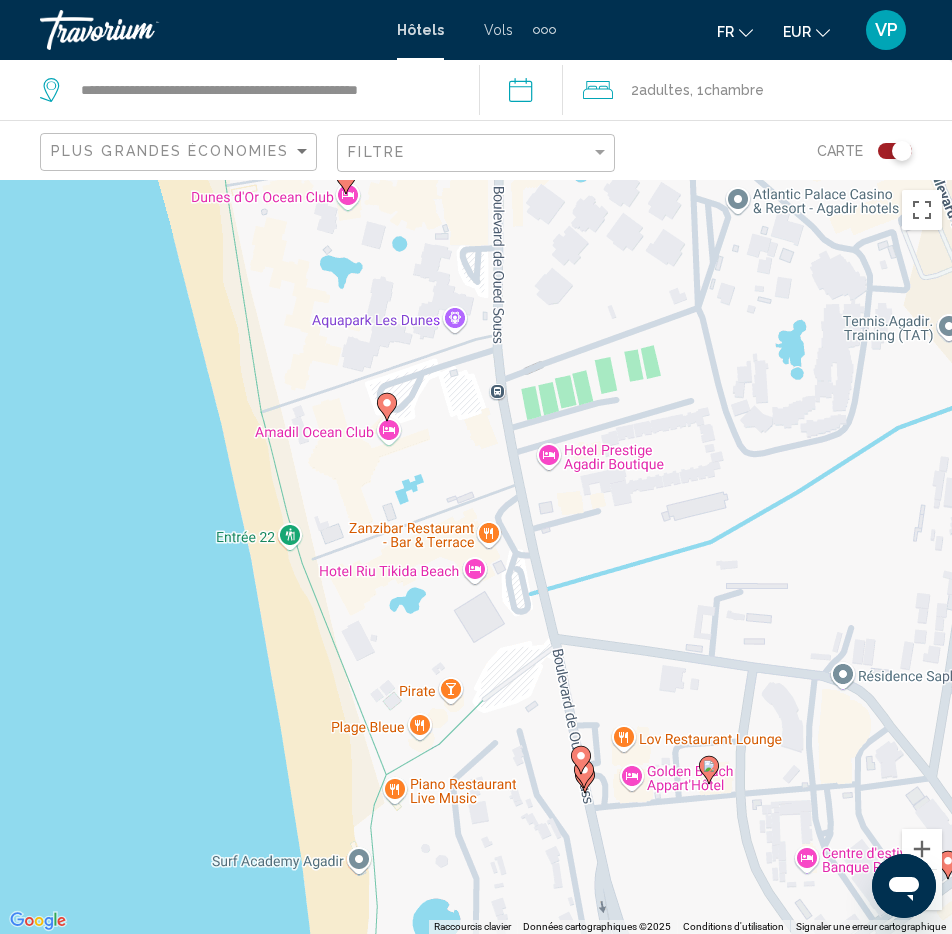 drag, startPoint x: 580, startPoint y: 894, endPoint x: 552, endPoint y: 763, distance: 133.95895 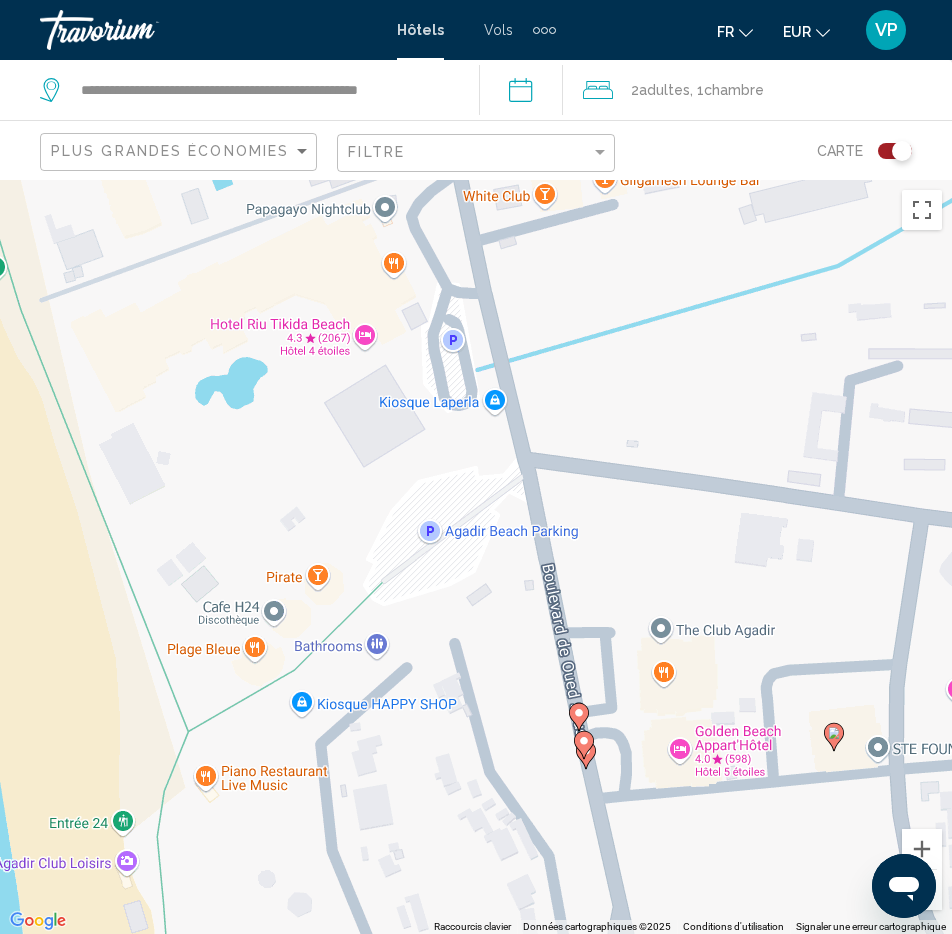click 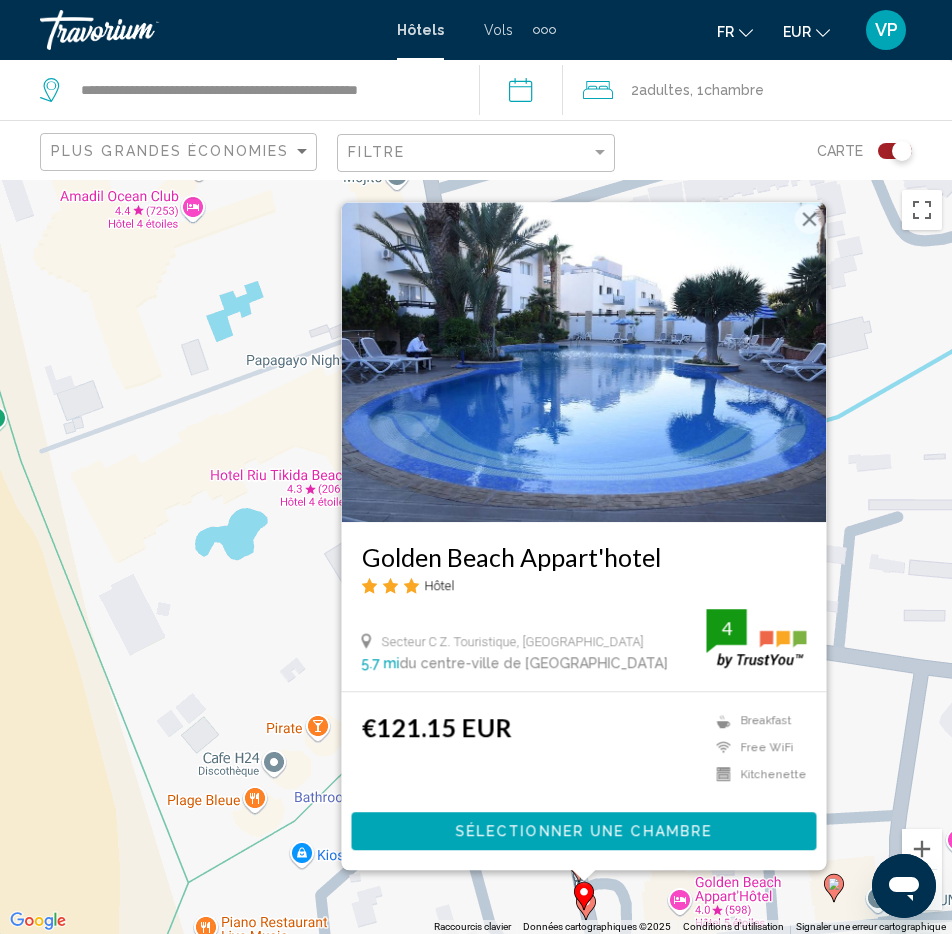 click at bounding box center [584, 896] 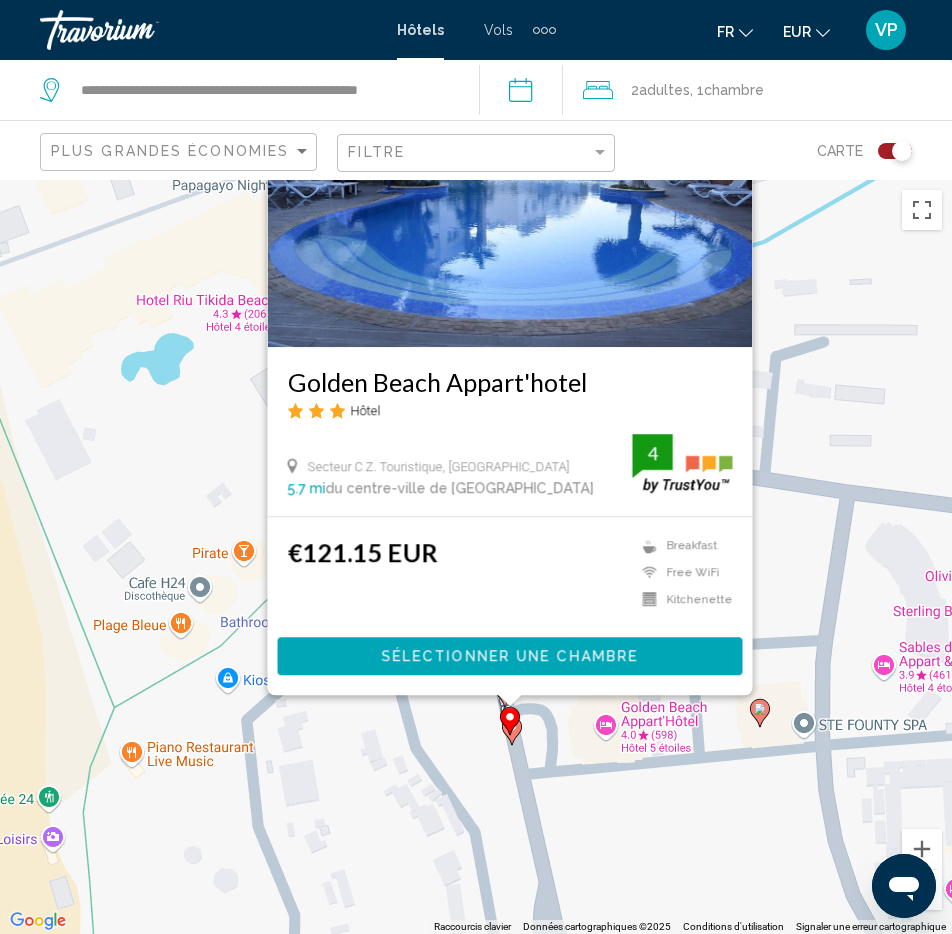 drag, startPoint x: 533, startPoint y: 898, endPoint x: 453, endPoint y: 680, distance: 232.21542 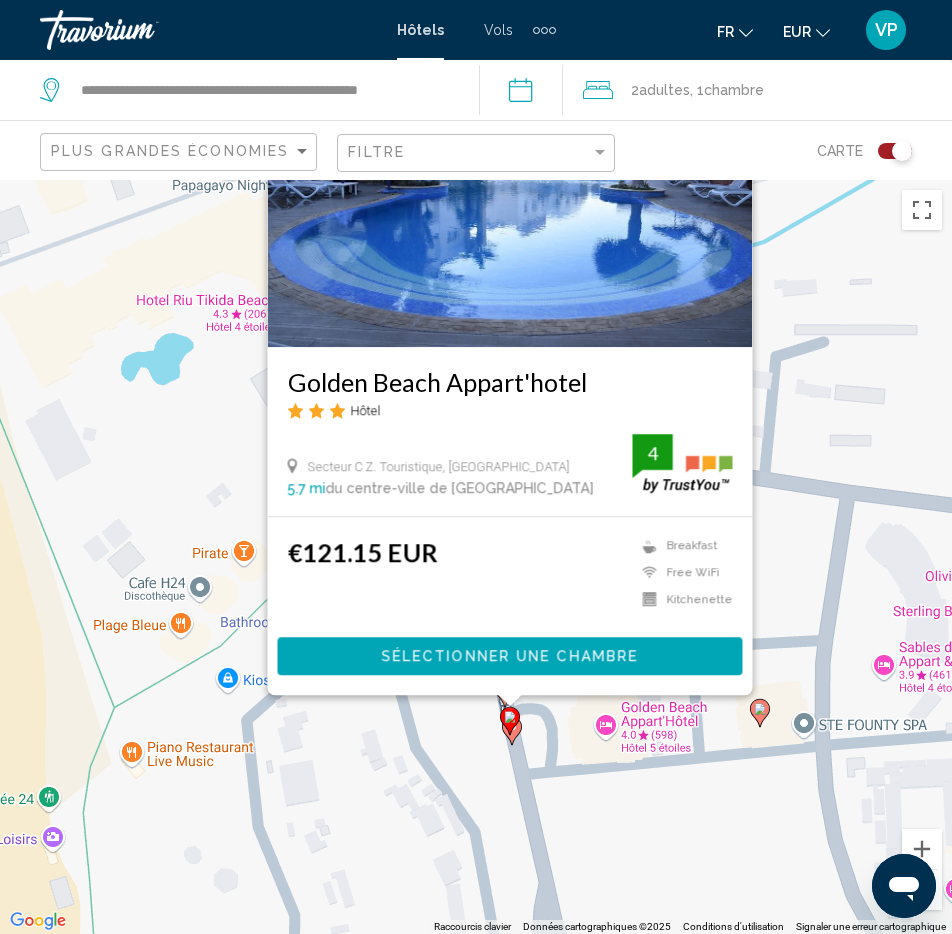 click on "Pour naviguer, appuyez sur les touches fléchées. Pour activer le glissement avec le clavier, appuyez sur Alt+Entrée. Une fois ce mode activé, utilisez les touches fléchées pour déplacer le repère. Pour valider le déplacement, appuyez sur Entrée. Pour annuler, appuyez sur Échap.  Golden Beach Appart'hotel
Hôtel
Secteur C Z. Touristique, Agadir 5.7 mi  du centre-ville de Agadir de l'hôtel 4 €121.15 EUR
Breakfast
Free WiFi
Kitchenette
Kitchenette
Room Service
Shuttle Service  4 Sélectionner une chambre" at bounding box center (476, 557) 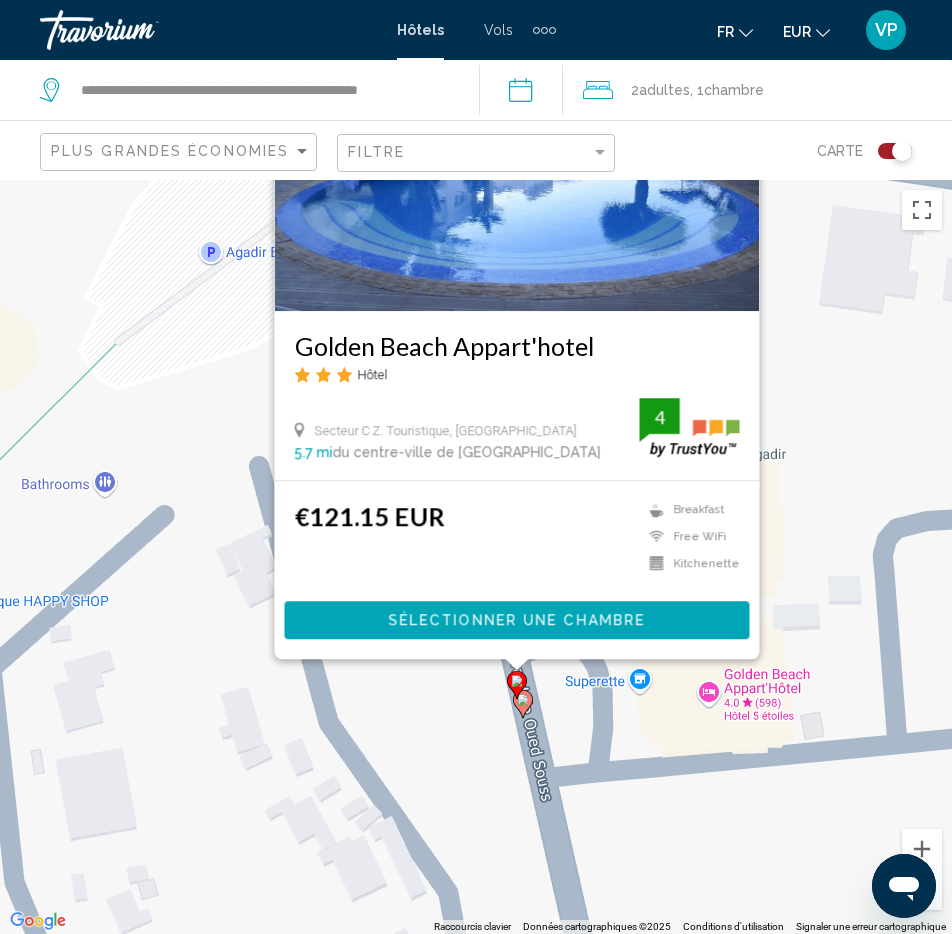 click at bounding box center [523, 704] 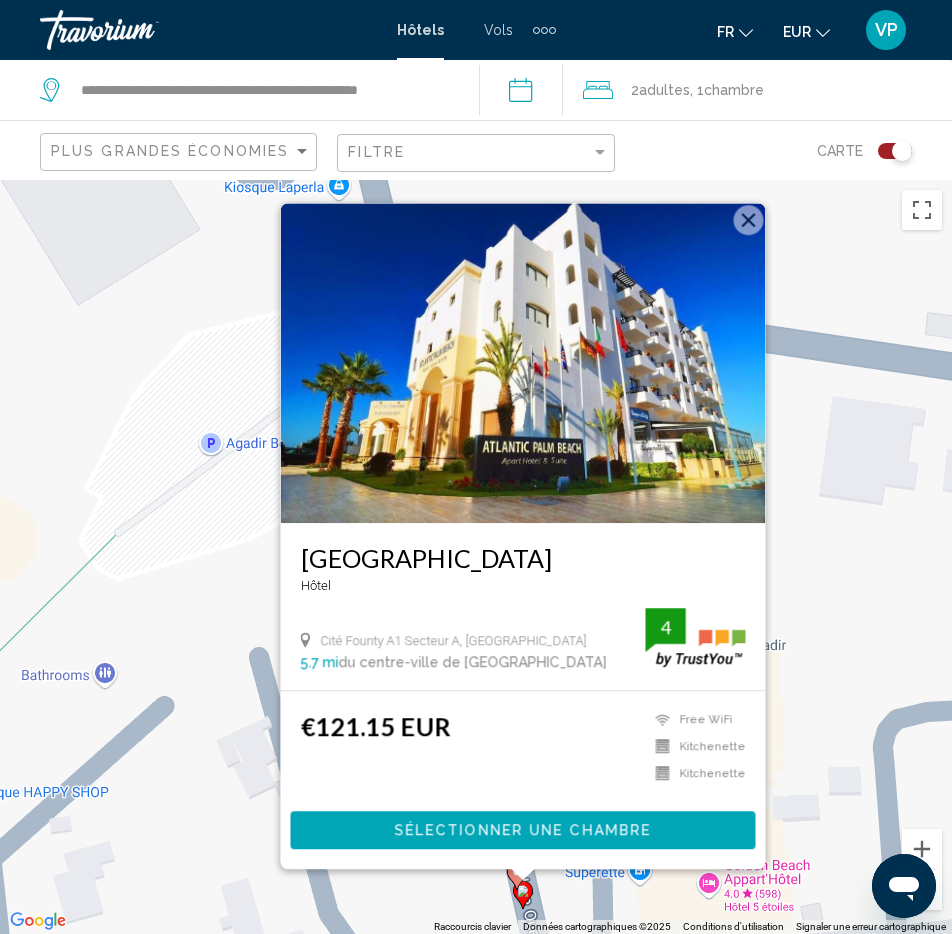 click at bounding box center [749, 220] 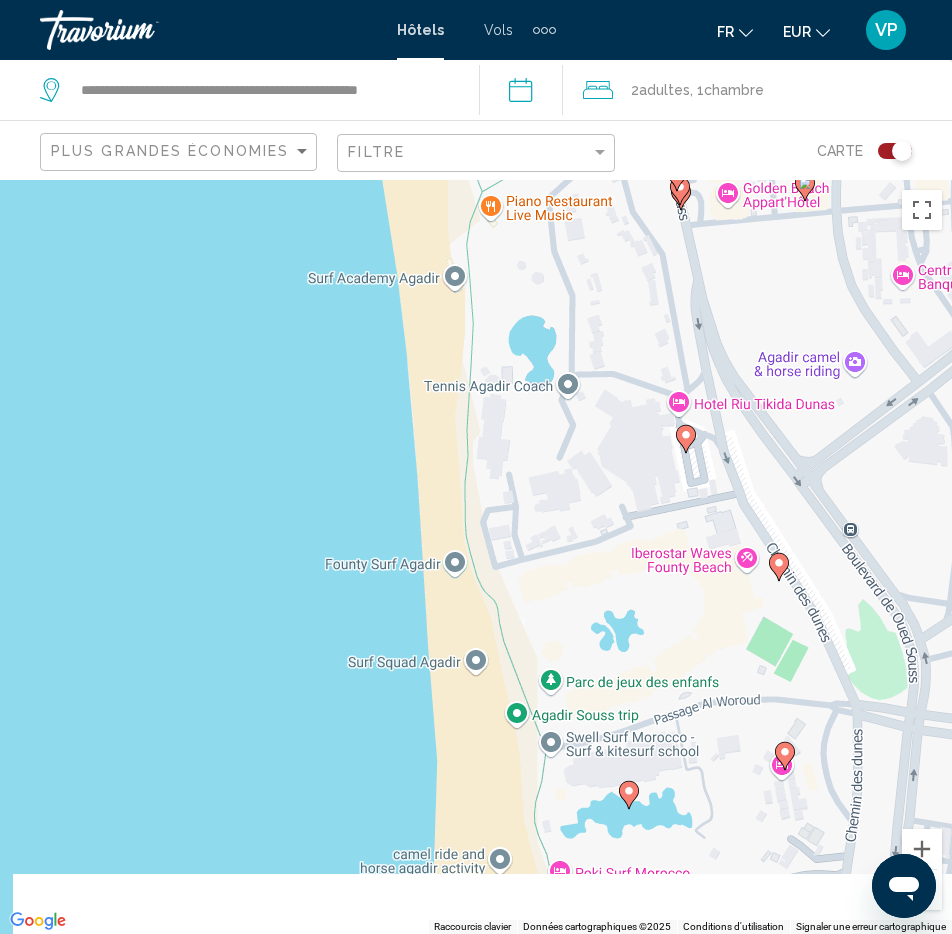 drag, startPoint x: 613, startPoint y: 686, endPoint x: 629, endPoint y: 293, distance: 393.32556 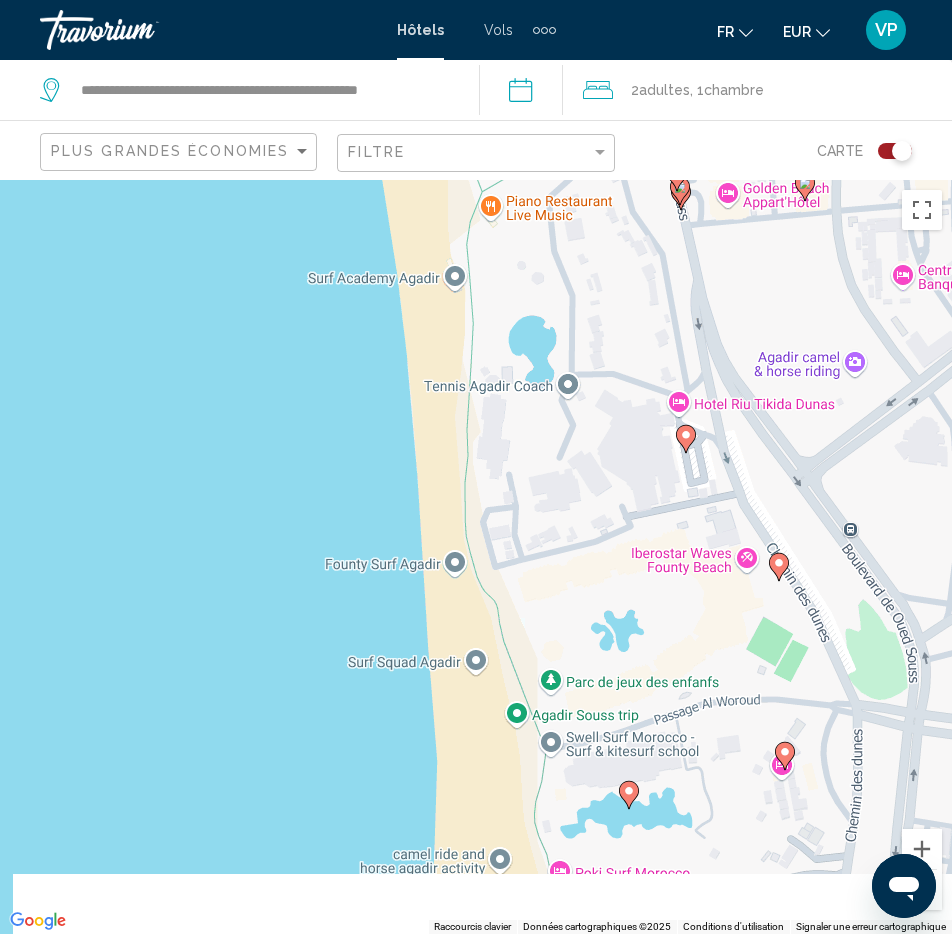 click on "Pour naviguer, appuyez sur les touches fléchées. Pour activer le glissement avec le clavier, appuyez sur Alt+Entrée. Une fois ce mode activé, utilisez les touches fléchées pour déplacer le repère. Pour valider le déplacement, appuyez sur Entrée. Pour annuler, appuyez sur Échap." at bounding box center (476, 557) 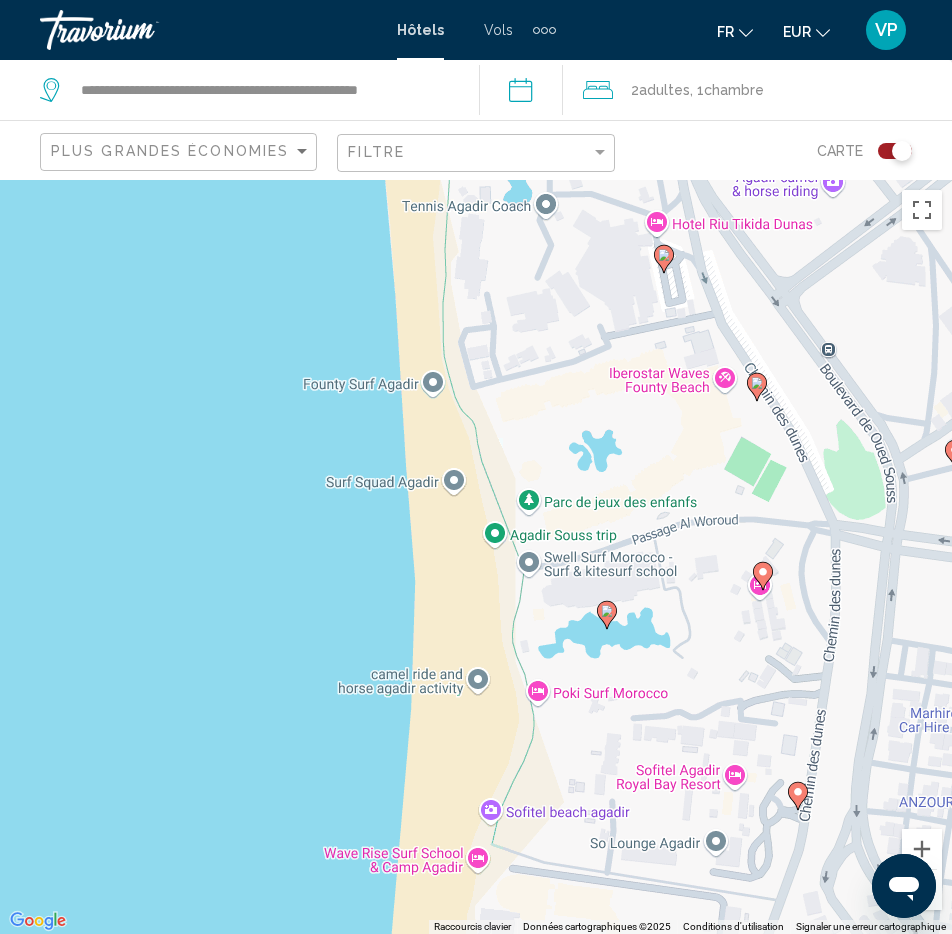 drag, startPoint x: 706, startPoint y: 730, endPoint x: 682, endPoint y: 560, distance: 171.68576 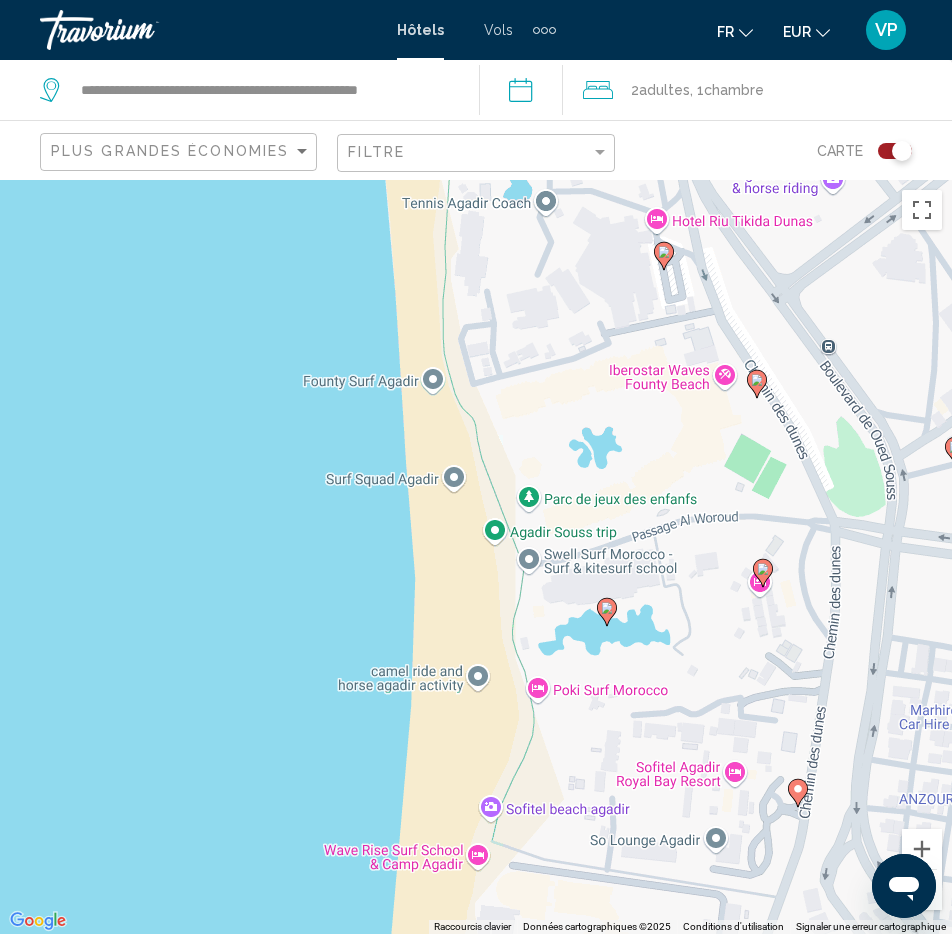 click 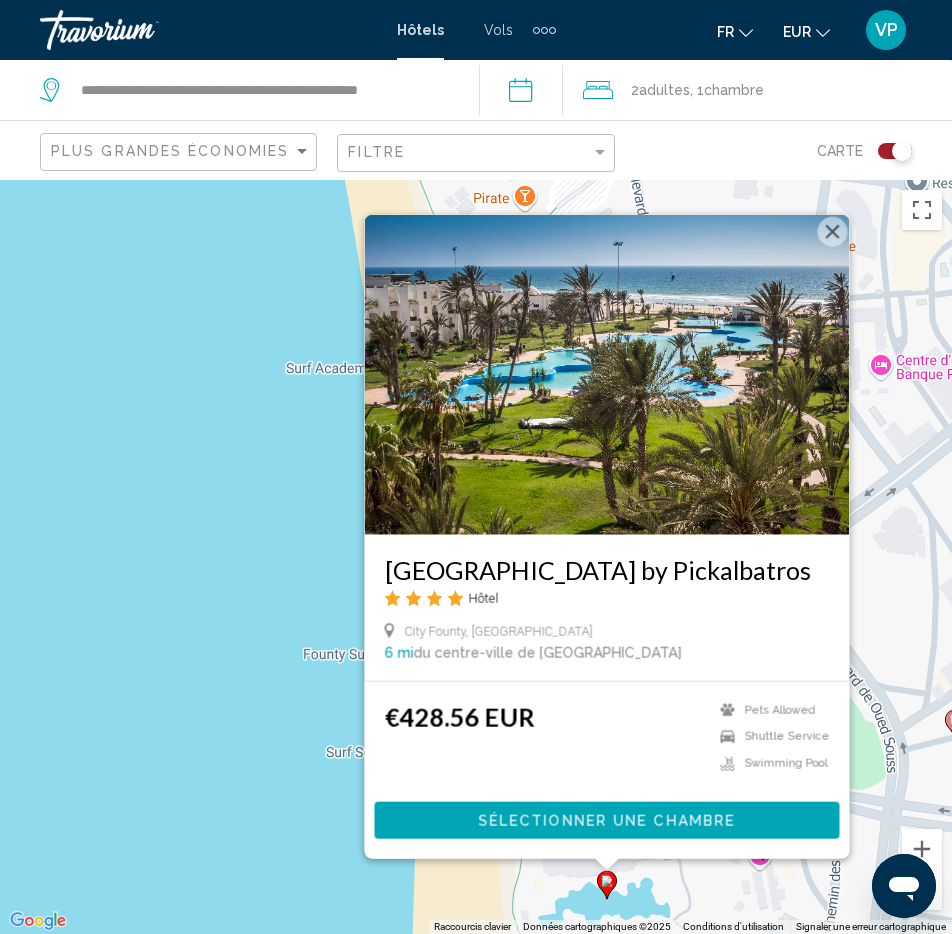 click on "Pour naviguer, appuyez sur les touches fléchées. Pour activer le glissement avec le clavier, appuyez sur Alt+Entrée. Une fois ce mode activé, utilisez les touches fléchées pour déplacer le repère. Pour valider le déplacement, appuyez sur Entrée. Pour annuler, appuyez sur Échap.  Palais des roses by Pickalbatros
Hôtel
City Founty, Agadir 6 mi  du centre-ville de Agadir de l'hôtel €428.56 EUR
Pets Allowed
Shuttle Service
Swimming Pool  Sélectionner une chambre" at bounding box center [476, 557] 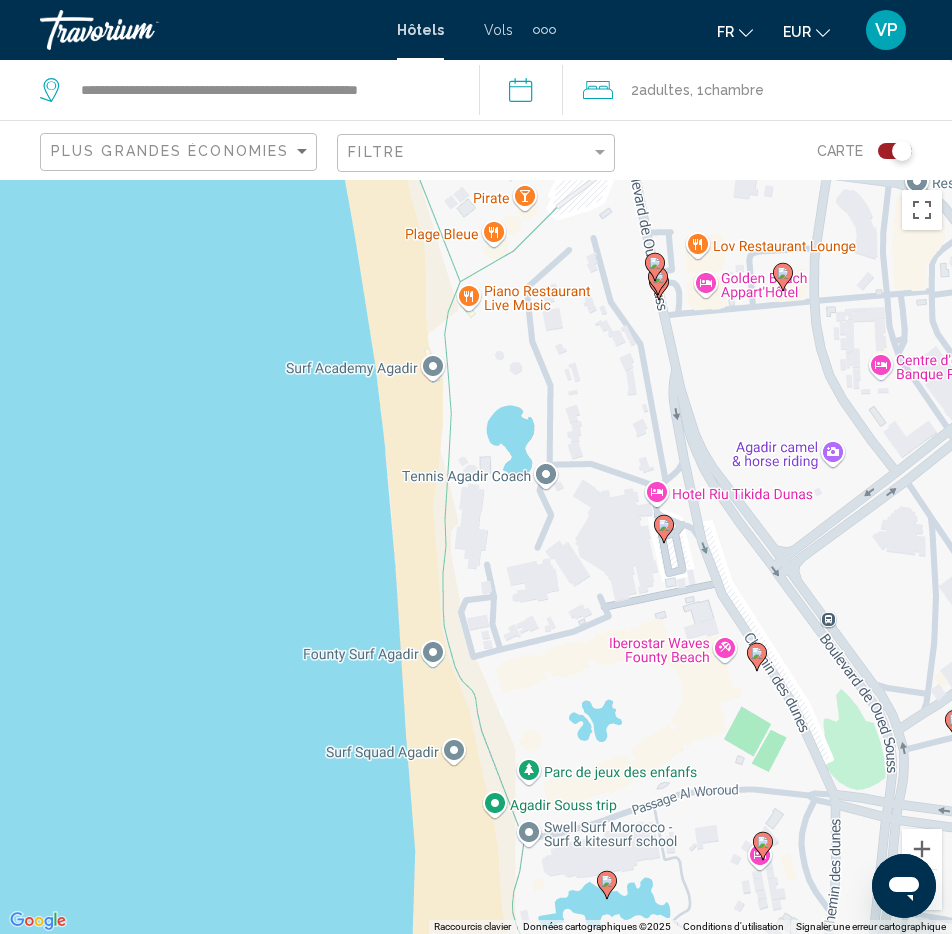 click 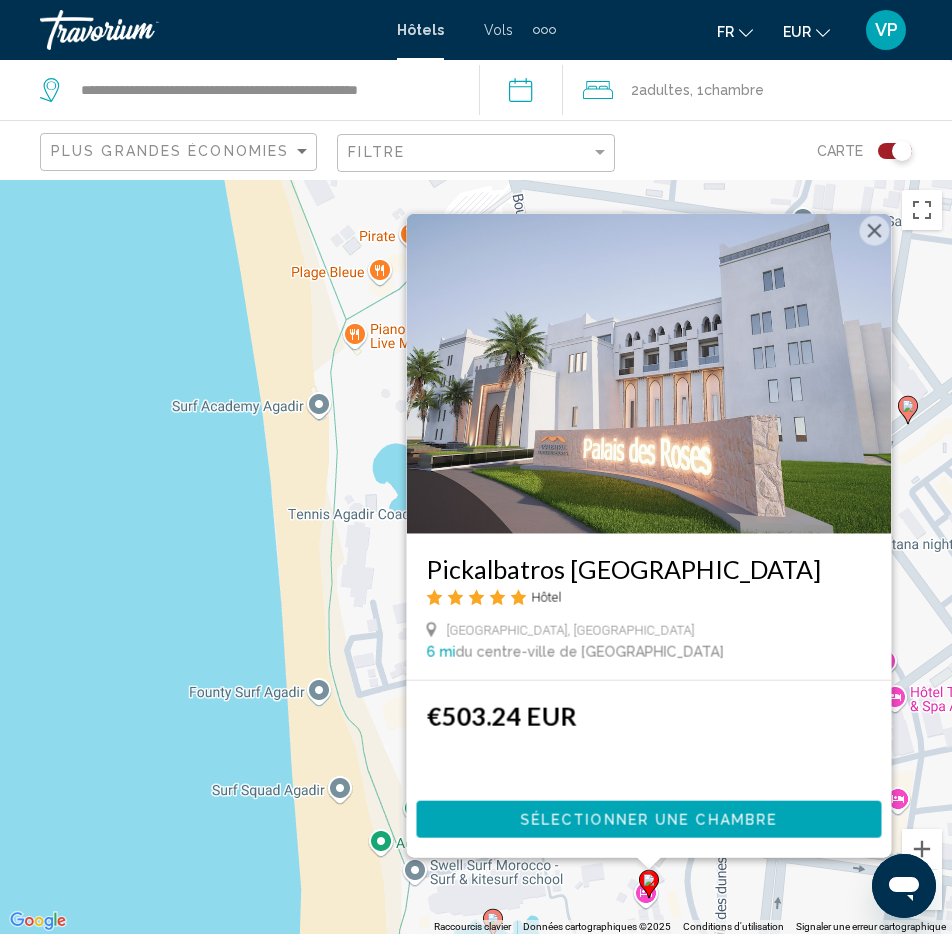 click on "Pour naviguer, appuyez sur les touches fléchées. Pour activer le glissement avec le clavier, appuyez sur Alt+Entrée. Une fois ce mode activé, utilisez les touches fléchées pour déplacer le repère. Pour valider le déplacement, appuyez sur Entrée. Pour annuler, appuyez sur Échap.  Pickalbatros Palais Des Roses
Hôtel
Chemin Des Dunes, Agadir 6 mi  du centre-ville de Agadir de l'hôtel €503.24 EUR  Sélectionner une chambre" at bounding box center [476, 557] 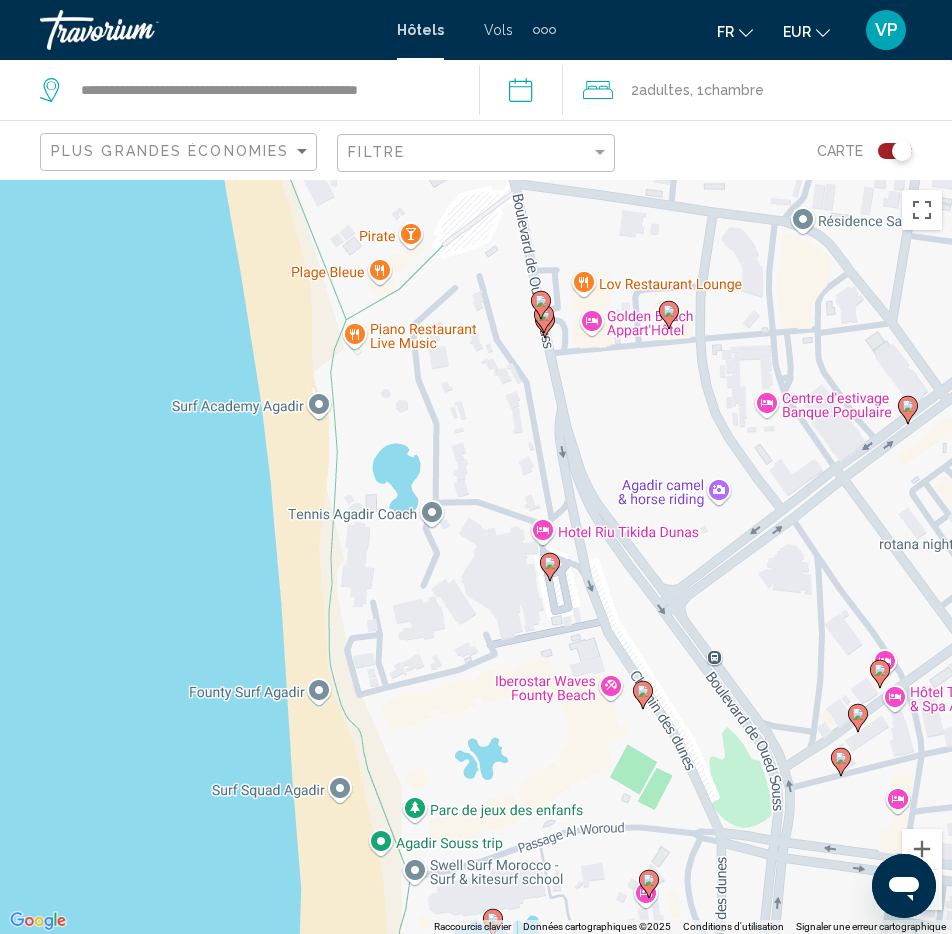 click 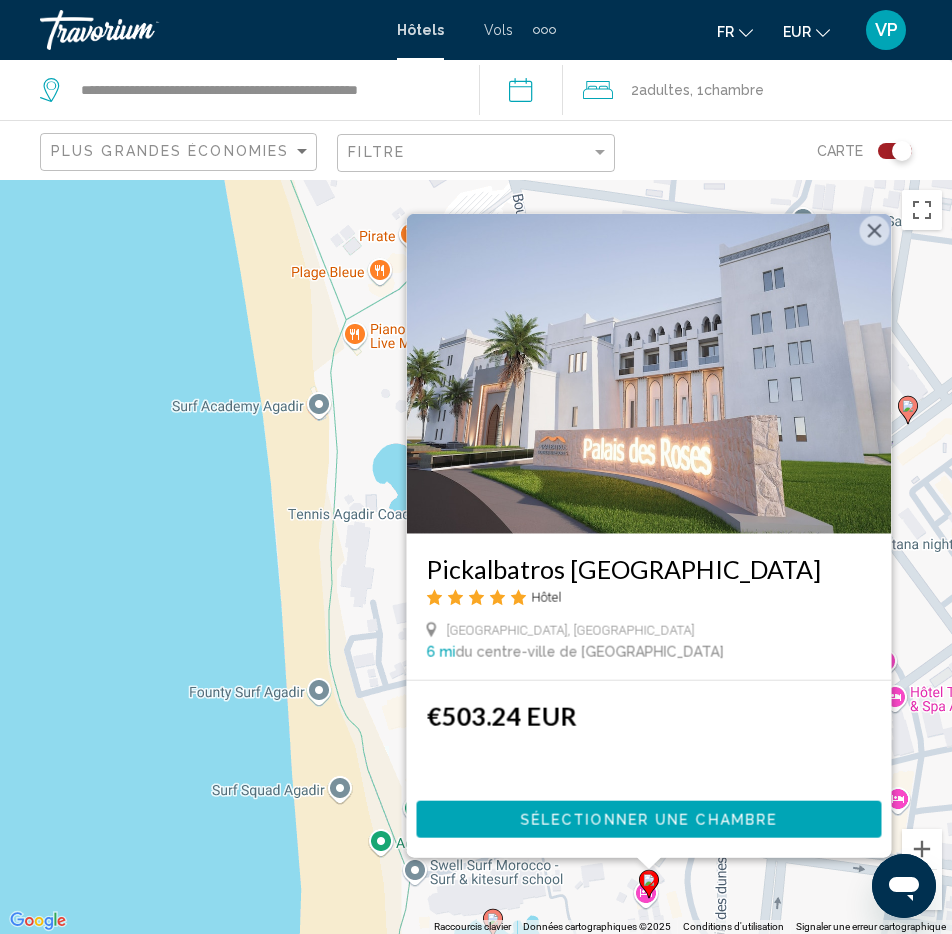 click on "Pour naviguer, appuyez sur les touches fléchées. Pour activer le glissement avec le clavier, appuyez sur Alt+Entrée. Une fois ce mode activé, utilisez les touches fléchées pour déplacer le repère. Pour valider le déplacement, appuyez sur Entrée. Pour annuler, appuyez sur Échap.  Pickalbatros Palais Des Roses
Hôtel
Chemin Des Dunes, Agadir 6 mi  du centre-ville de Agadir de l'hôtel €503.24 EUR  Sélectionner une chambre" at bounding box center [476, 557] 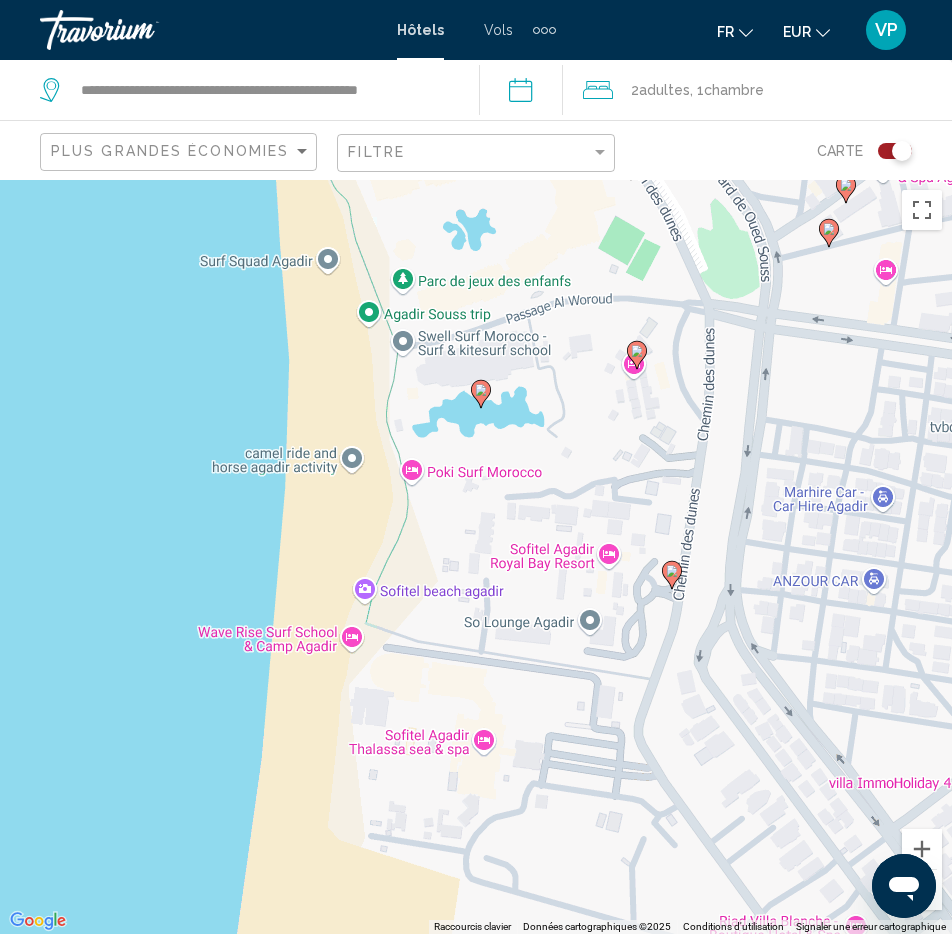 drag, startPoint x: 696, startPoint y: 891, endPoint x: 685, endPoint y: 352, distance: 539.11224 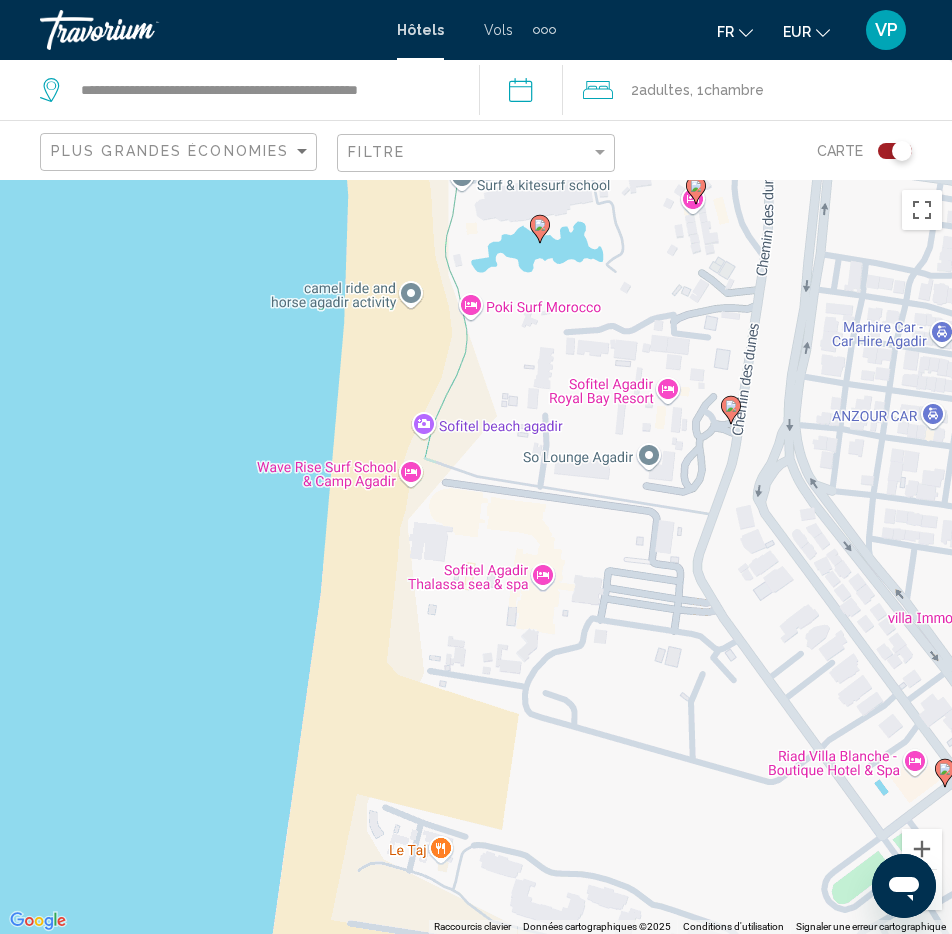 drag, startPoint x: 576, startPoint y: 768, endPoint x: 643, endPoint y: 585, distance: 194.87946 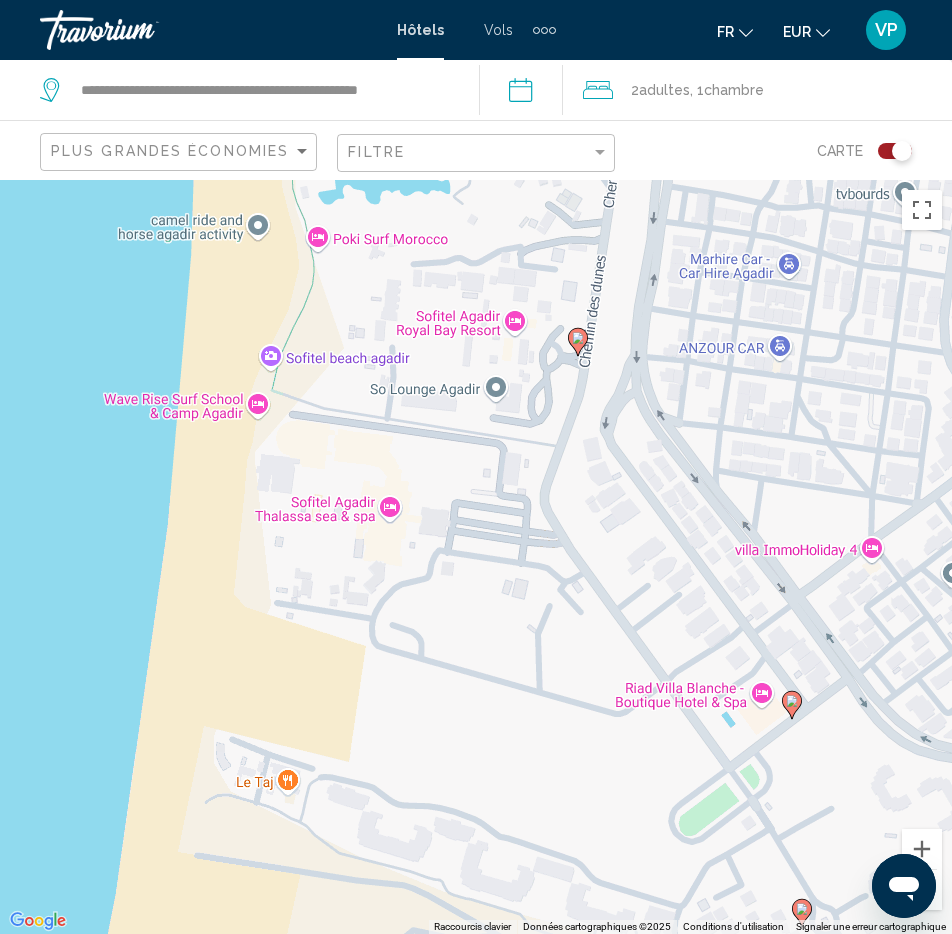 drag, startPoint x: 755, startPoint y: 670, endPoint x: 596, endPoint y: 614, distance: 168.57343 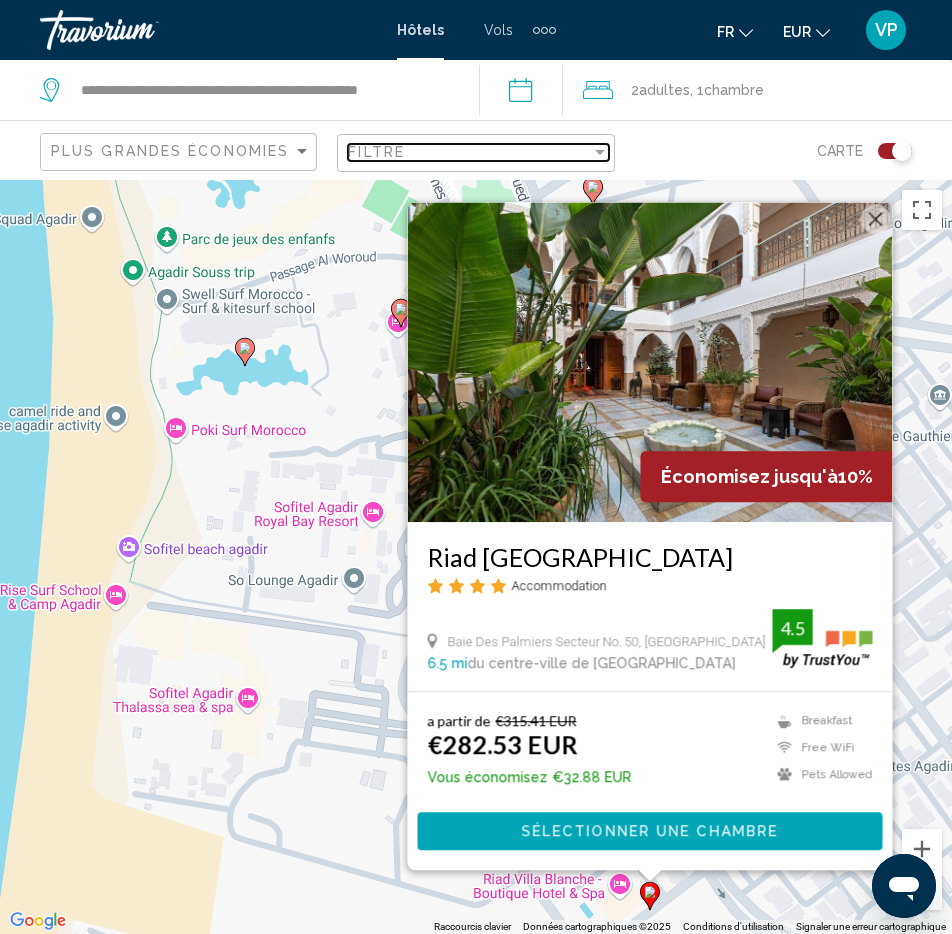 click on "Filtre" at bounding box center [469, 152] 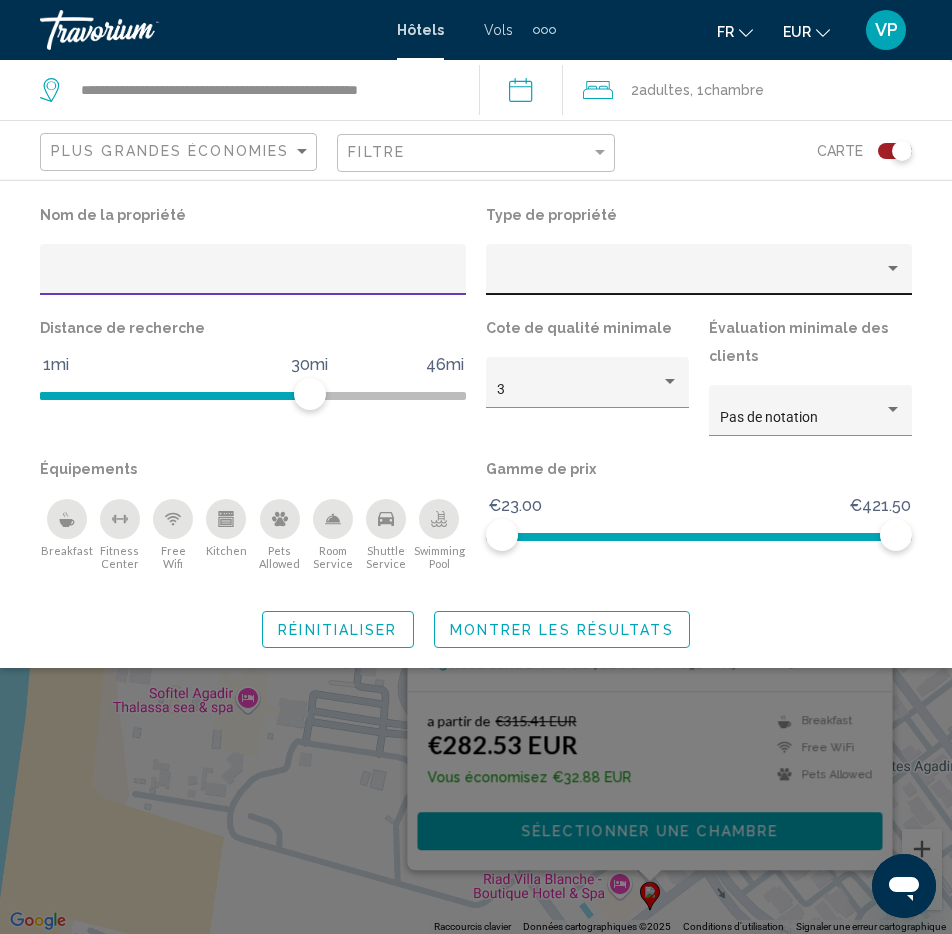 click 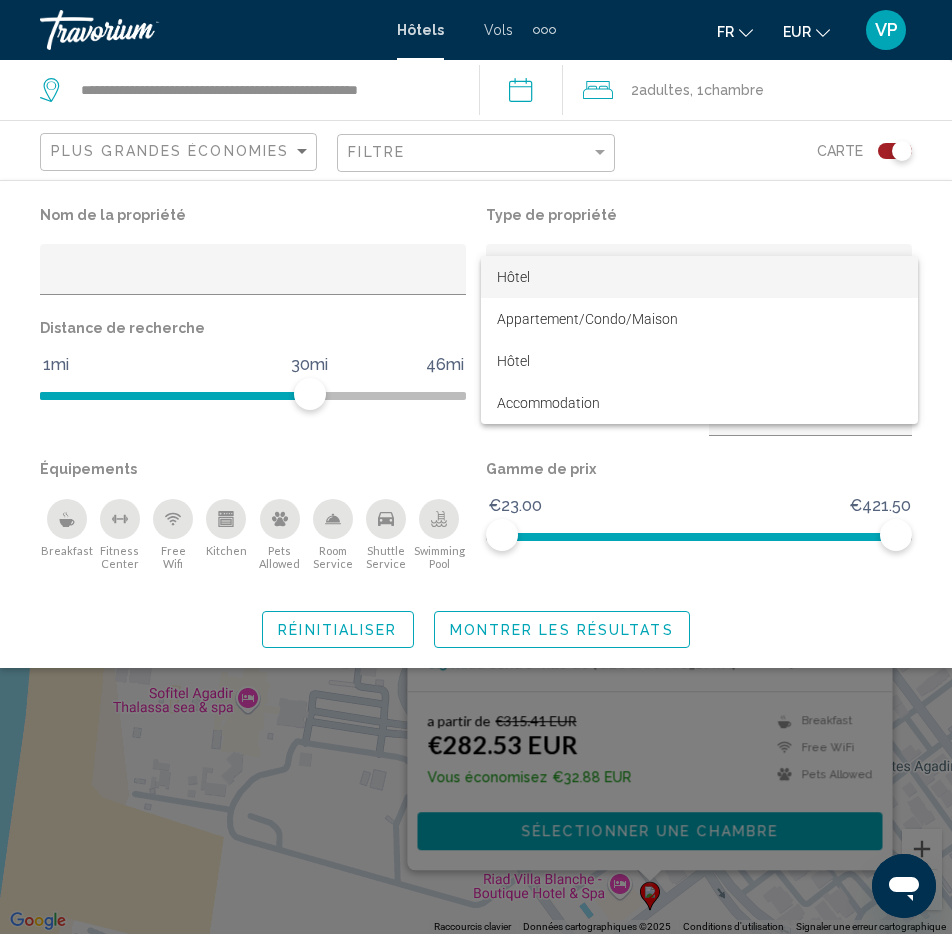 click on "Hôtel" at bounding box center [699, 277] 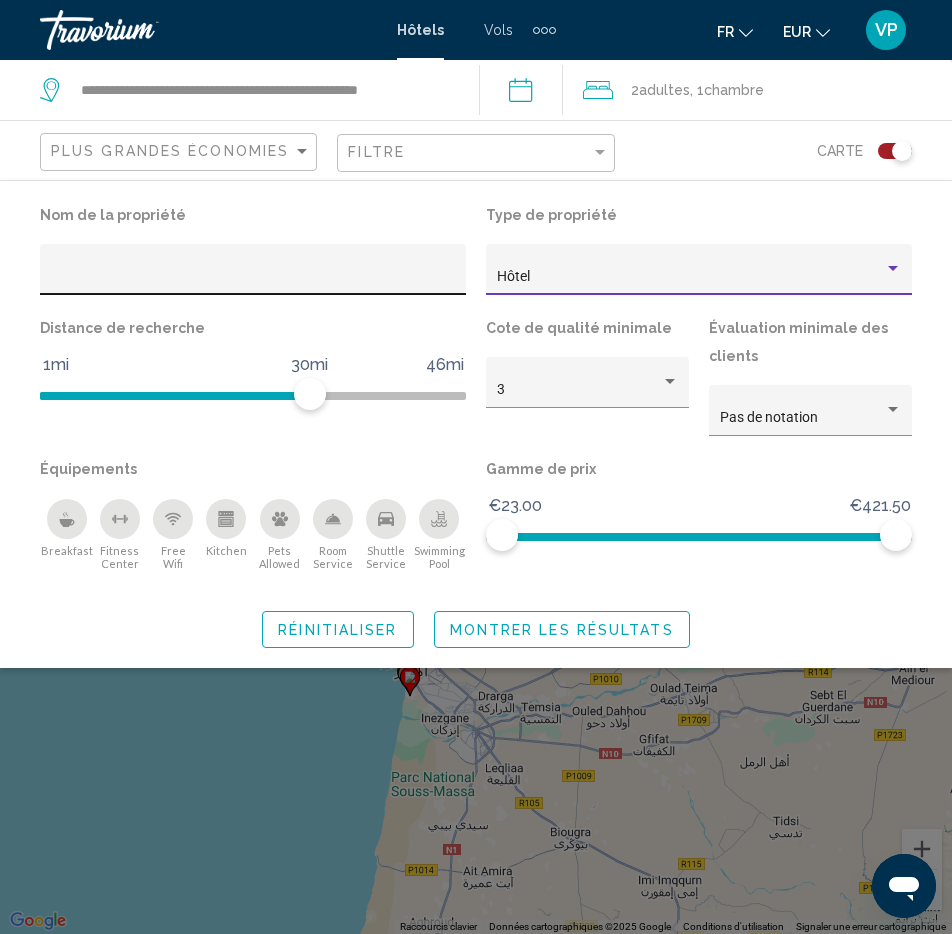 click 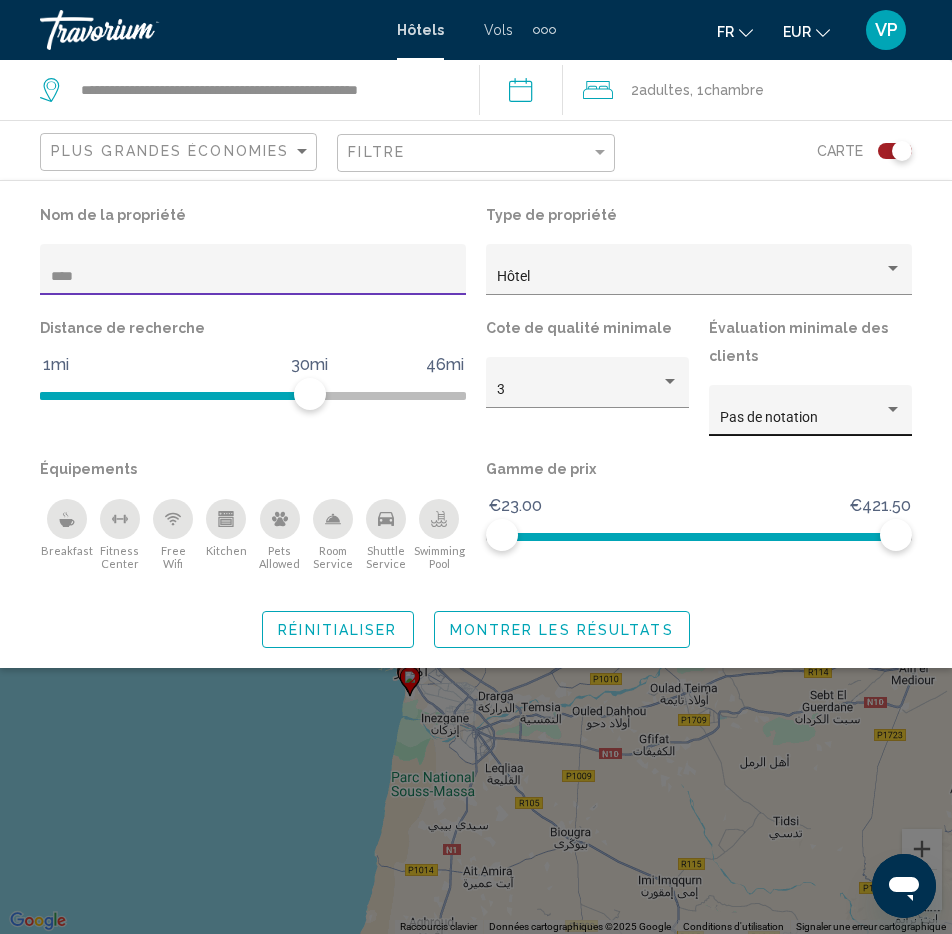 type on "****" 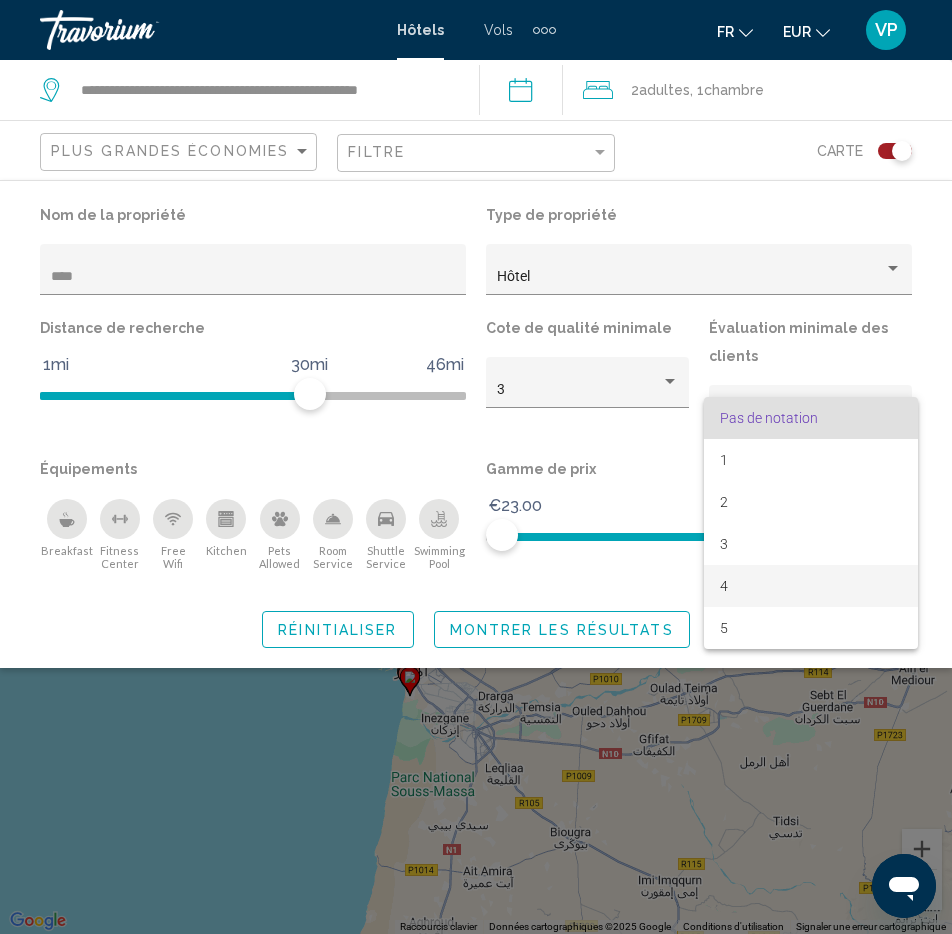 click on "4" at bounding box center [811, 586] 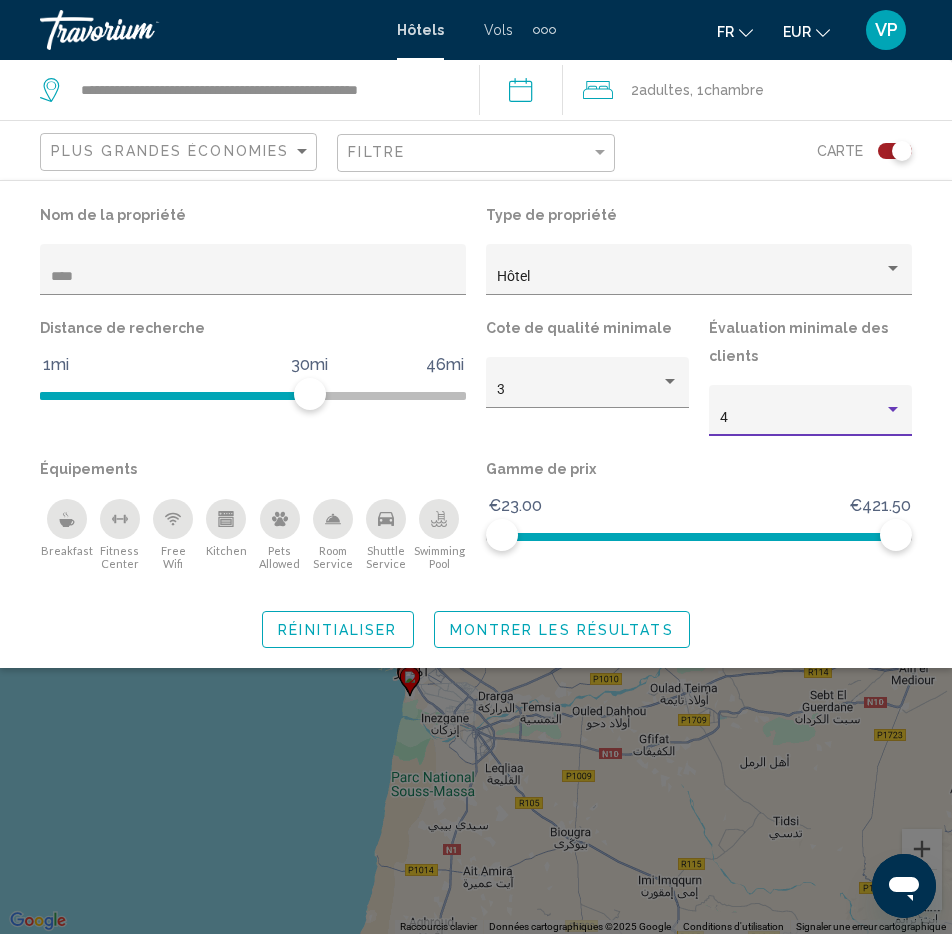 click on "Montrer les résultats" 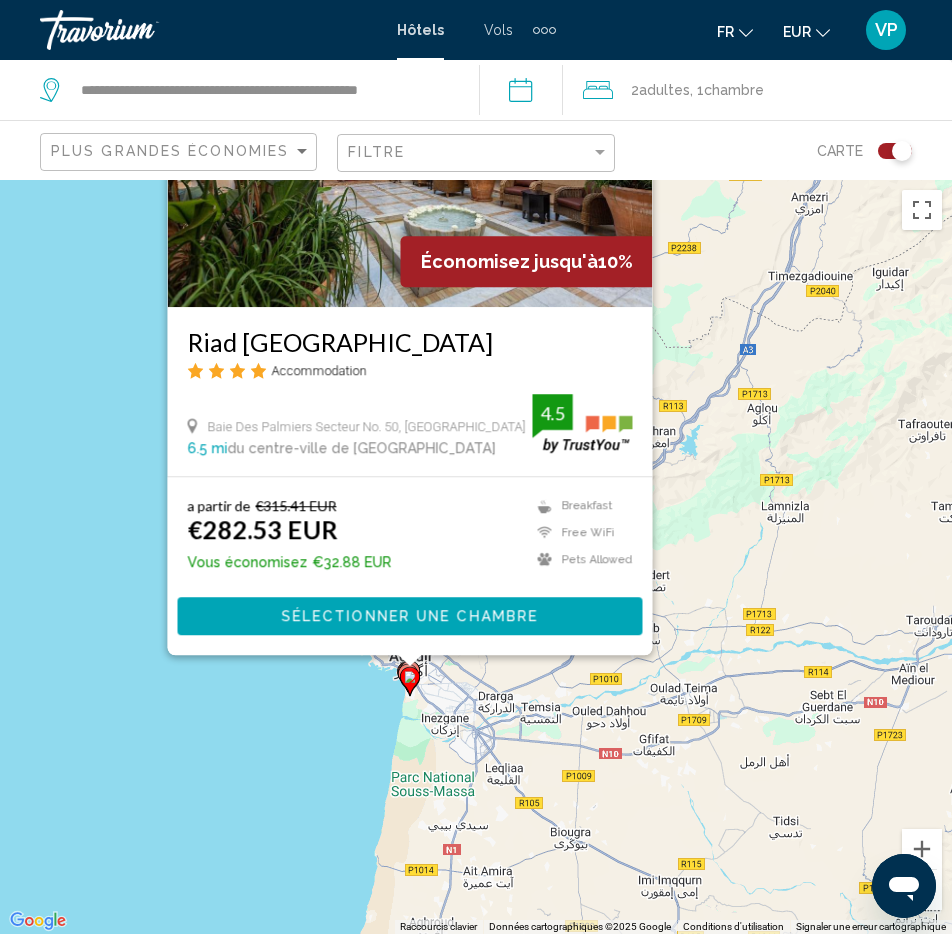 click on "Pour naviguer, appuyez sur les touches fléchées. Pour activer le glissement avec le clavier, appuyez sur Alt+Entrée. Une fois ce mode activé, utilisez les touches fléchées pour déplacer le repère. Pour valider le déplacement, appuyez sur Entrée. Pour annuler, appuyez sur Échap. Économisez jusqu'à  10%   Riad Villa Blanche
Accommodation
Baie Des Palmiers Secteur No. 50, Agadir 6.5 mi  du centre-ville de Agadir de l'hôtel 4.5 a partir de €315.41 EUR €282.53 EUR  Vous économisez  €32.88 EUR
Breakfast
Free WiFi
Pets Allowed
Room Service
Shuttle Service
Swimming Pool  4.5 Sélectionner une chambre" at bounding box center (476, 557) 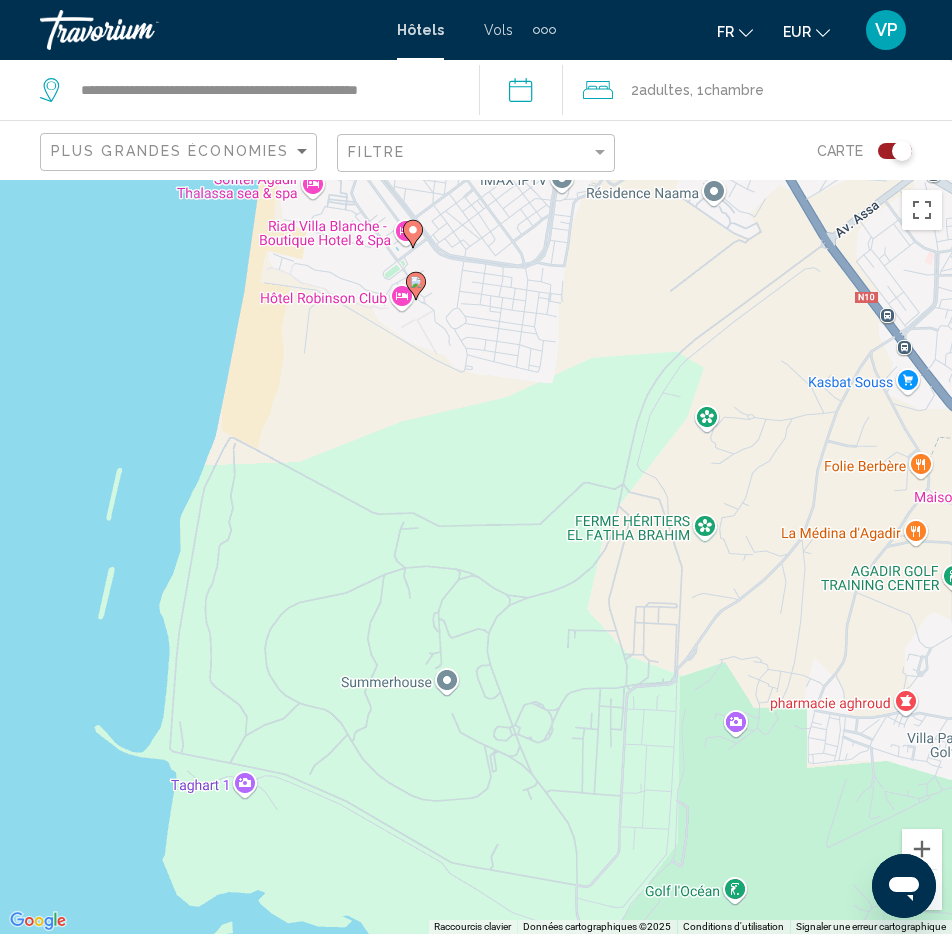 drag, startPoint x: 447, startPoint y: 241, endPoint x: 512, endPoint y: 583, distance: 348.1221 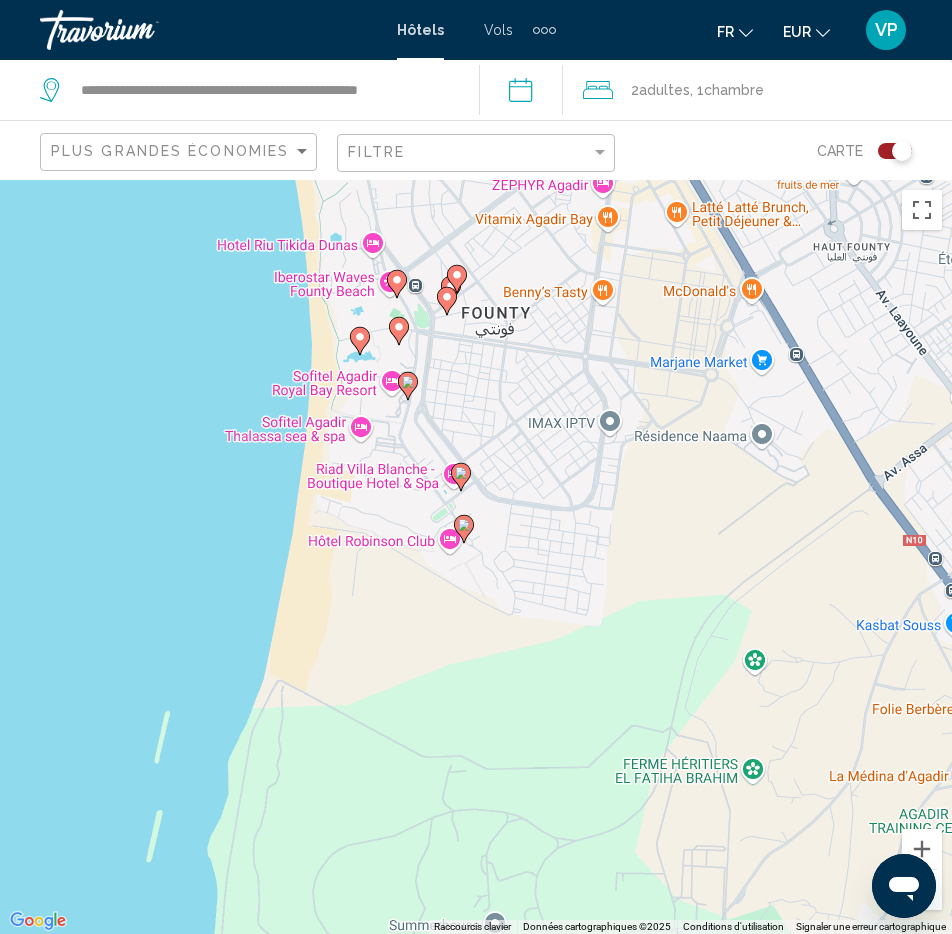 drag, startPoint x: 517, startPoint y: 363, endPoint x: 571, endPoint y: 649, distance: 291.05325 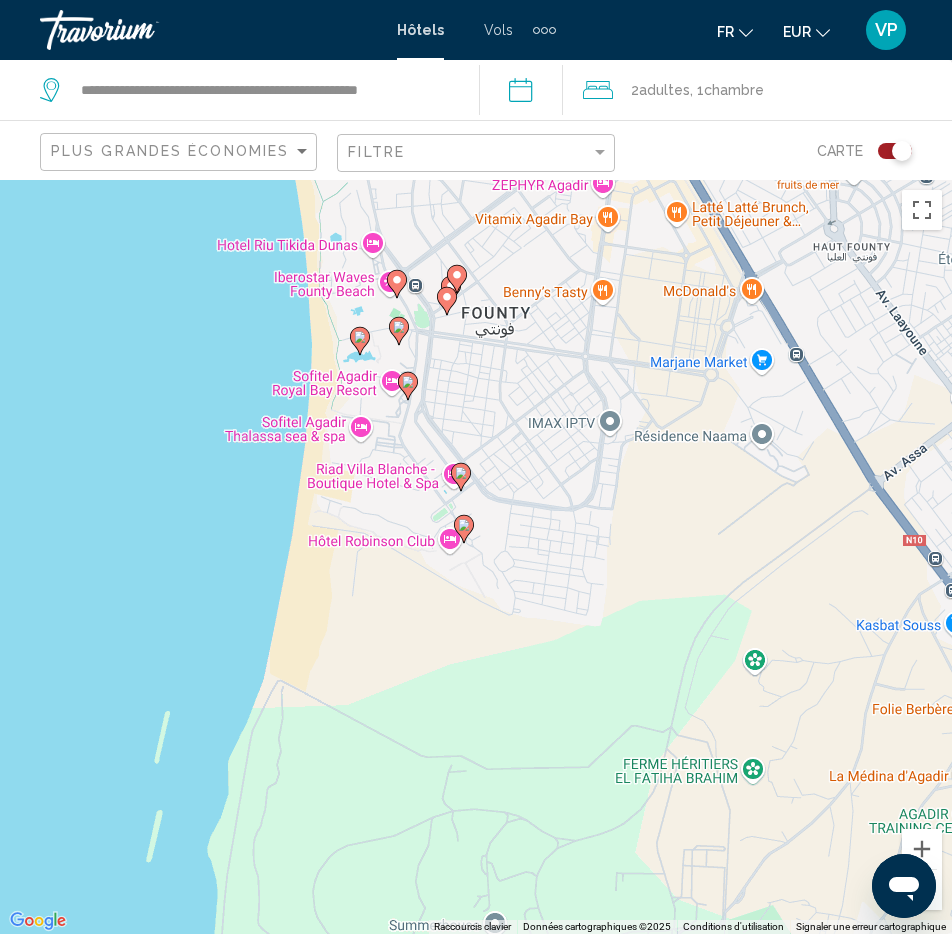 click on "Pour naviguer, appuyez sur les touches fléchées. Pour activer le glissement avec le clavier, appuyez sur Alt+Entrée. Une fois ce mode activé, utilisez les touches fléchées pour déplacer le repère. Pour valider le déplacement, appuyez sur Entrée. Pour annuler, appuyez sur Échap." at bounding box center (476, 557) 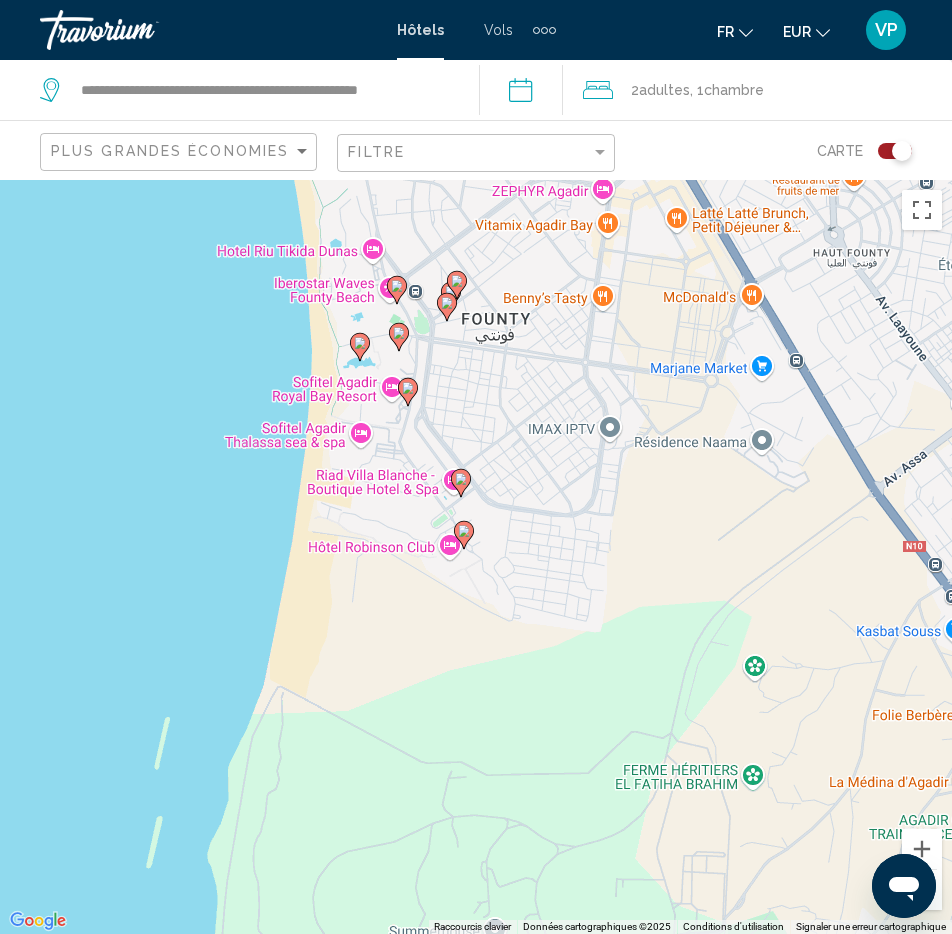 click 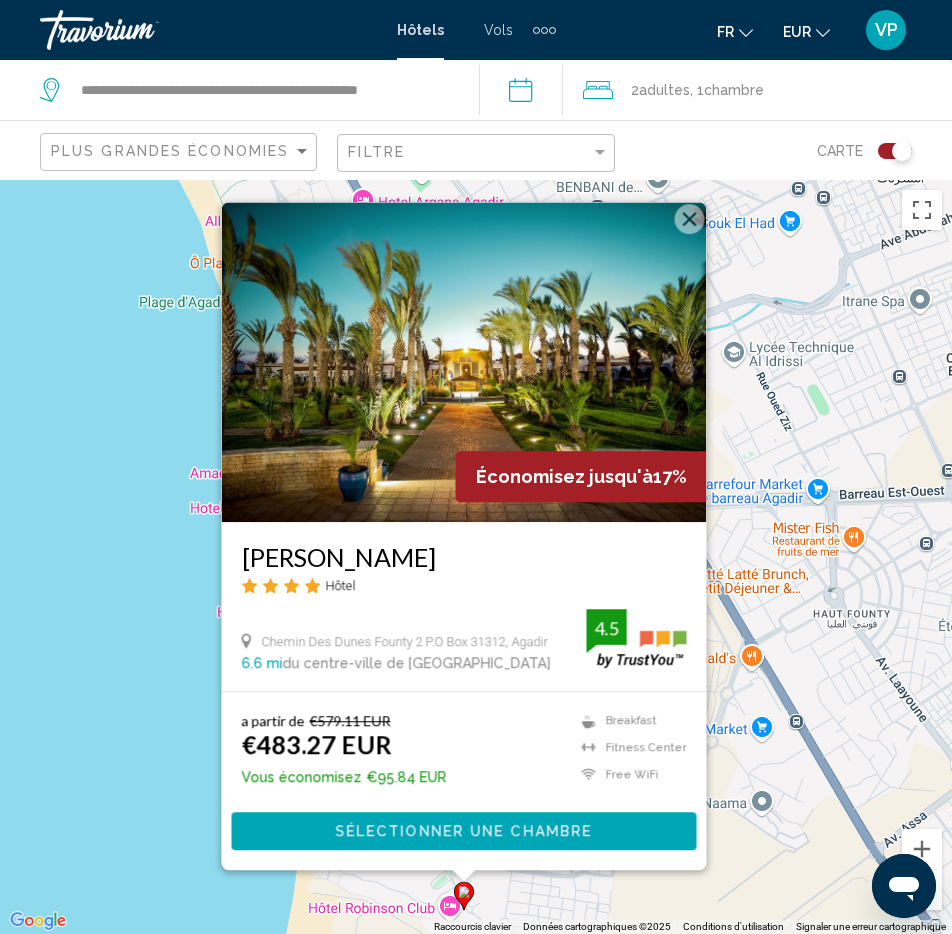click on "Pour naviguer, appuyez sur les touches fléchées. Pour activer le glissement avec le clavier, appuyez sur Alt+Entrée. Une fois ce mode activé, utilisez les touches fléchées pour déplacer le repère. Pour valider le déplacement, appuyez sur Entrée. Pour annuler, appuyez sur Échap. Économisez jusqu'à  17%   Robinson Agadir
Hôtel
Chemin Des Dunes Founty 2 P.O Box 31312, Agadir 6.6 mi  du centre-ville de Agadir de l'hôtel 4.5 a partir de €579.11 EUR €483.27 EUR  Vous économisez  €95.84 EUR
Breakfast
Fitness Center
Free WiFi
Shuttle Service
Swimming Pool  4.5 Sélectionner une chambre" at bounding box center (476, 557) 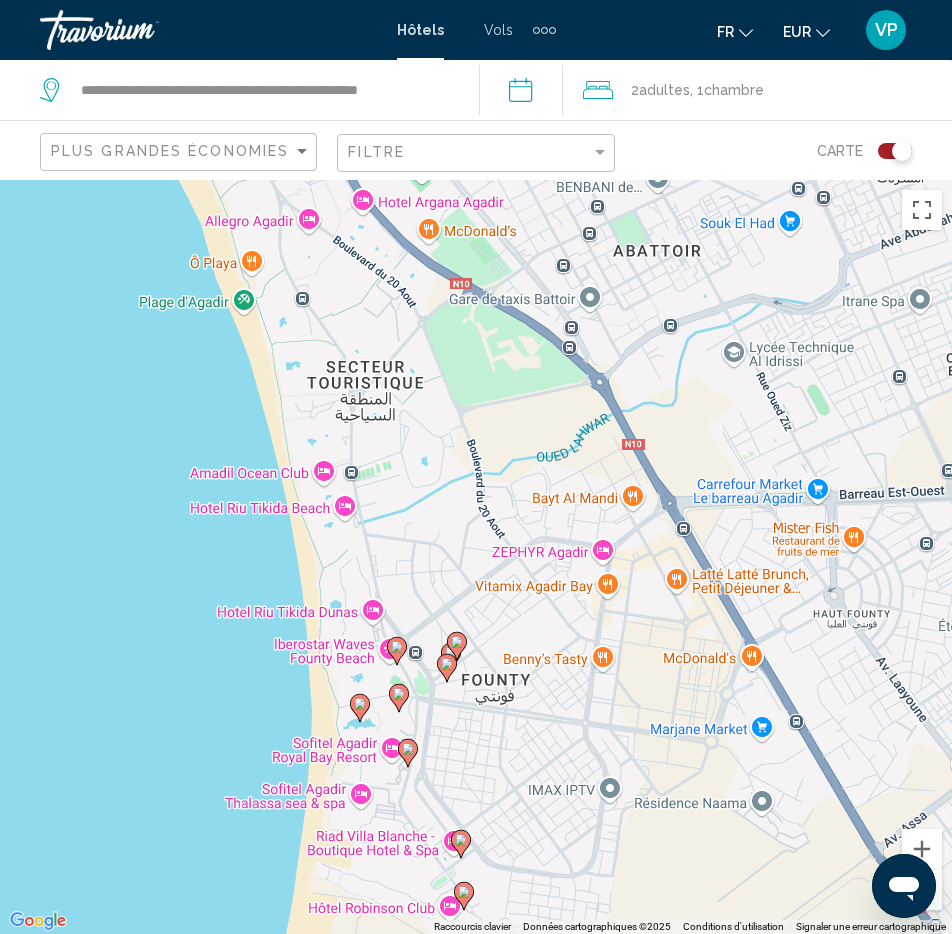 click 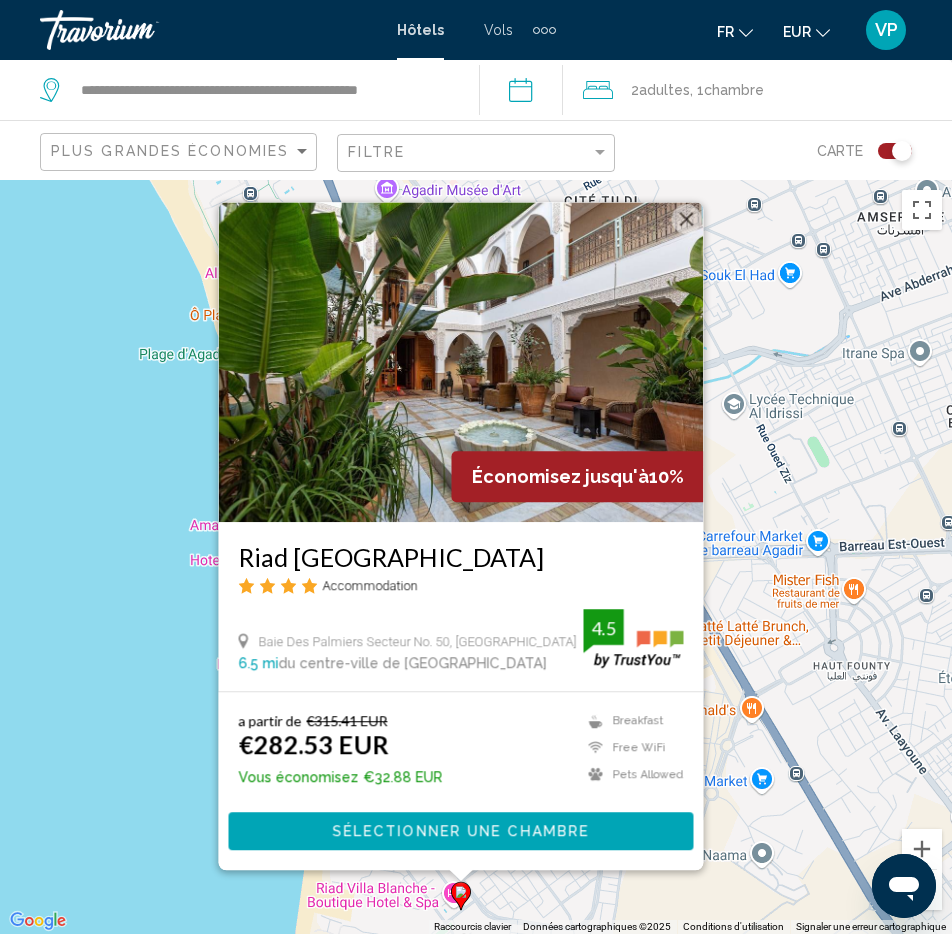 click on "Pour naviguer, appuyez sur les touches fléchées. Pour activer le glissement avec le clavier, appuyez sur Alt+Entrée. Une fois ce mode activé, utilisez les touches fléchées pour déplacer le repère. Pour valider le déplacement, appuyez sur Entrée. Pour annuler, appuyez sur Échap. Économisez jusqu'à  10%   Riad Villa Blanche
Accommodation
Baie Des Palmiers Secteur No. 50, Agadir 6.5 mi  du centre-ville de Agadir de l'hôtel 4.5 a partir de €315.41 EUR €282.53 EUR  Vous économisez  €32.88 EUR
Breakfast
Free WiFi
Pets Allowed
Room Service
Shuttle Service
Swimming Pool  4.5 Sélectionner une chambre" at bounding box center (476, 557) 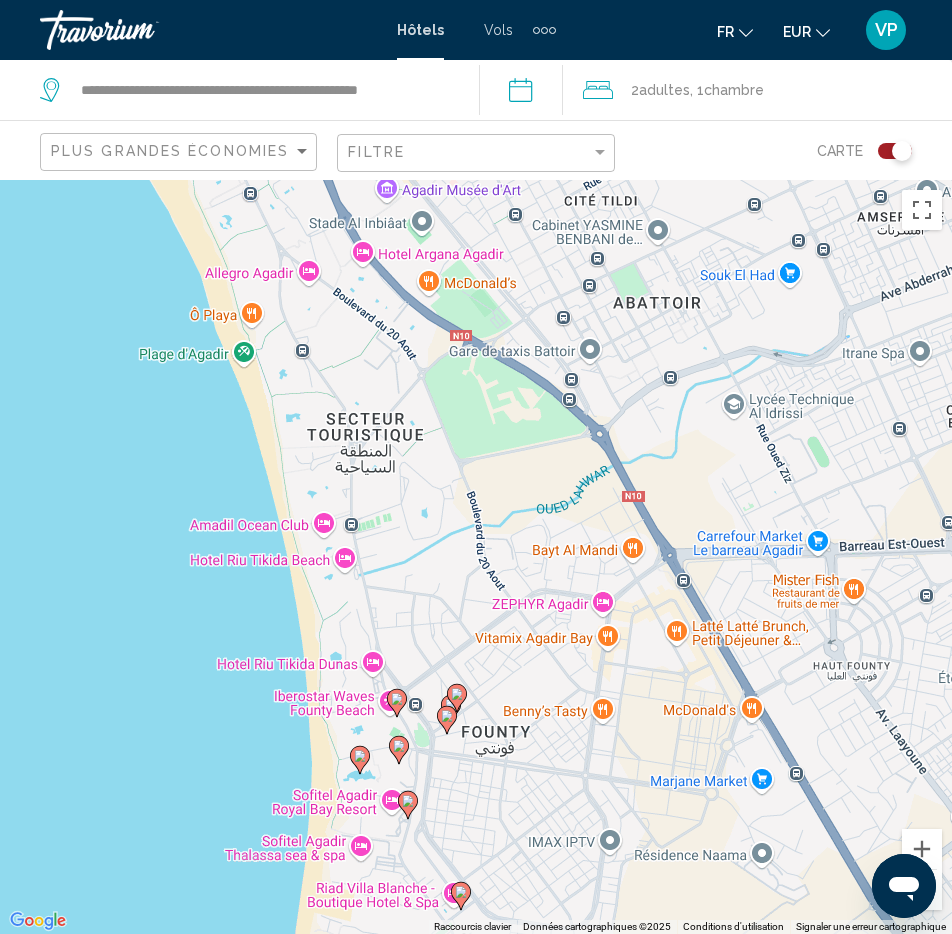 click 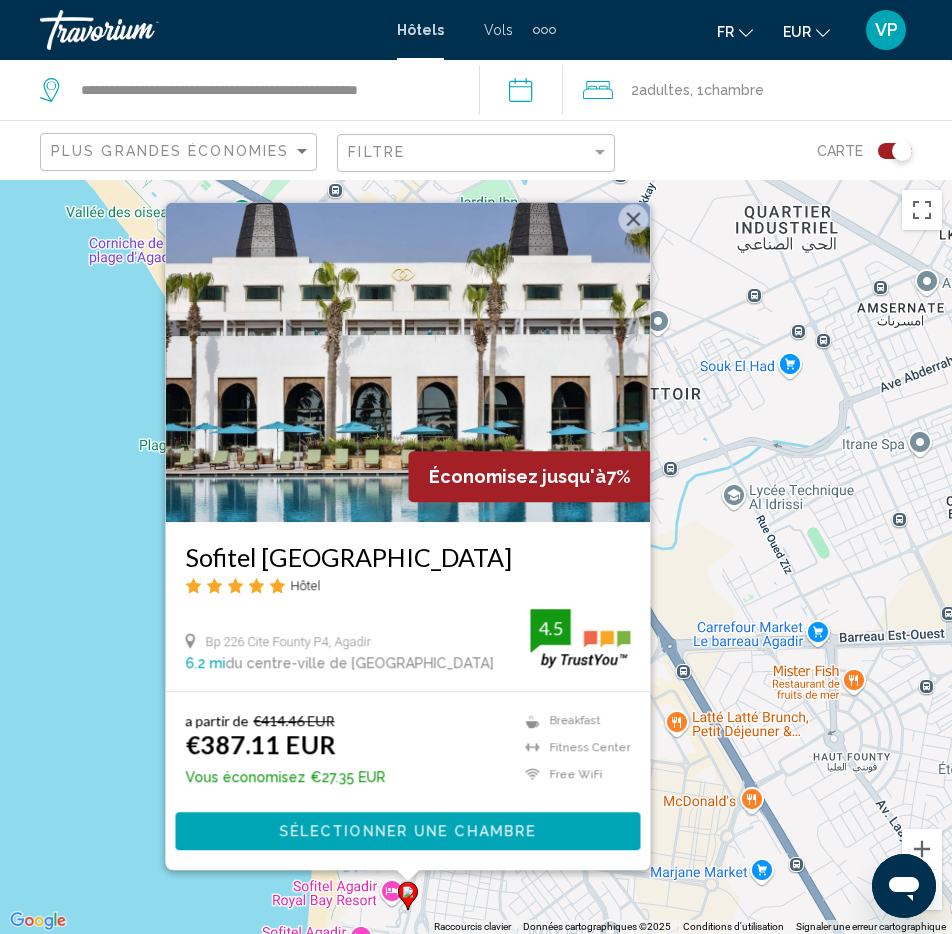 click on "Pour naviguer, appuyez sur les touches fléchées. Pour activer le glissement avec le clavier, appuyez sur Alt+Entrée. Une fois ce mode activé, utilisez les touches fléchées pour déplacer le repère. Pour valider le déplacement, appuyez sur Entrée. Pour annuler, appuyez sur Échap. Économisez jusqu'à  7%   Sofitel Agadir Royal Bay Resort
Hôtel
Bp 226 Cite Founty P4, Agadir 6.2 mi  du centre-ville de Agadir de l'hôtel 4.5 a partir de €414.46 EUR €387.11 EUR  Vous économisez  €27.35 EUR
Breakfast
Fitness Center
Free WiFi
Room Service
Shuttle Service" at bounding box center (476, 557) 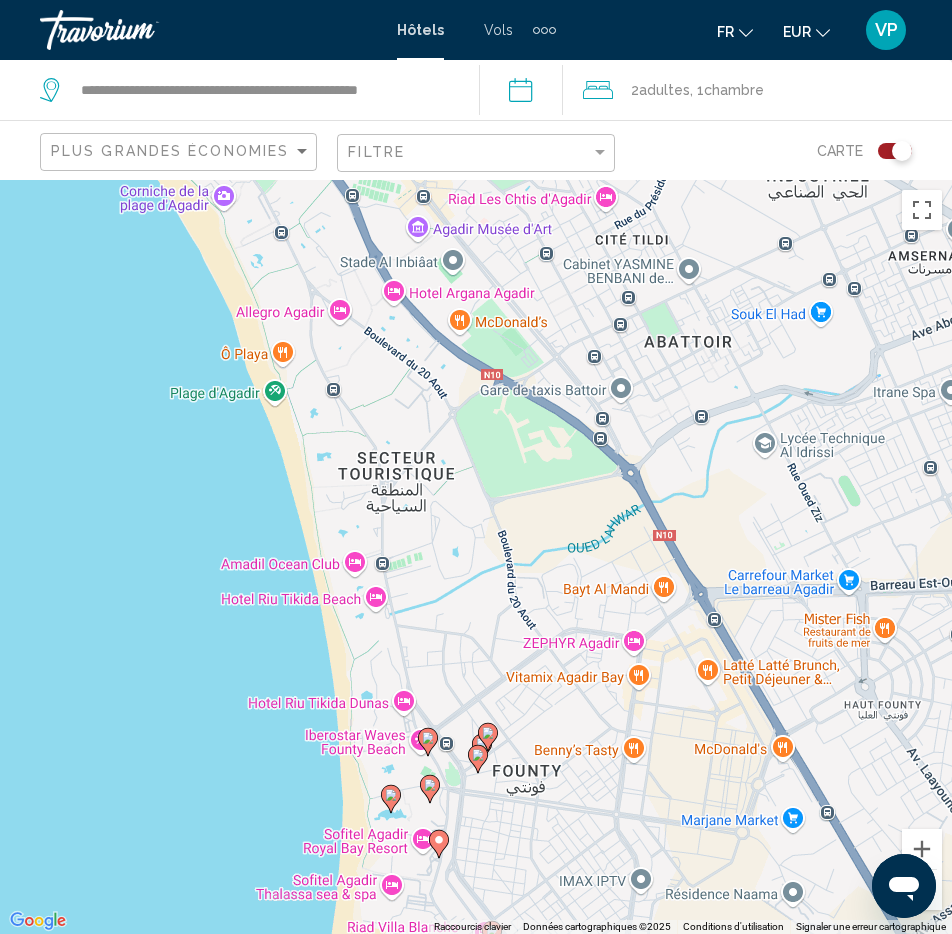 drag, startPoint x: 514, startPoint y: 875, endPoint x: 552, endPoint y: 814, distance: 71.867935 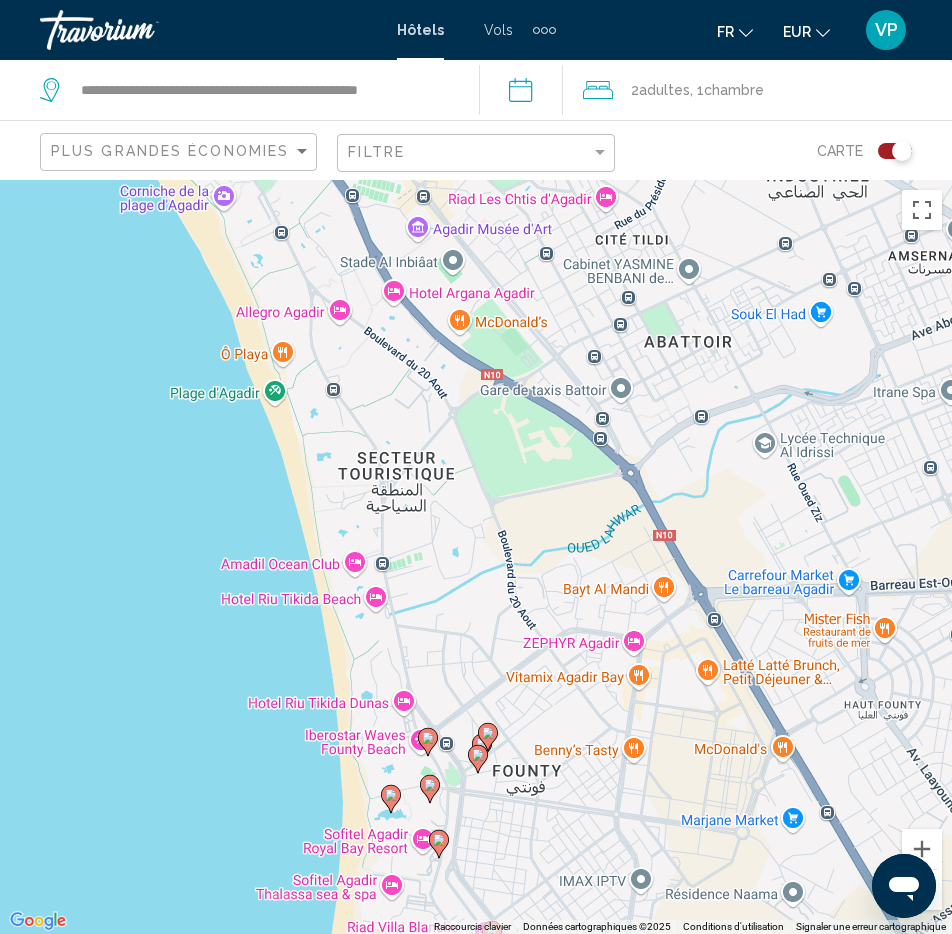 click on "Pour naviguer, appuyez sur les touches fléchées. Pour activer le glissement avec le clavier, appuyez sur Alt+Entrée. Une fois ce mode activé, utilisez les touches fléchées pour déplacer le repère. Pour valider le déplacement, appuyez sur Entrée. Pour annuler, appuyez sur Échap." at bounding box center [476, 557] 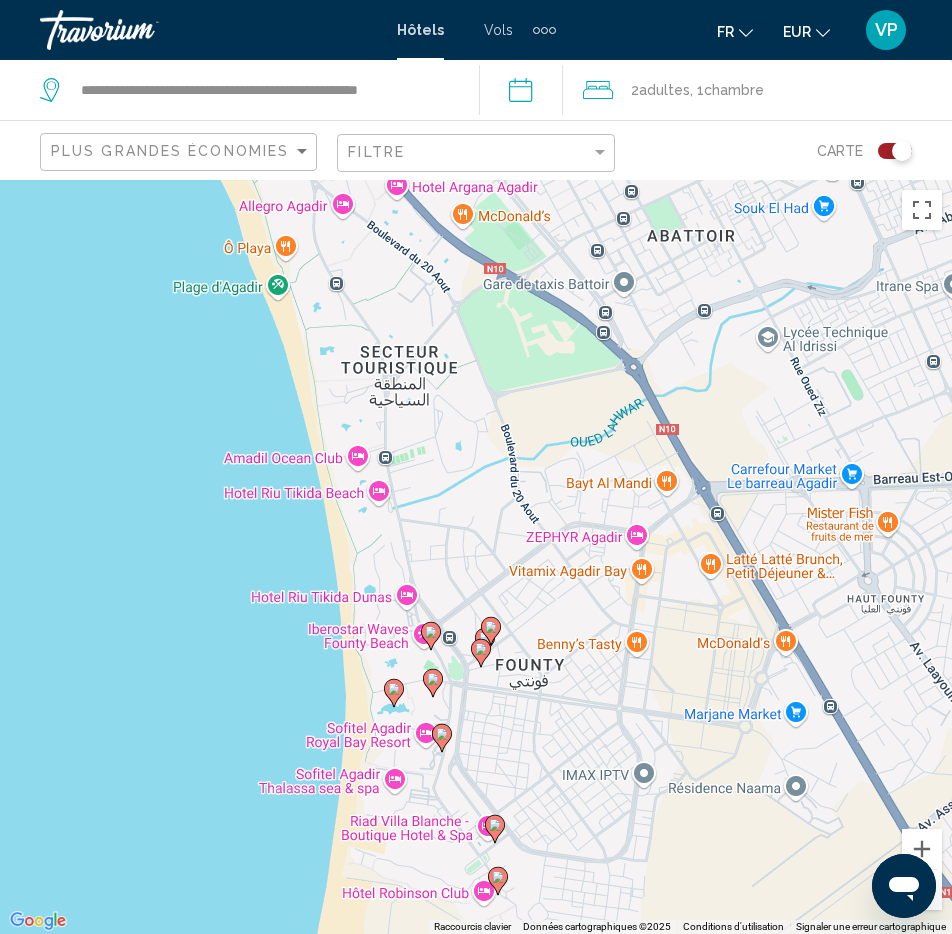 drag, startPoint x: 490, startPoint y: 878, endPoint x: 489, endPoint y: 776, distance: 102.0049 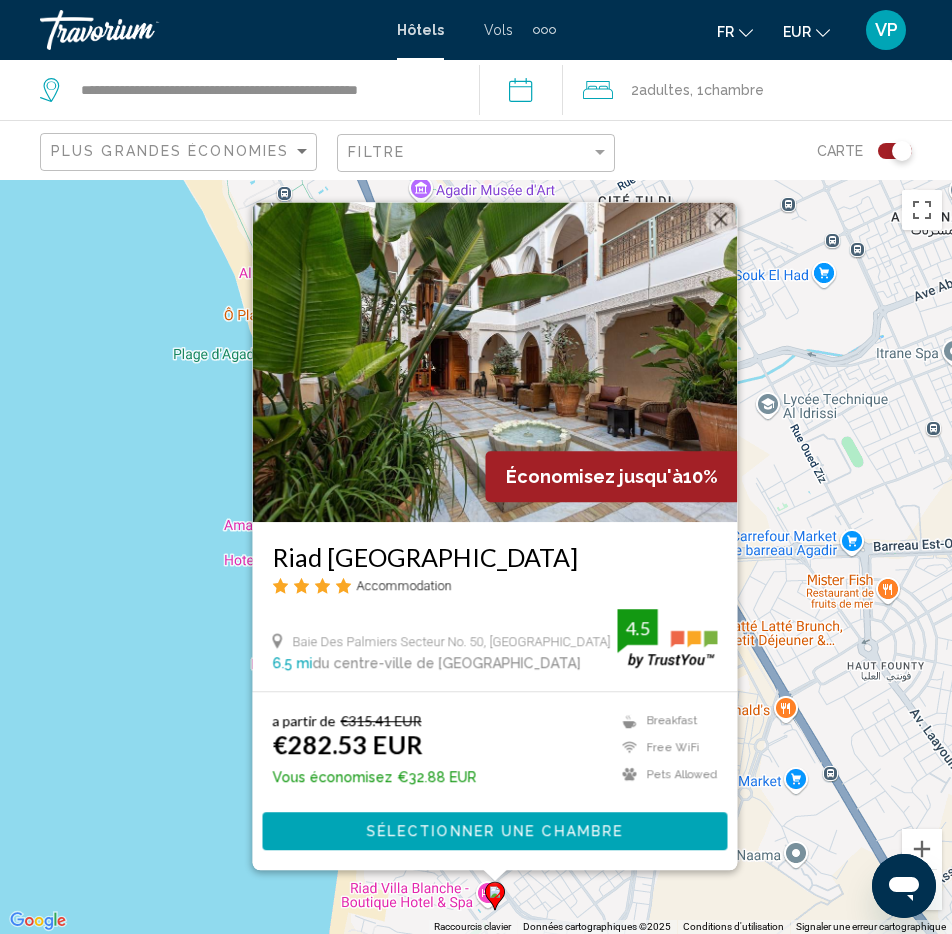 click on "Pour naviguer, appuyez sur les touches fléchées. Pour activer le glissement avec le clavier, appuyez sur Alt+Entrée. Une fois ce mode activé, utilisez les touches fléchées pour déplacer le repère. Pour valider le déplacement, appuyez sur Entrée. Pour annuler, appuyez sur Échap. Économisez jusqu'à  10%   Riad Villa Blanche
Accommodation
Baie Des Palmiers Secteur No. 50, Agadir 6.5 mi  du centre-ville de Agadir de l'hôtel 4.5 a partir de €315.41 EUR €282.53 EUR  Vous économisez  €32.88 EUR
Breakfast
Free WiFi
Pets Allowed
Room Service
Shuttle Service
Swimming Pool  4.5 Sélectionner une chambre" at bounding box center (476, 557) 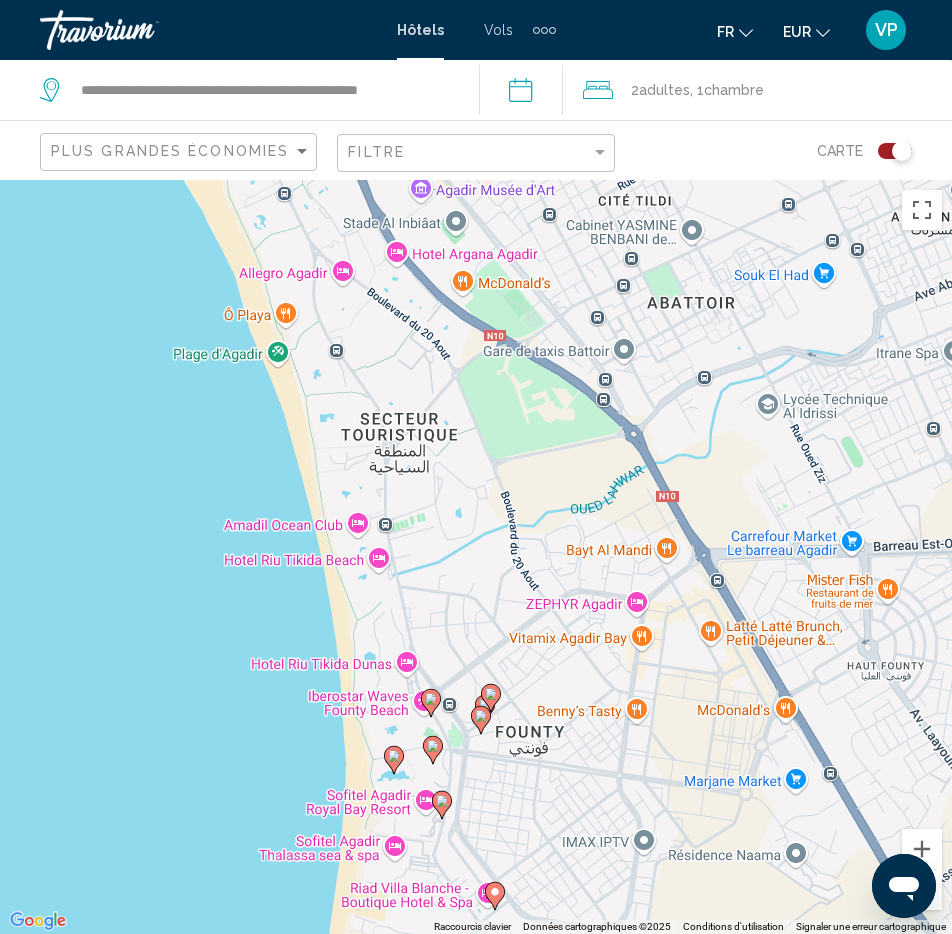 click 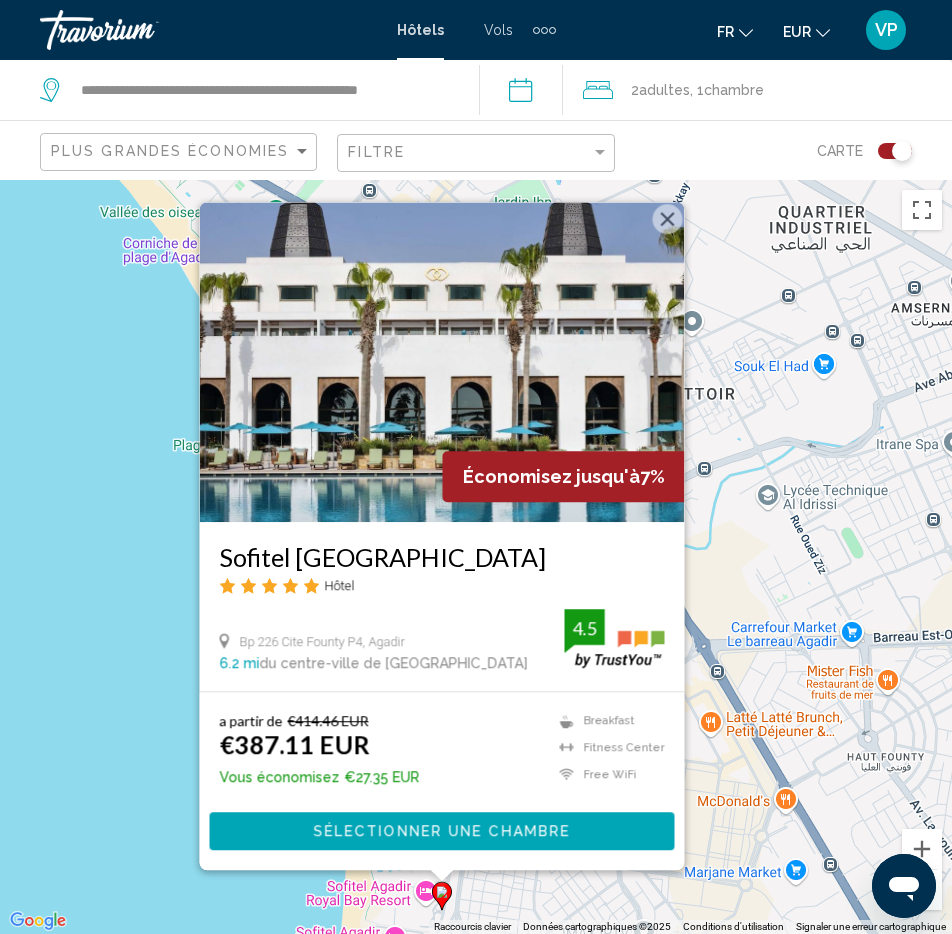 click on "Pour naviguer, appuyez sur les touches fléchées. Pour activer le glissement avec le clavier, appuyez sur Alt+Entrée. Une fois ce mode activé, utilisez les touches fléchées pour déplacer le repère. Pour valider le déplacement, appuyez sur Entrée. Pour annuler, appuyez sur Échap. Économisez jusqu'à  7%   Sofitel Agadir Royal Bay Resort
Hôtel
Bp 226 Cite Founty P4, Agadir 6.2 mi  du centre-ville de Agadir de l'hôtel 4.5 a partir de €414.46 EUR €387.11 EUR  Vous économisez  €27.35 EUR
Breakfast
Fitness Center
Free WiFi
Room Service
Shuttle Service" at bounding box center (476, 557) 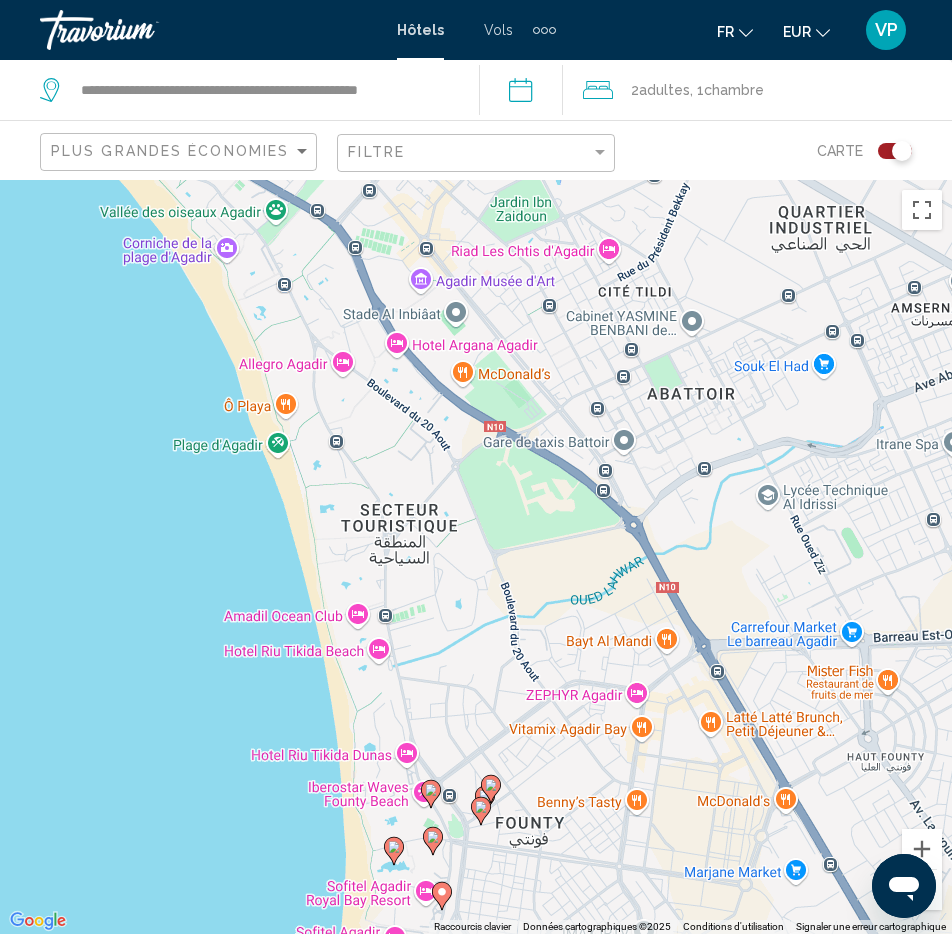 click 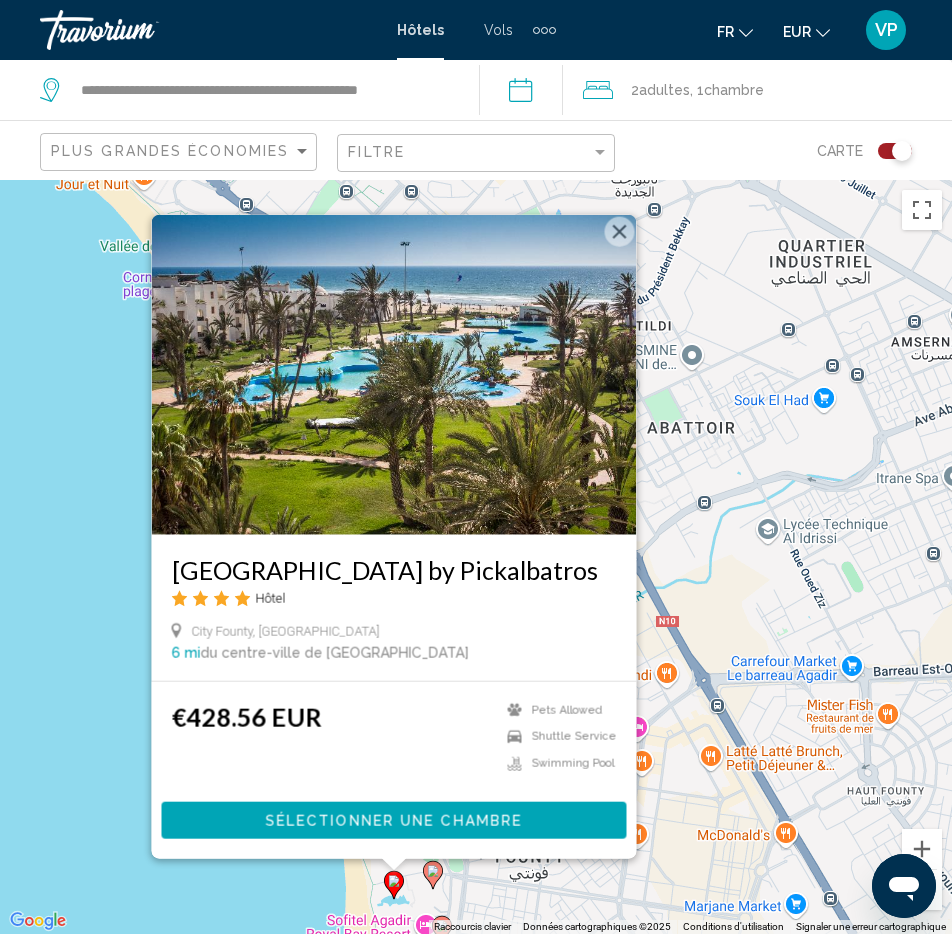 click on "Pour naviguer, appuyez sur les touches fléchées. Pour activer le glissement avec le clavier, appuyez sur Alt+Entrée. Une fois ce mode activé, utilisez les touches fléchées pour déplacer le repère. Pour valider le déplacement, appuyez sur Entrée. Pour annuler, appuyez sur Échap.  Palais des roses by Pickalbatros
Hôtel
City Founty, Agadir 6 mi  du centre-ville de Agadir de l'hôtel €428.56 EUR
Pets Allowed
Shuttle Service
Swimming Pool  Sélectionner une chambre" at bounding box center (476, 557) 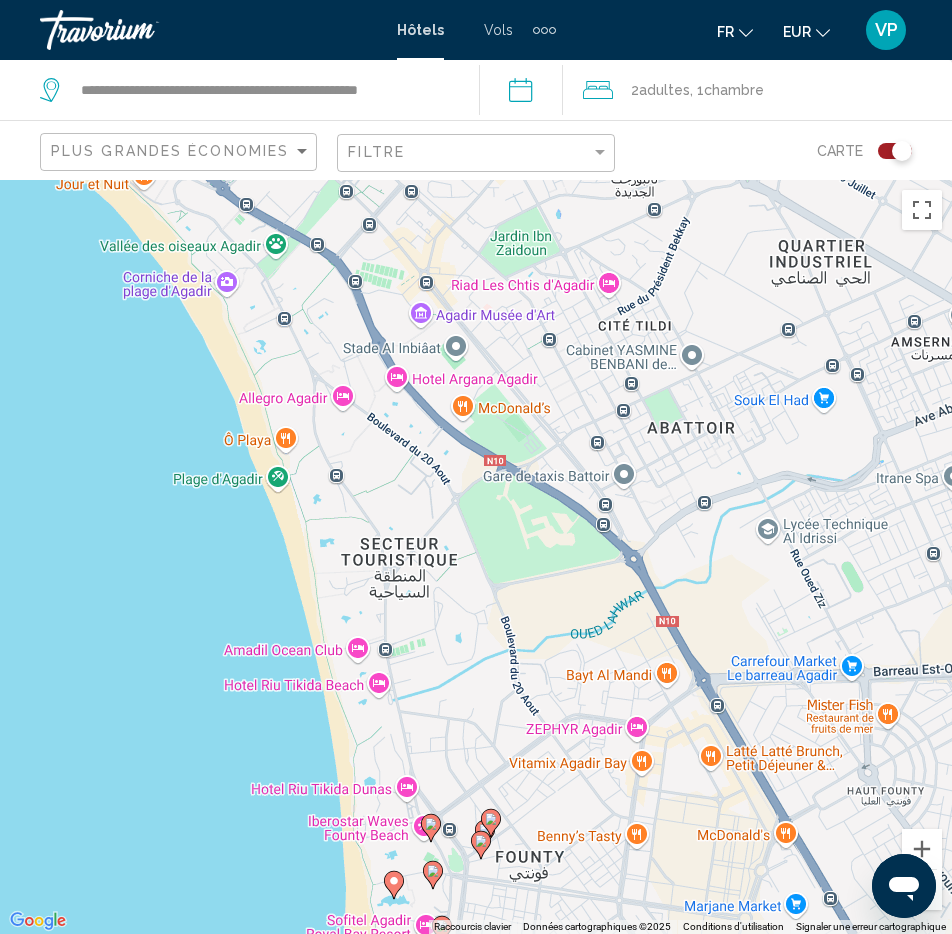 click 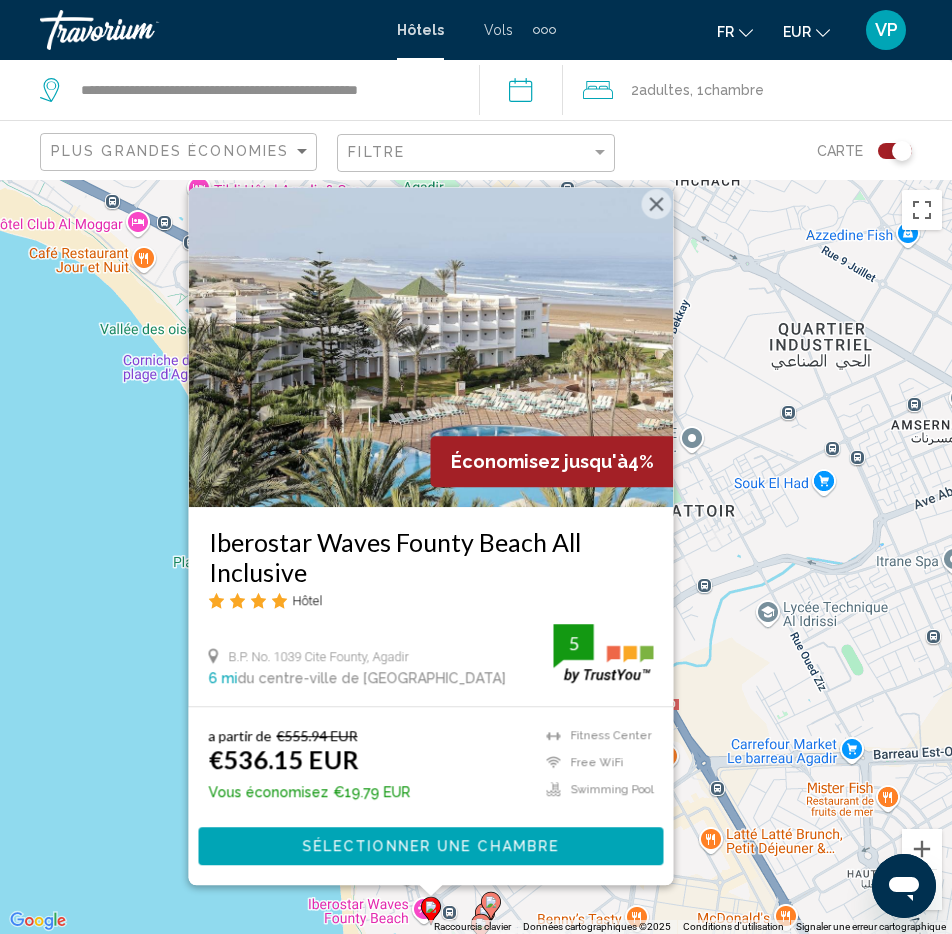click on "Pour naviguer, appuyez sur les touches fléchées. Pour activer le glissement avec le clavier, appuyez sur Alt+Entrée. Une fois ce mode activé, utilisez les touches fléchées pour déplacer le repère. Pour valider le déplacement, appuyez sur Entrée. Pour annuler, appuyez sur Échap. Économisez jusqu'à  4%   Iberostar Waves Founty Beach All Inclusive
Hôtel
B.P. No. 1039 Cite Founty, Agadir 6 mi  du centre-ville de Agadir de l'hôtel 5 a partir de €555.94 EUR €536.15 EUR  Vous économisez  €19.79 EUR
Fitness Center
Free WiFi
Swimming Pool  5 Sélectionner une chambre" at bounding box center (476, 557) 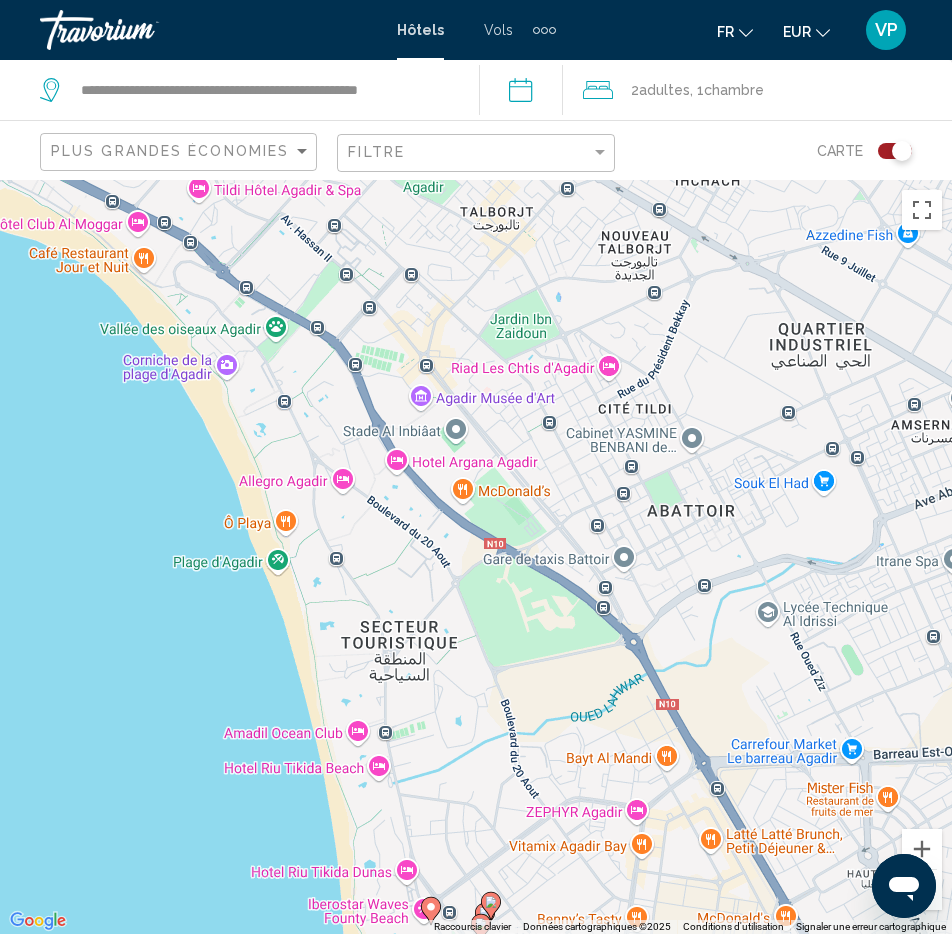 click 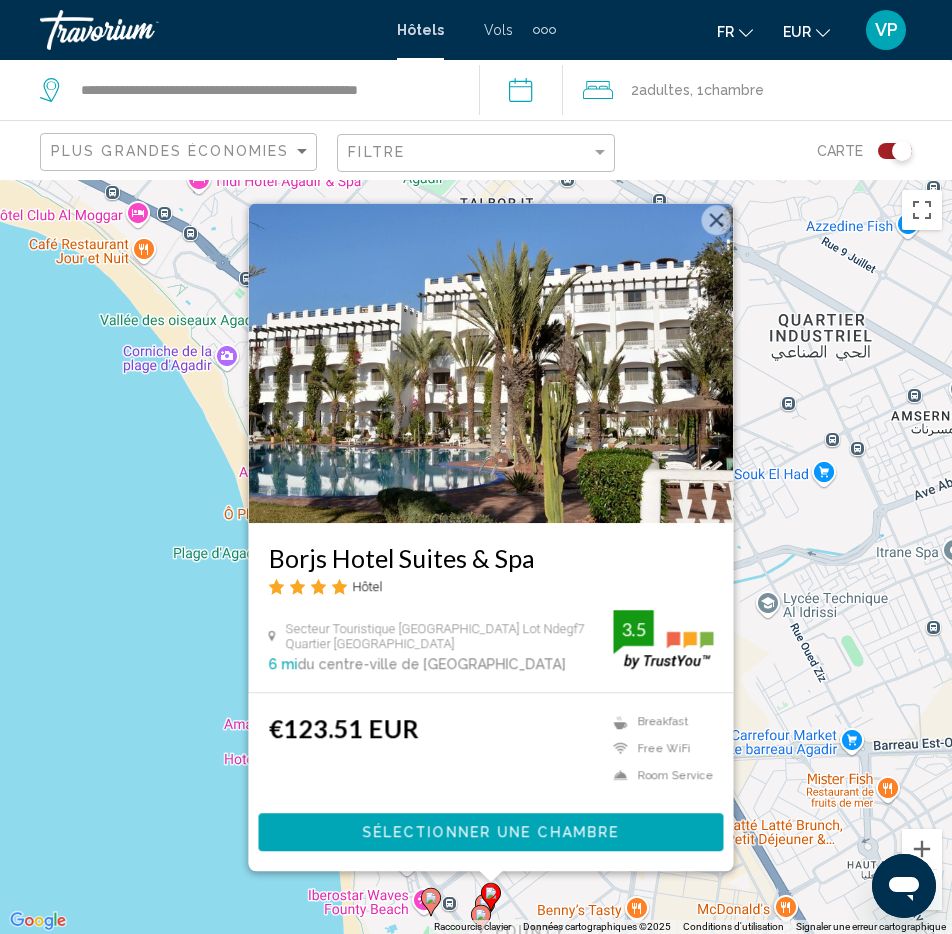 click on "Pour naviguer, appuyez sur les touches fléchées. Pour activer le glissement avec le clavier, appuyez sur Alt+Entrée. Une fois ce mode activé, utilisez les touches fléchées pour déplacer le repère. Pour valider le déplacement, appuyez sur Entrée. Pour annuler, appuyez sur Échap.  Borjs Hotel Suites & Spa
Hôtel
Secteur Touristique La Baie Des Palmiers Lot Ndegf7 Quartier Founty Agadir 6 mi  du centre-ville de Agadir de l'hôtel 3.5 €123.51 EUR
Breakfast
Free WiFi
Room Service
Shuttle Service
Swimming Pool  3.5 Sélectionner une chambre" at bounding box center [476, 557] 